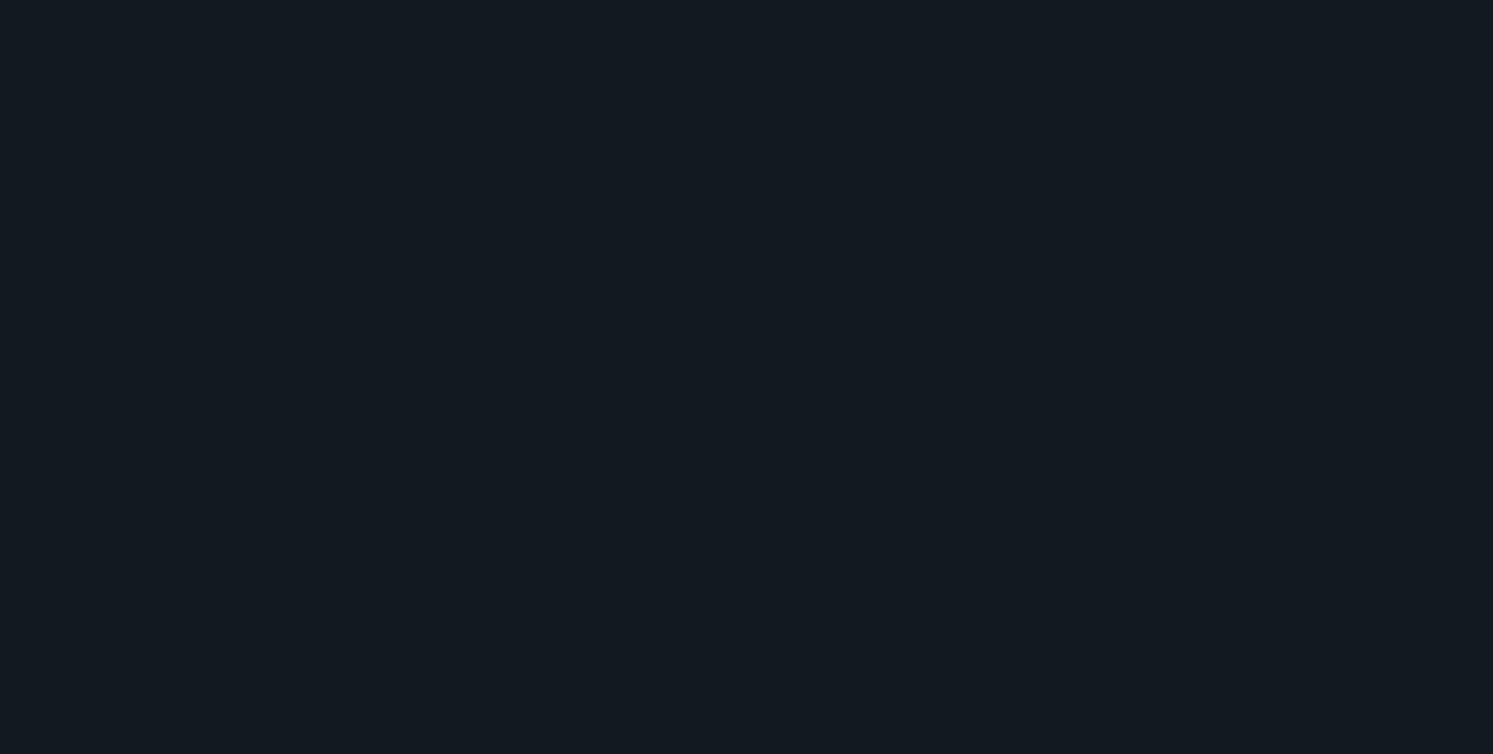 scroll, scrollTop: 0, scrollLeft: 0, axis: both 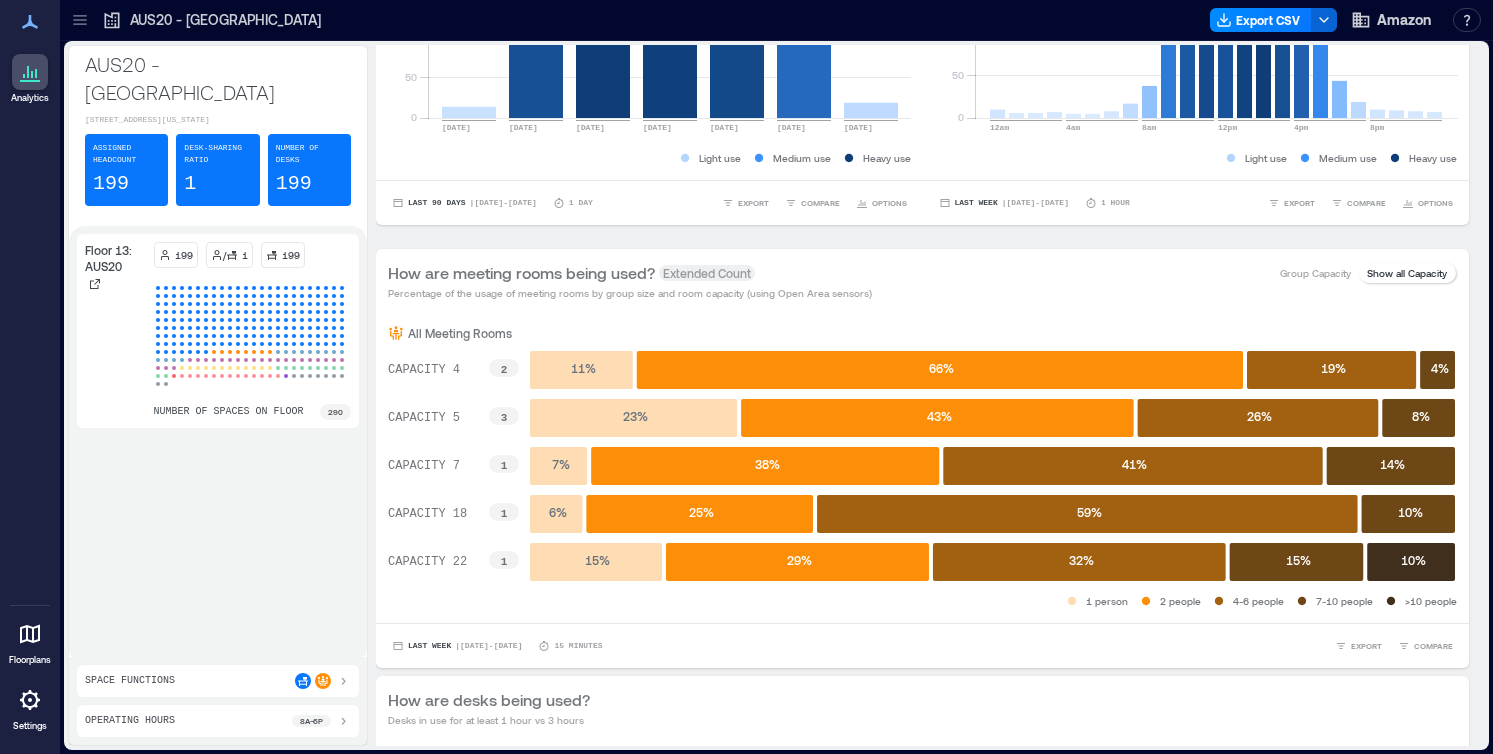 click 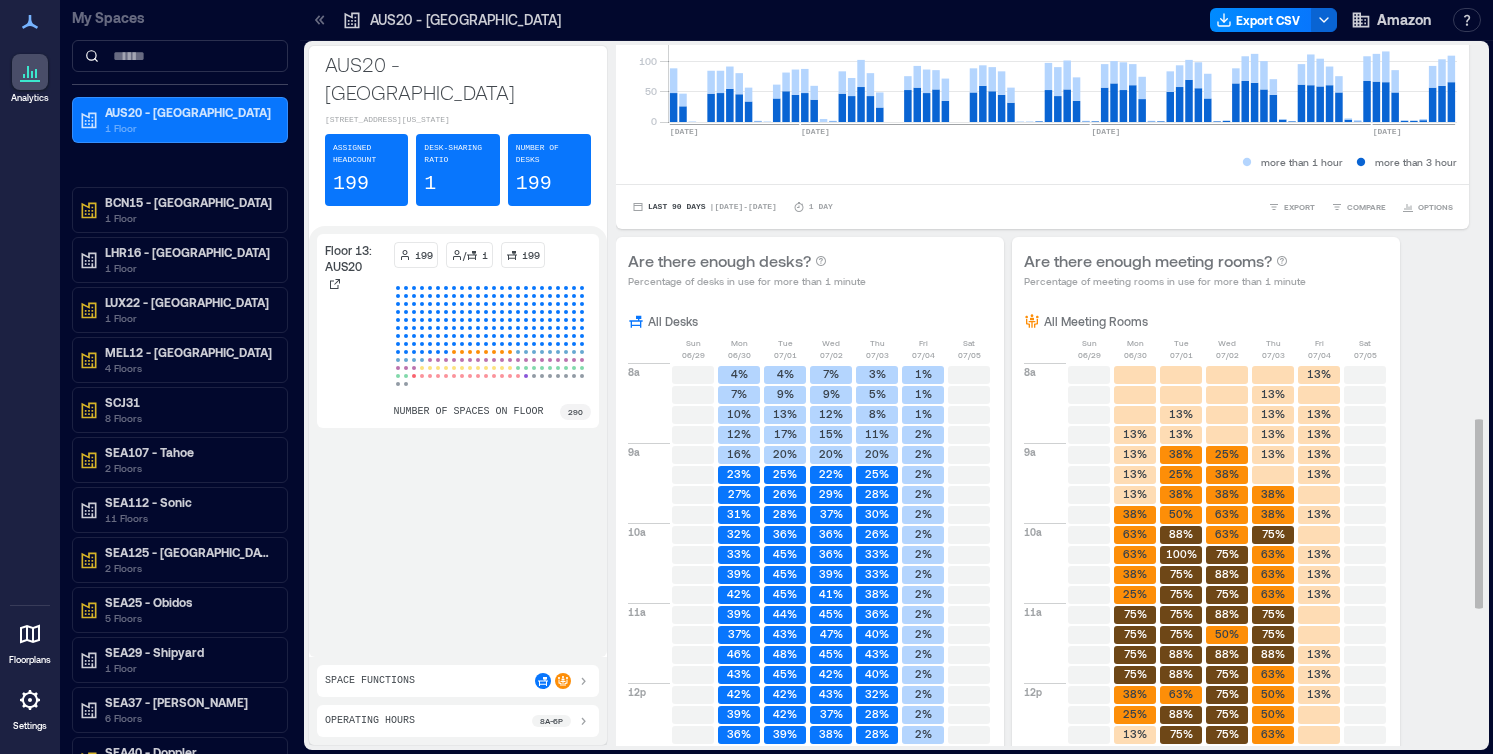 scroll, scrollTop: 1382, scrollLeft: 0, axis: vertical 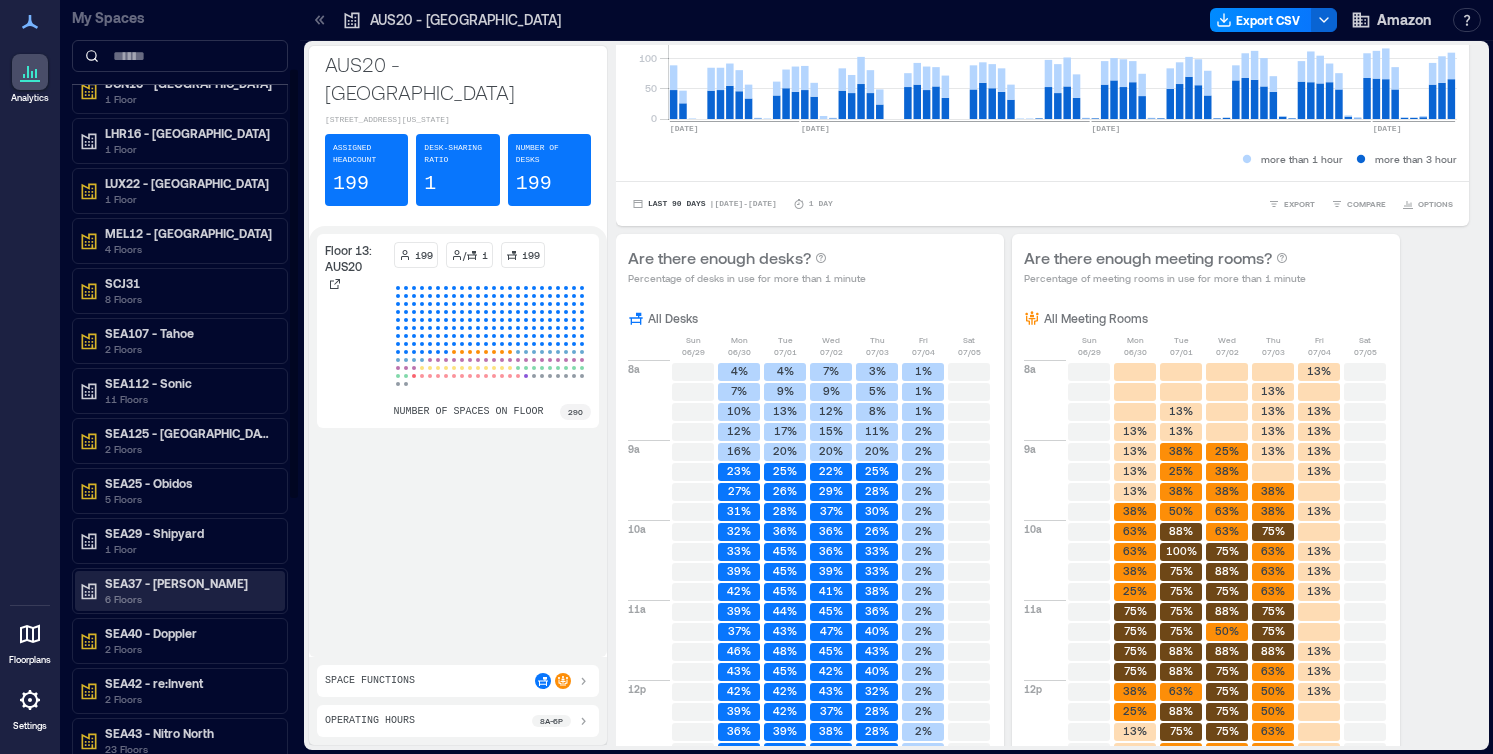 click on "6 Floors" at bounding box center [189, 599] 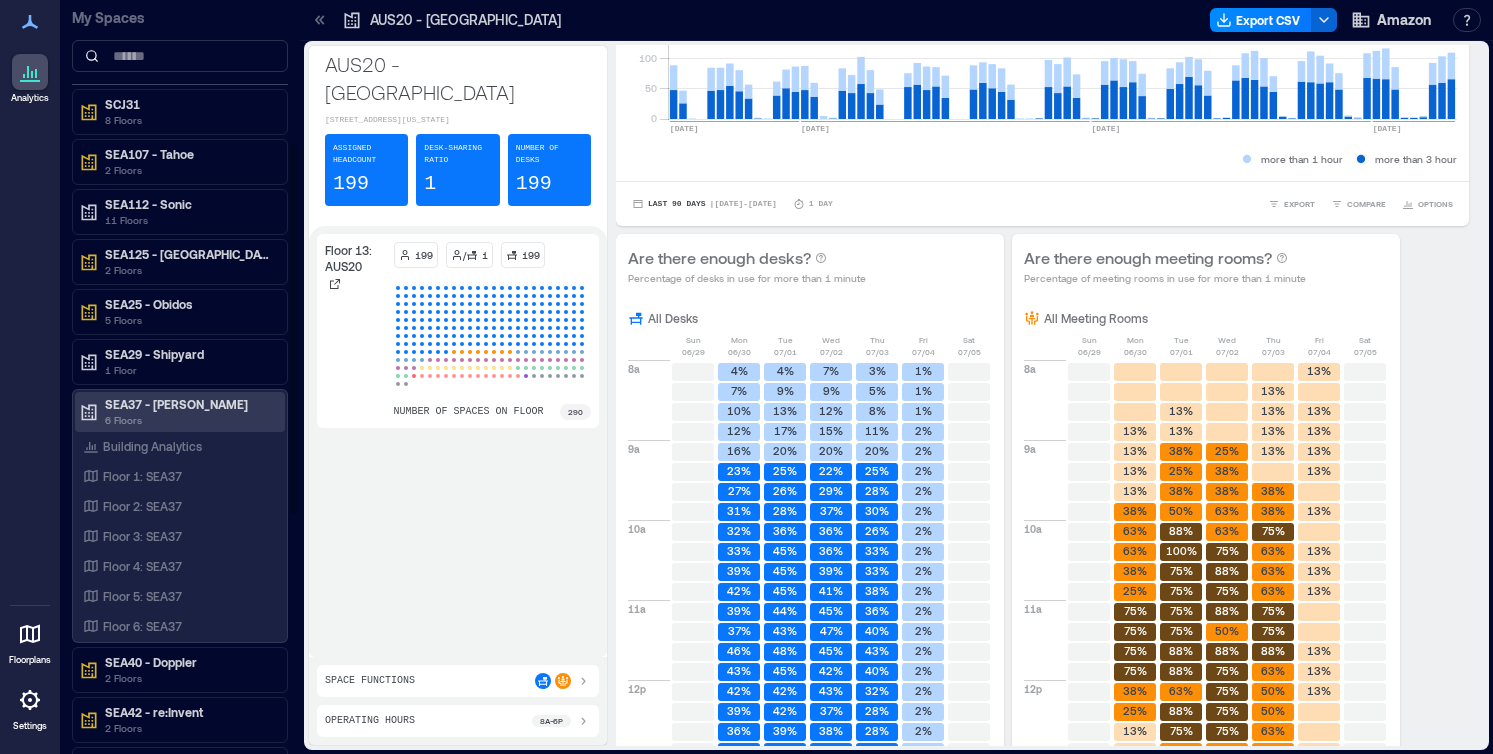 scroll, scrollTop: 319, scrollLeft: 0, axis: vertical 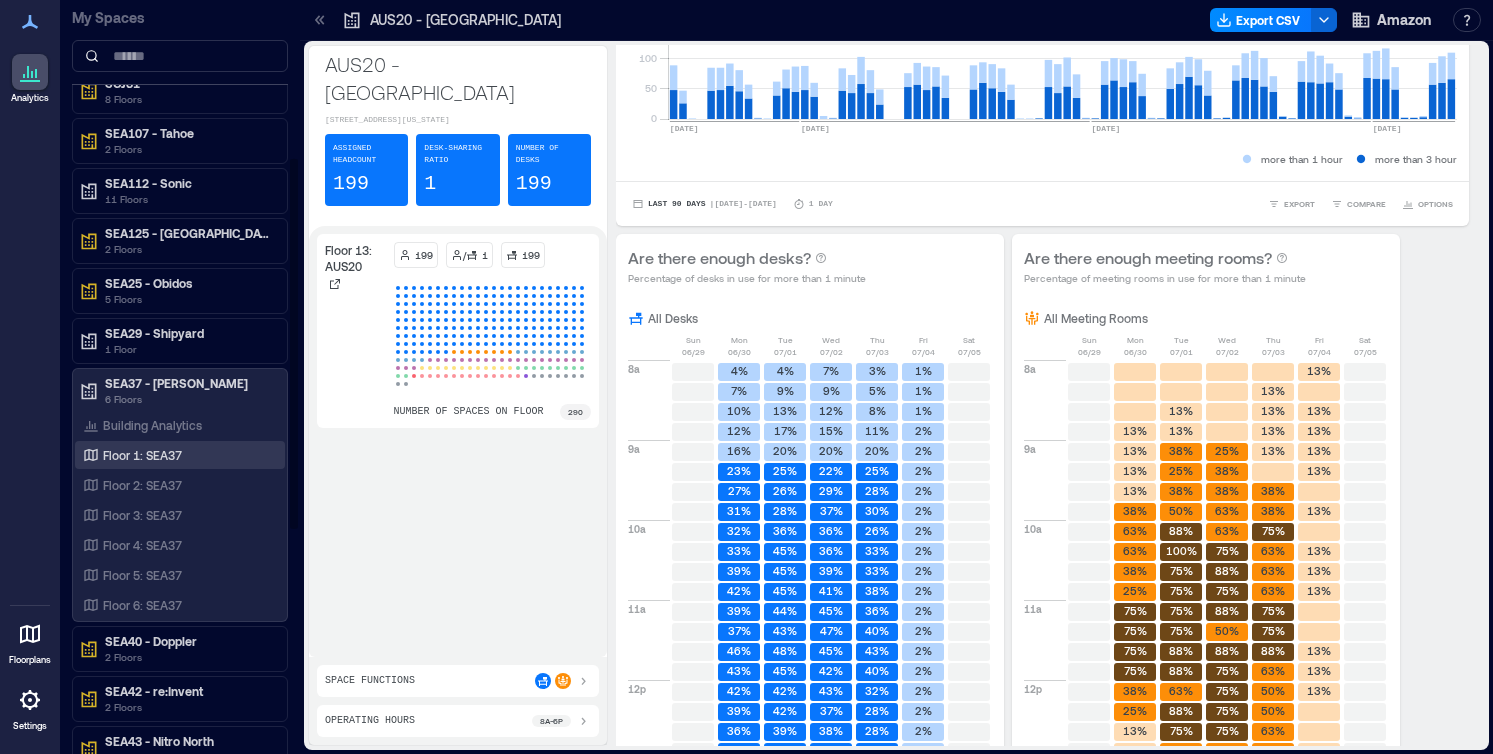click on "Floor 1: SEA37" at bounding box center (142, 455) 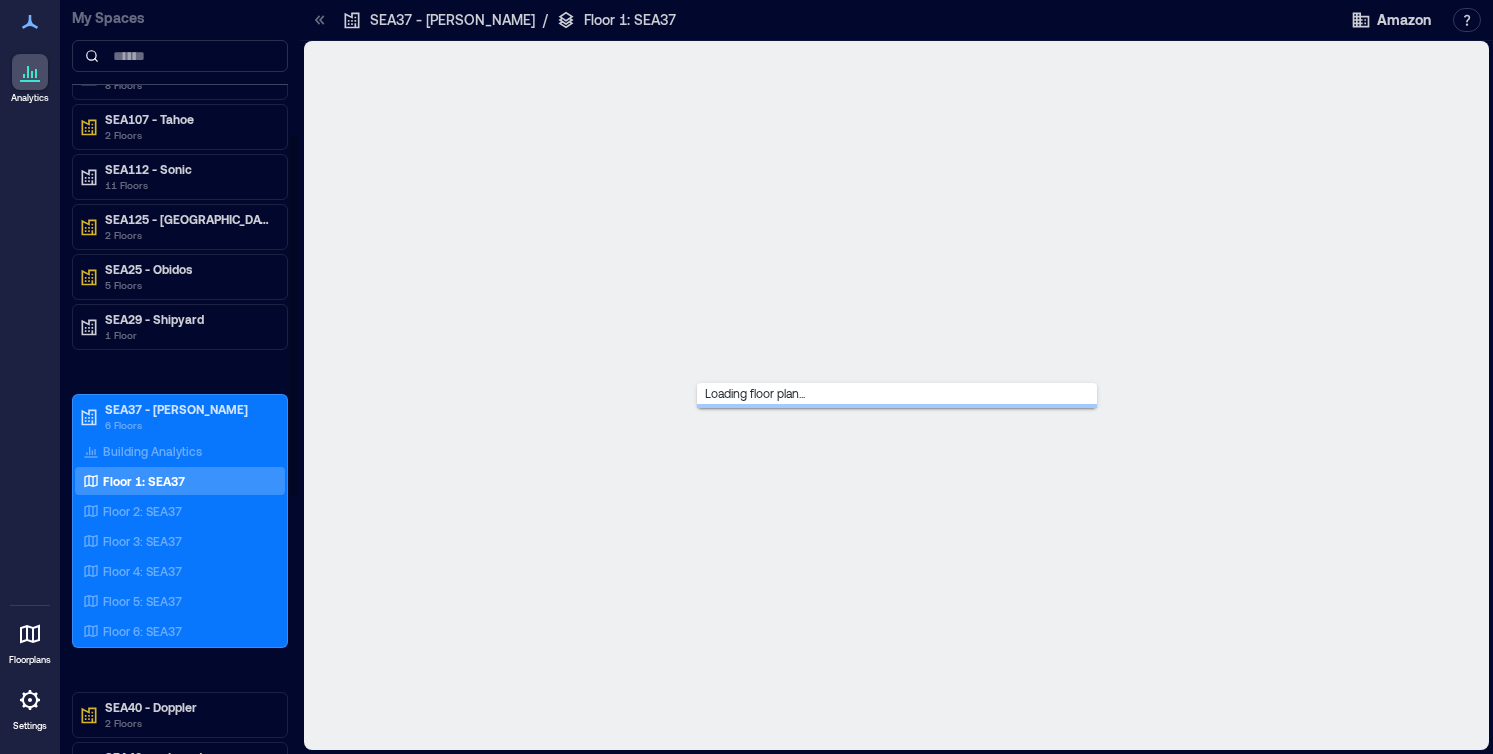 scroll, scrollTop: 279, scrollLeft: 0, axis: vertical 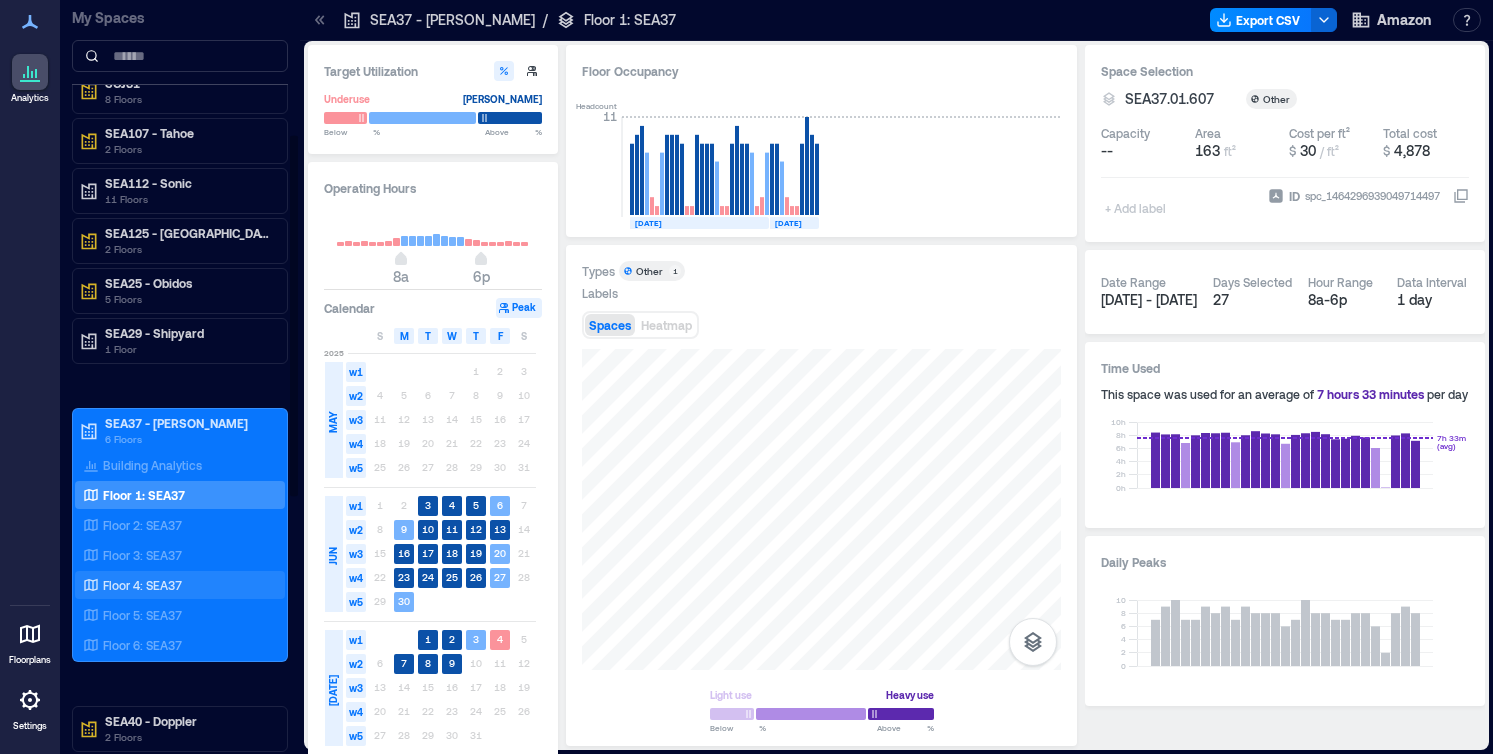 click on "Floor 4: SEA37" at bounding box center (176, 585) 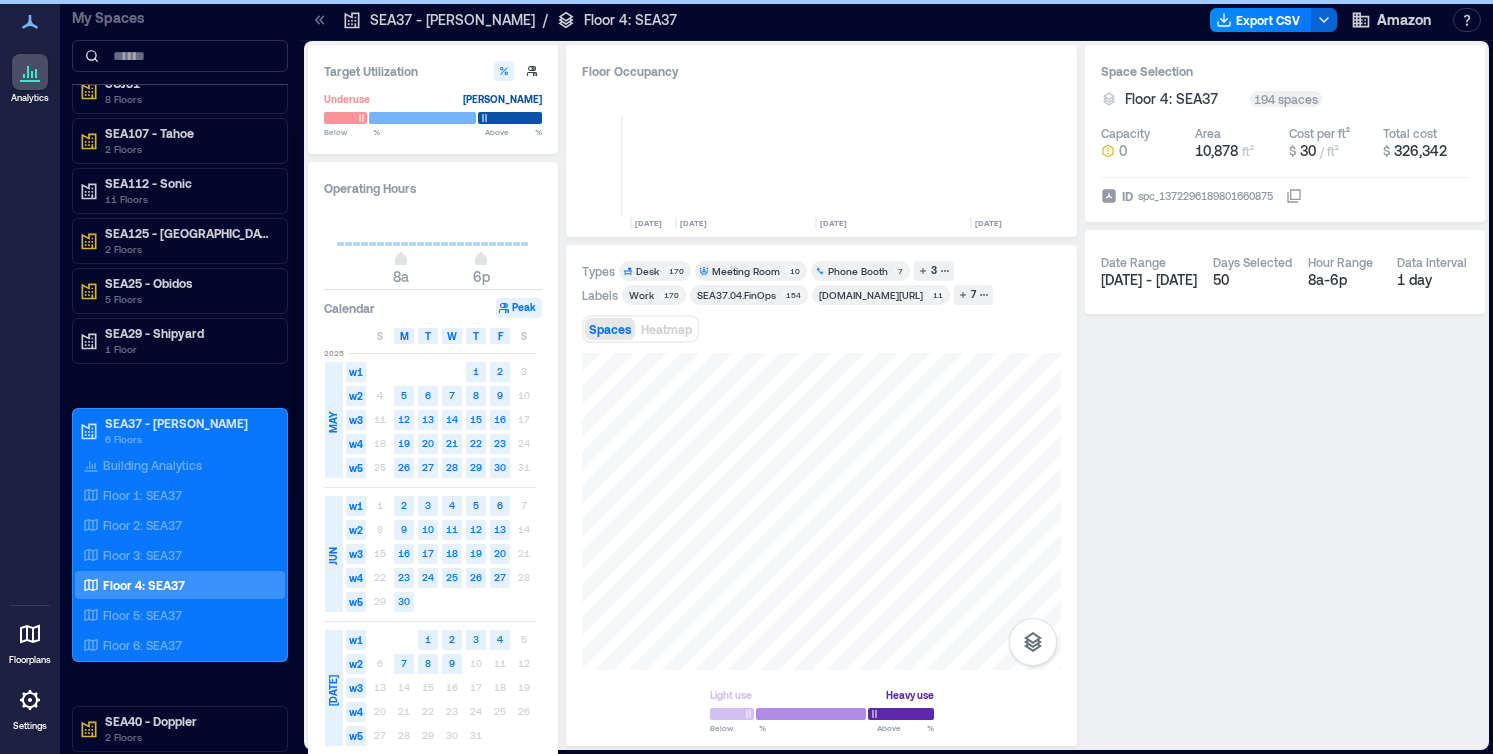 scroll, scrollTop: 0, scrollLeft: 414, axis: horizontal 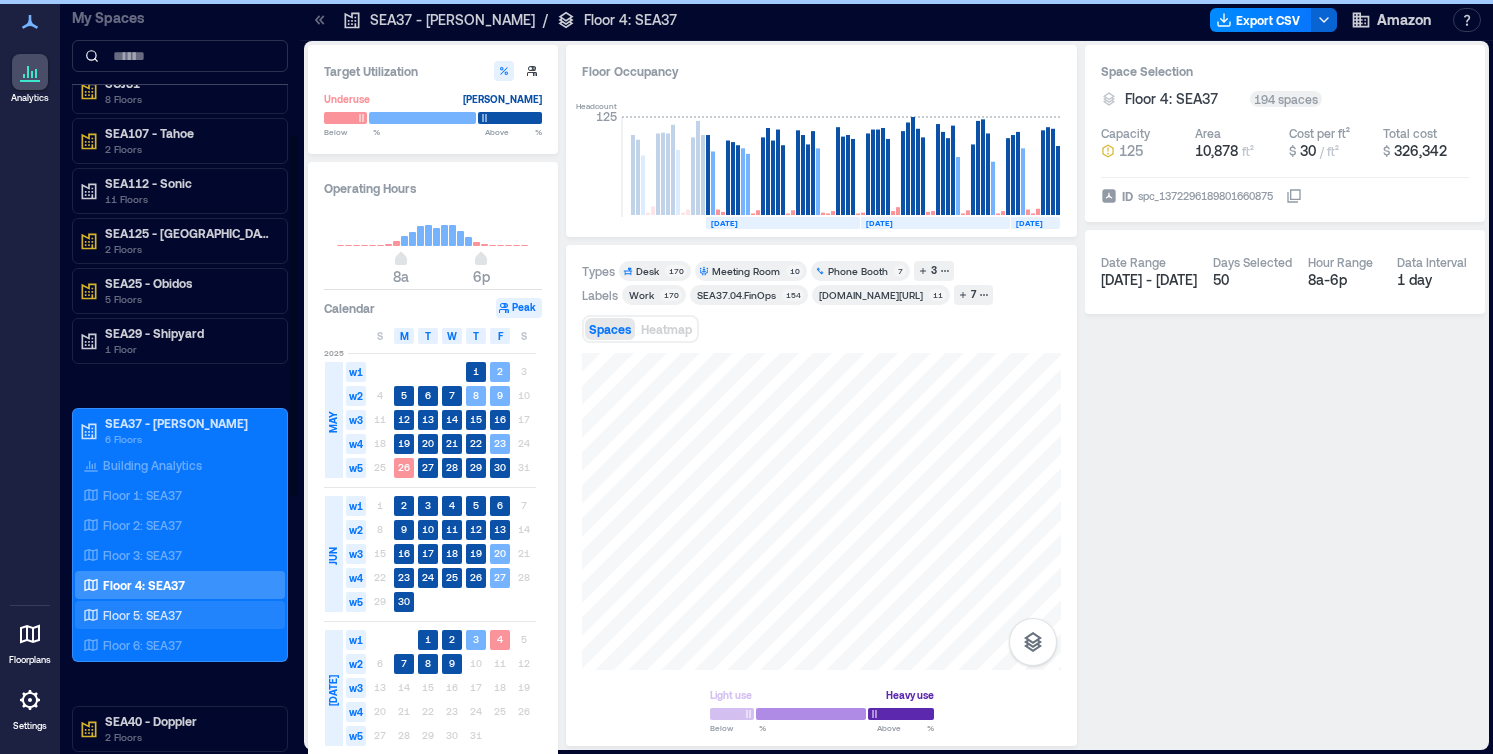 click on "Floor 5: SEA37" at bounding box center (176, 615) 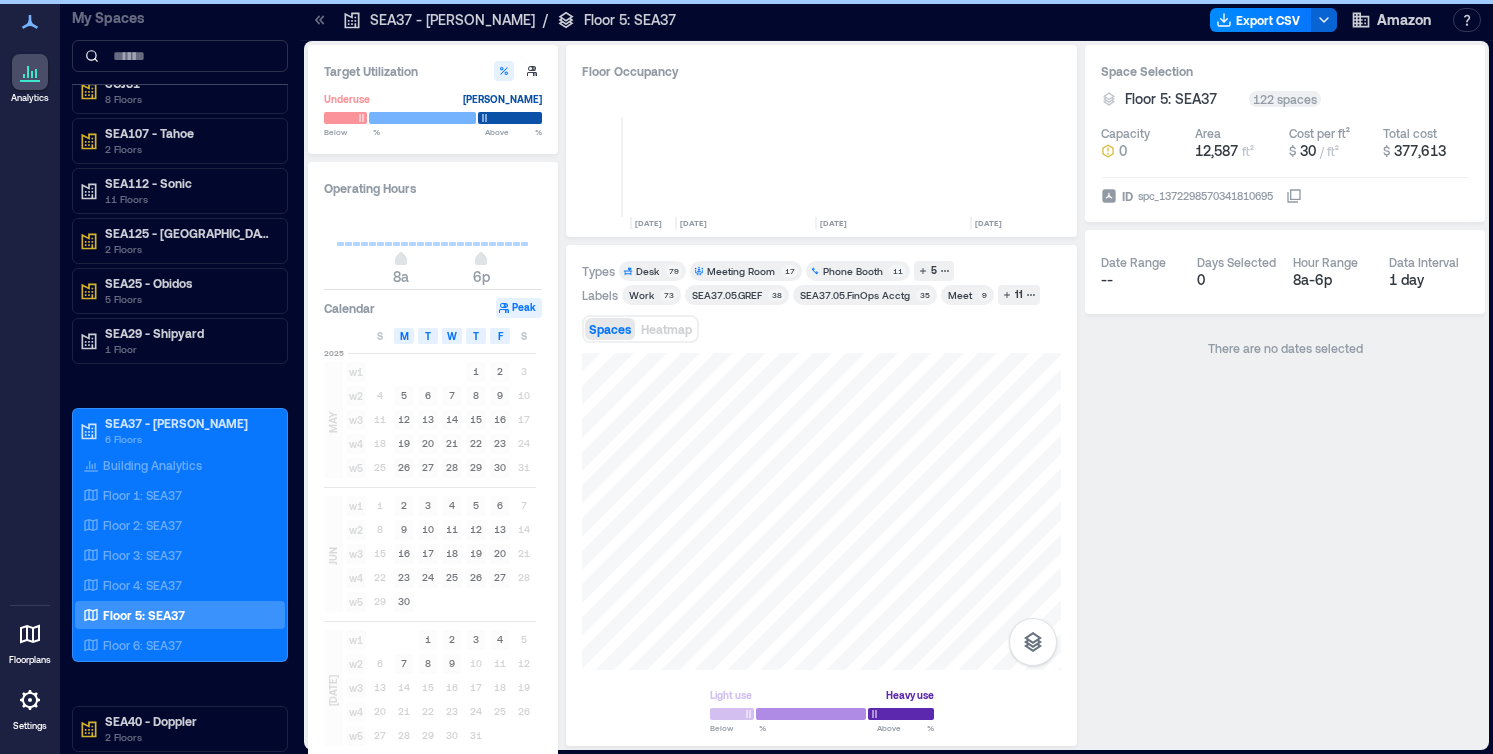 scroll, scrollTop: 0, scrollLeft: 414, axis: horizontal 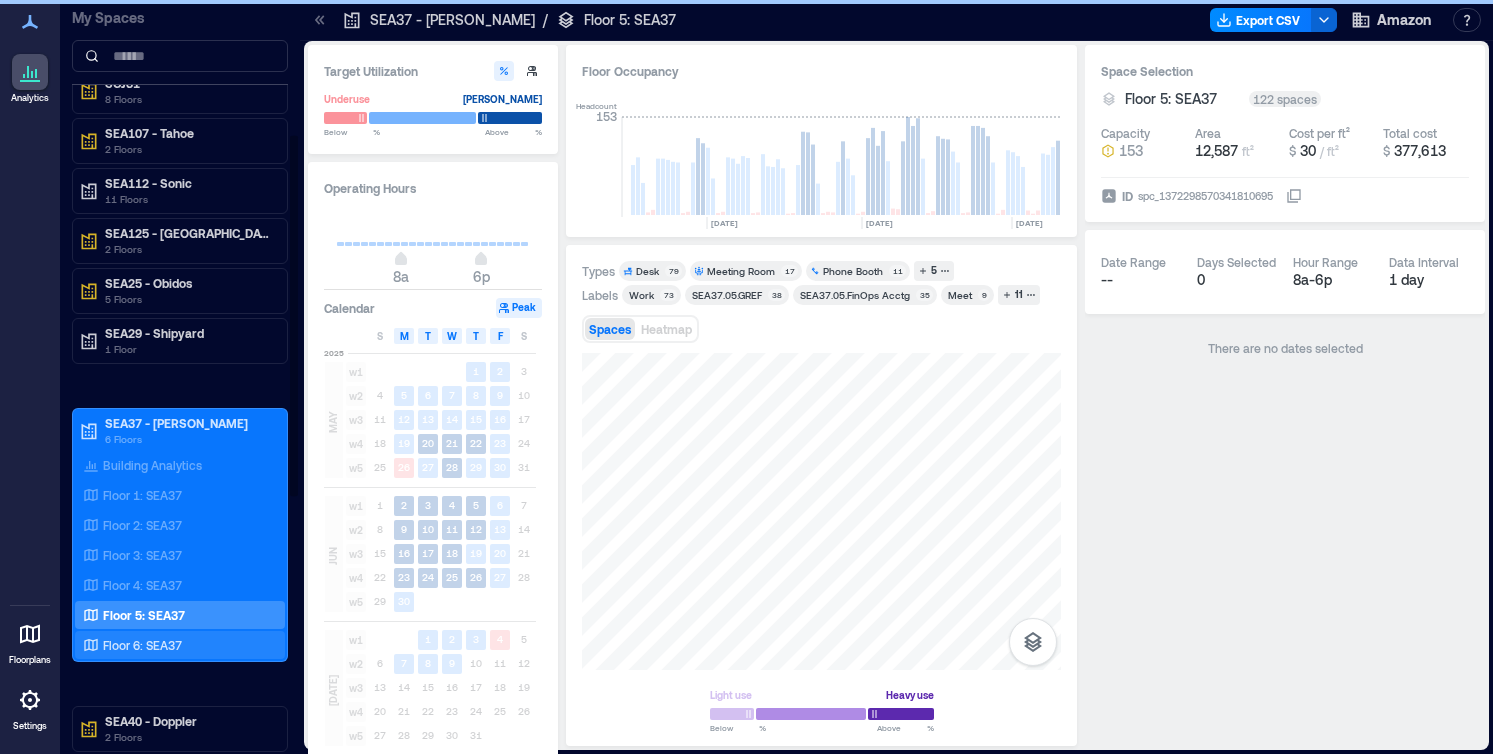 click on "Floor 6: SEA37" at bounding box center (176, 645) 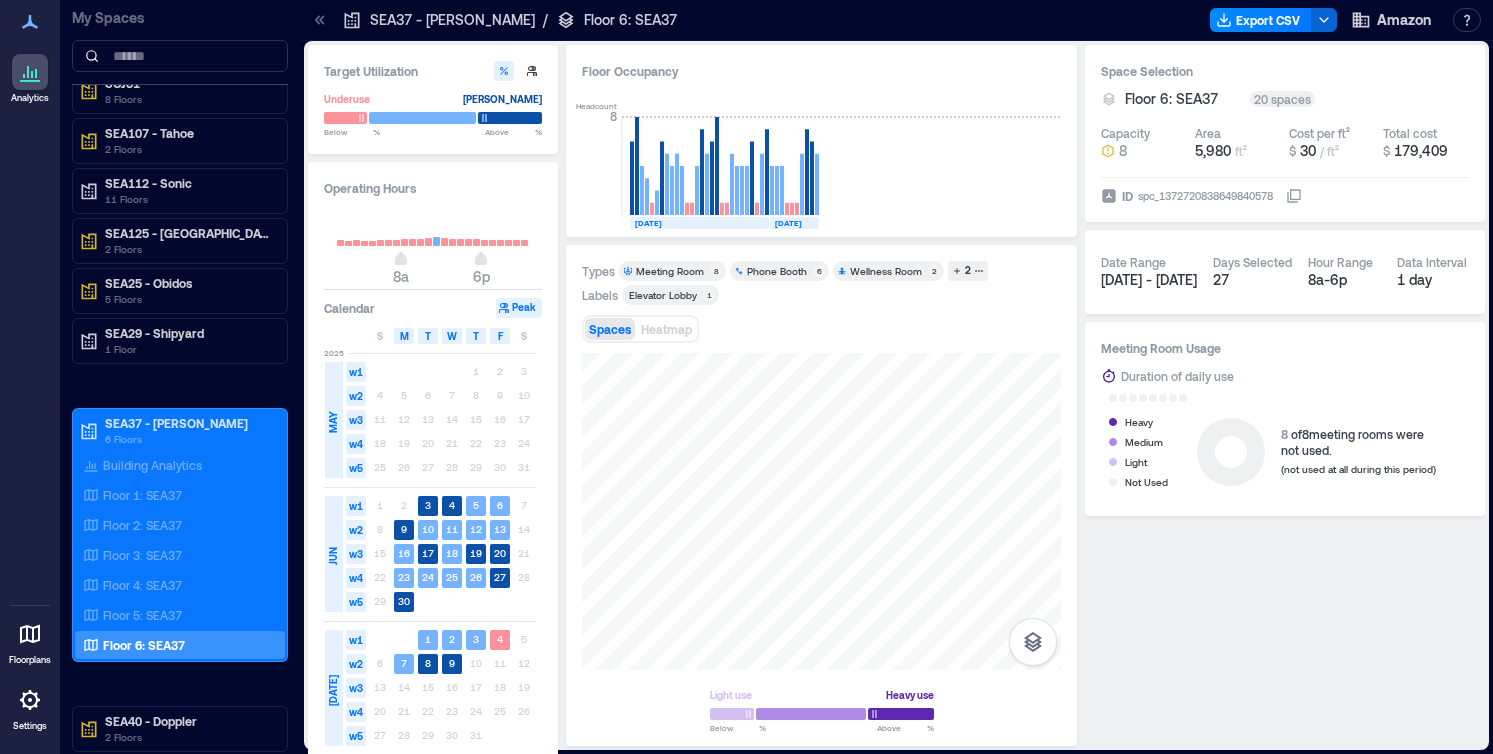 click on "Phone Booth" at bounding box center (777, 271) 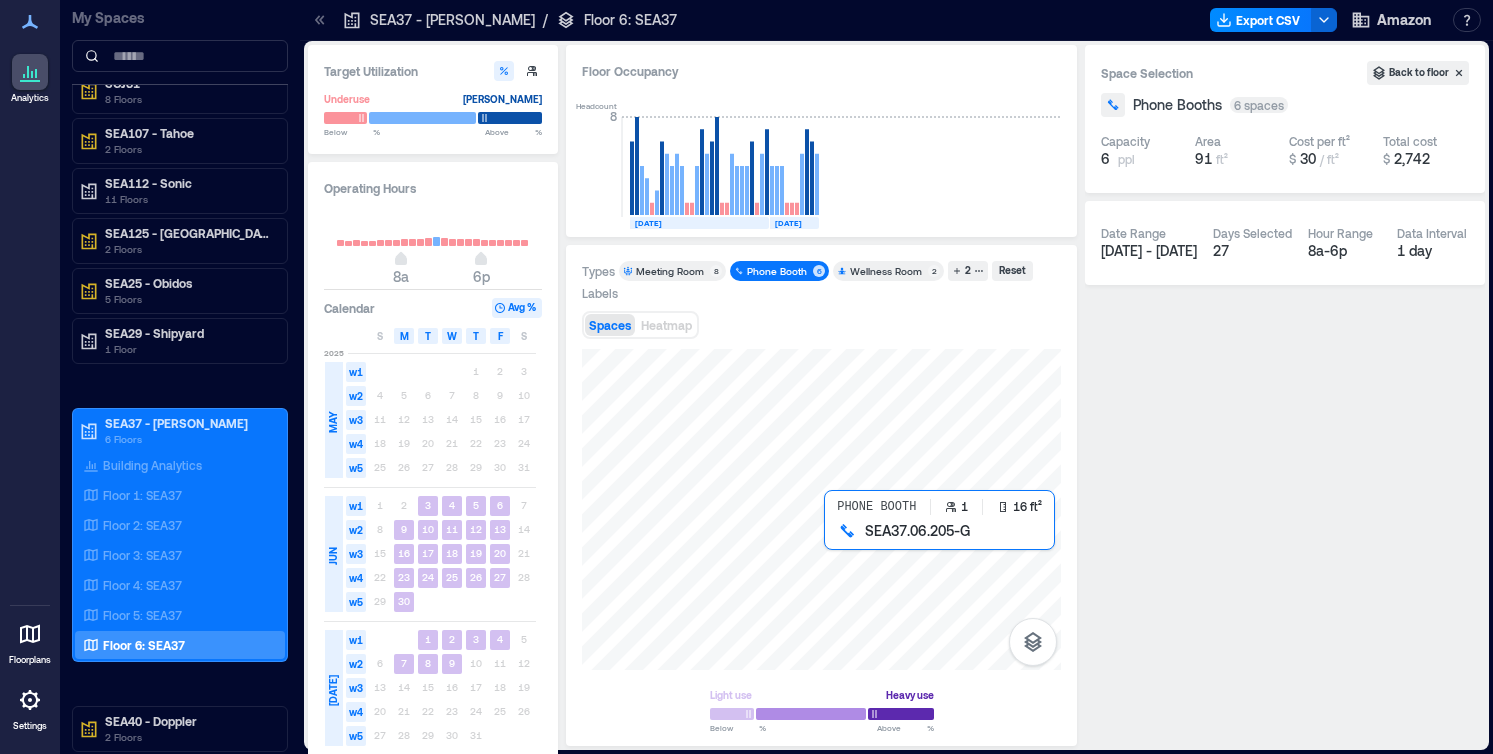 click at bounding box center (821, 509) 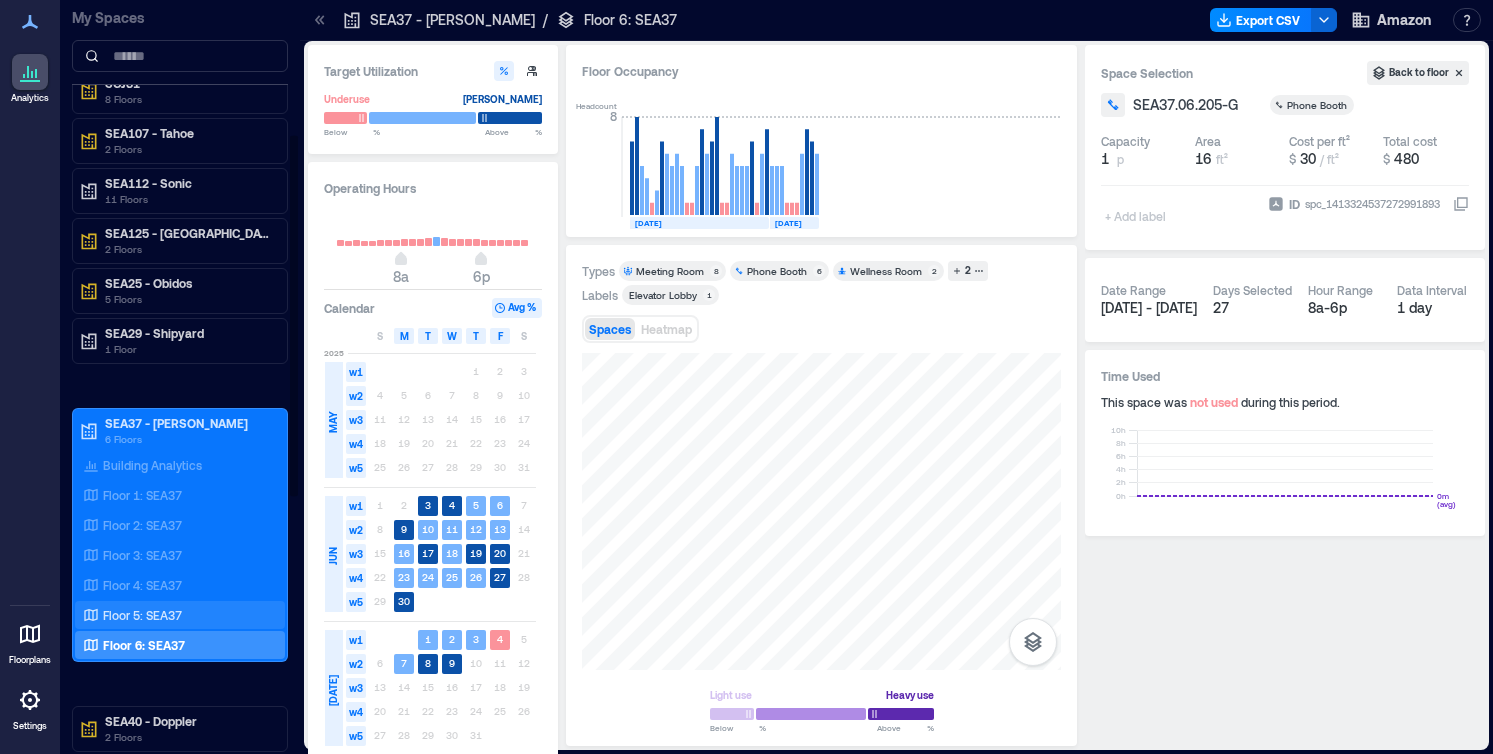 click on "Floor 5: SEA37" at bounding box center [176, 615] 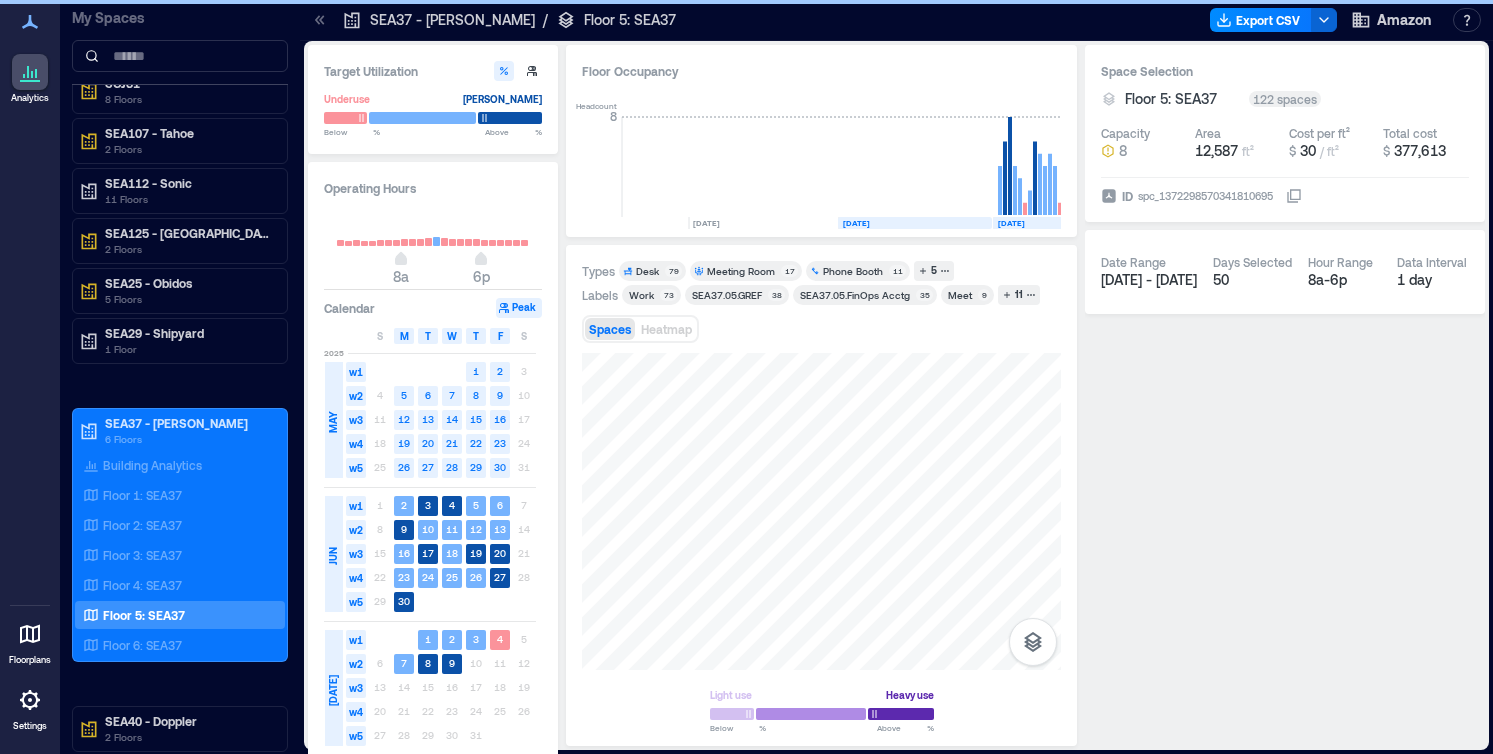 scroll, scrollTop: 0, scrollLeft: 414, axis: horizontal 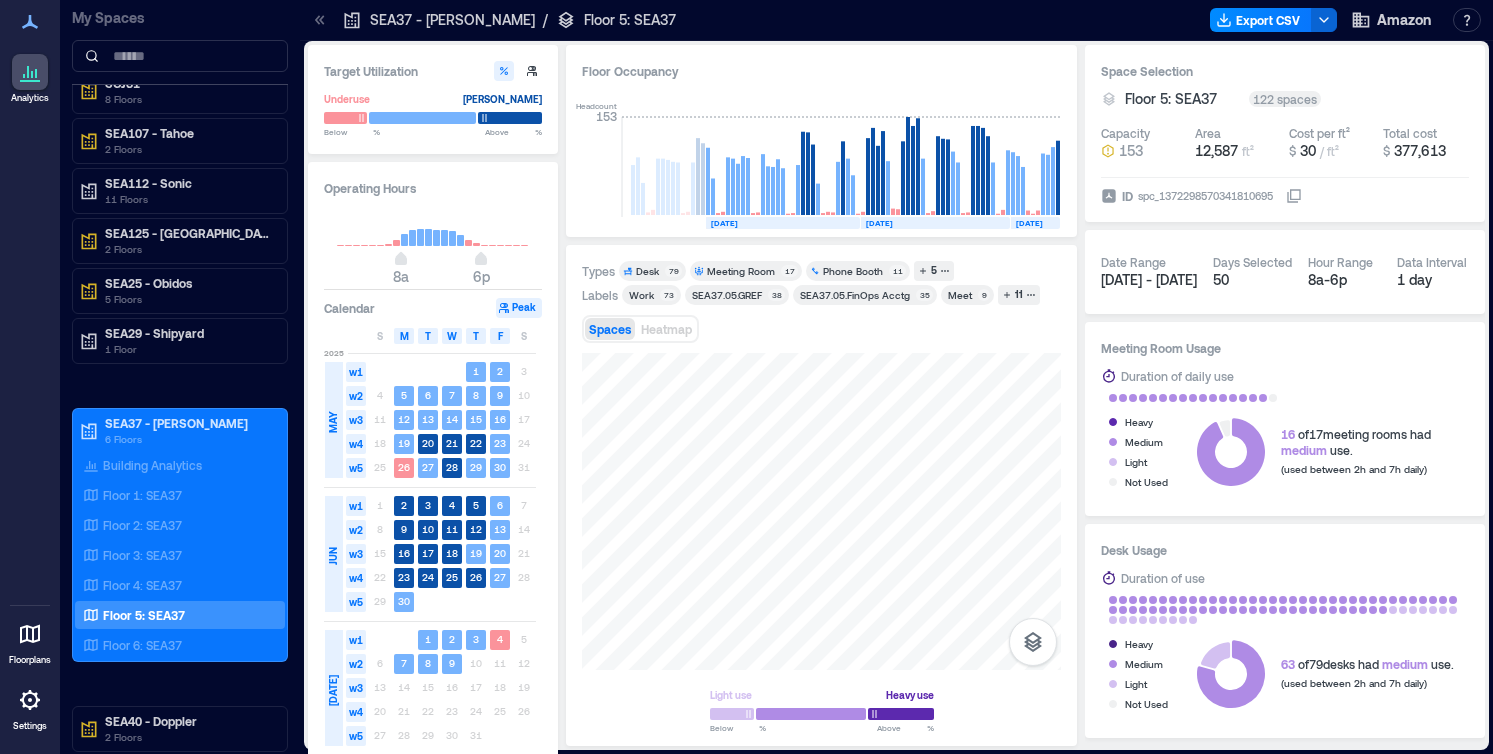click on "Phone Booth" at bounding box center (853, 271) 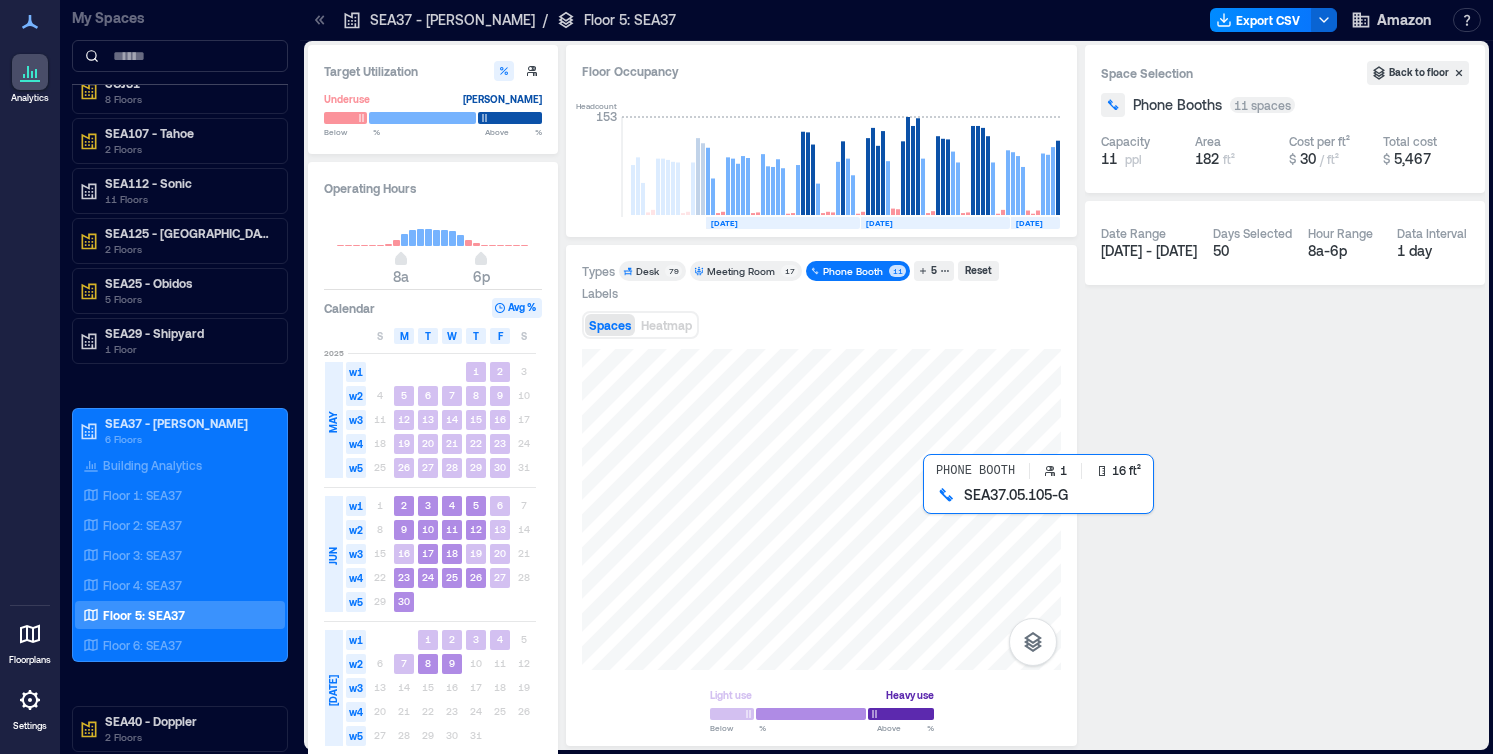 click at bounding box center (821, 509) 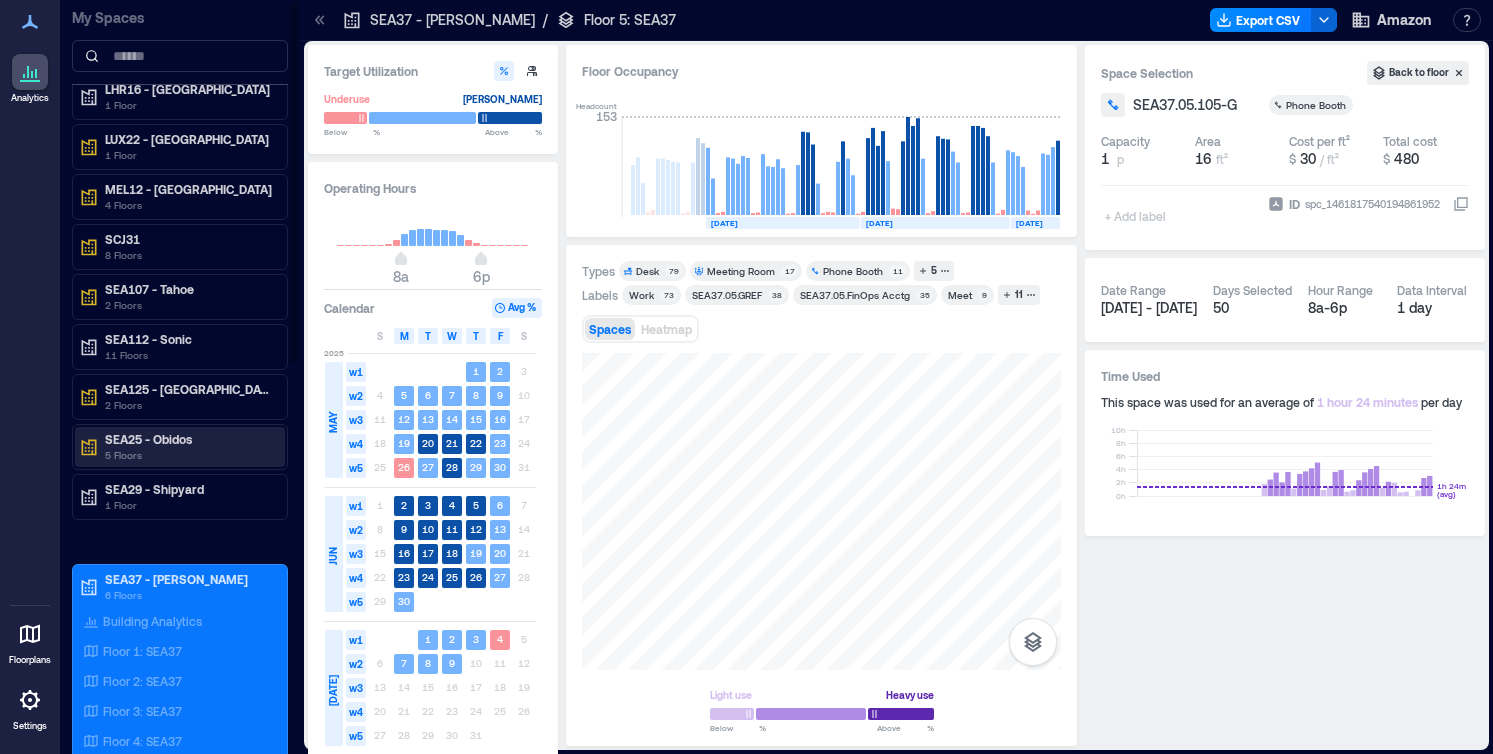 scroll, scrollTop: 0, scrollLeft: 0, axis: both 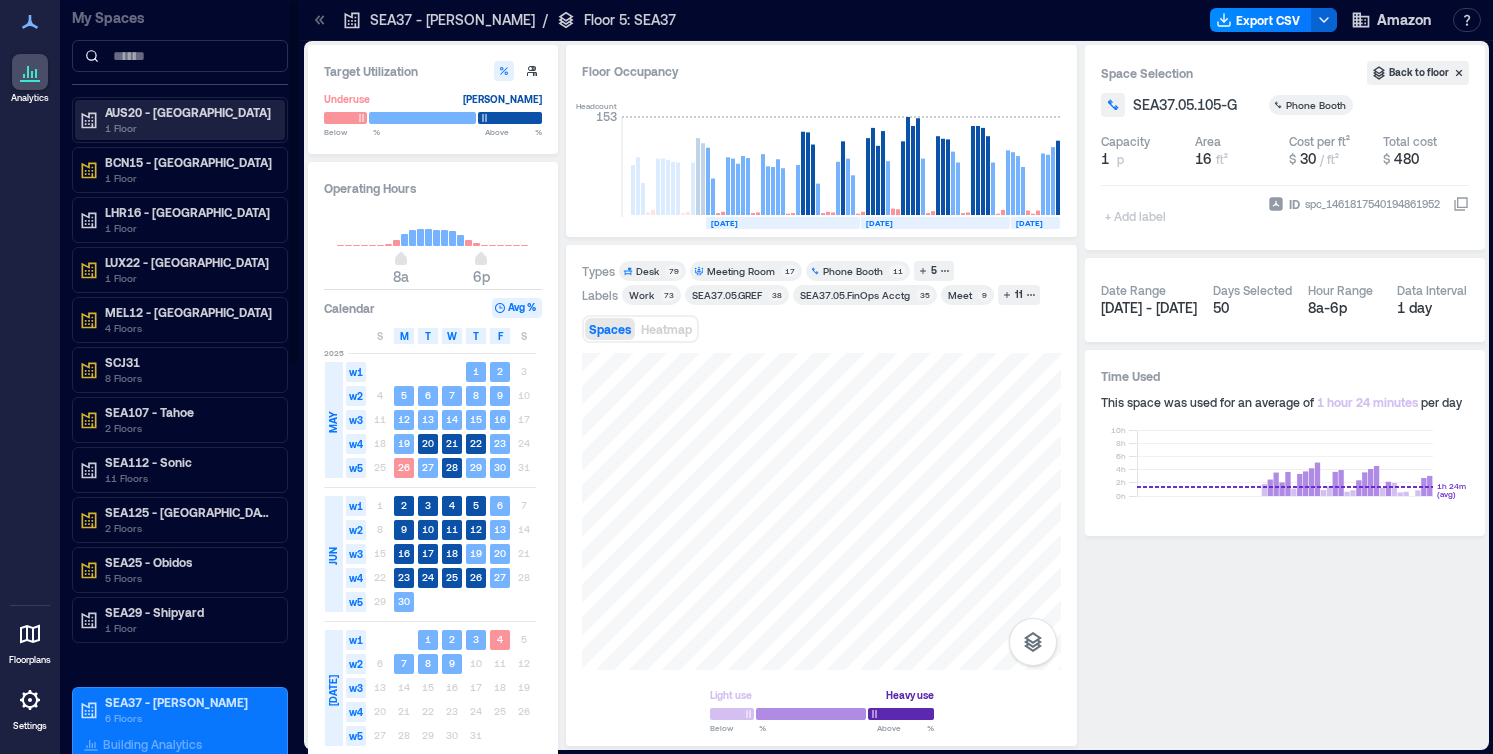 click on "1 Floor" at bounding box center [189, 128] 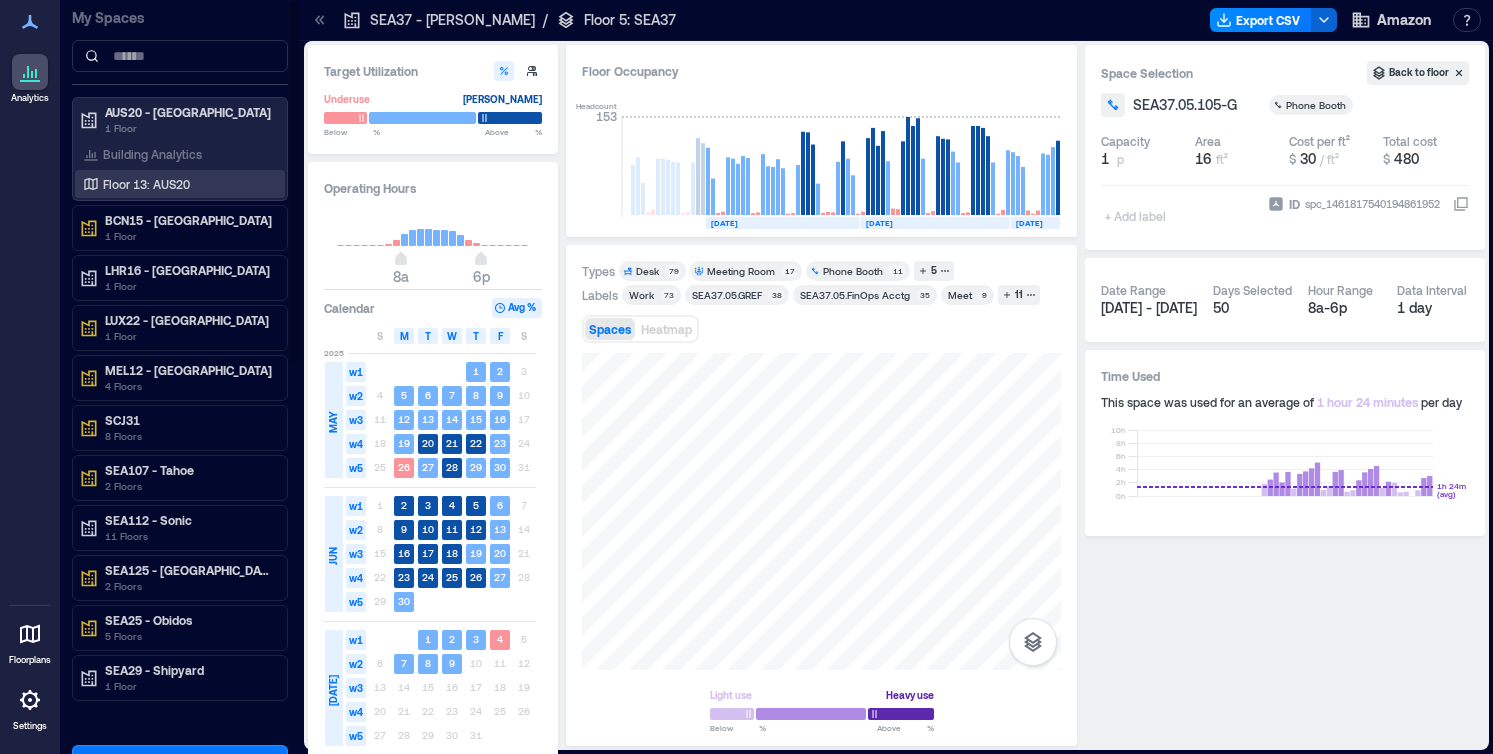 click on "Floor 13: AUS20" at bounding box center (176, 184) 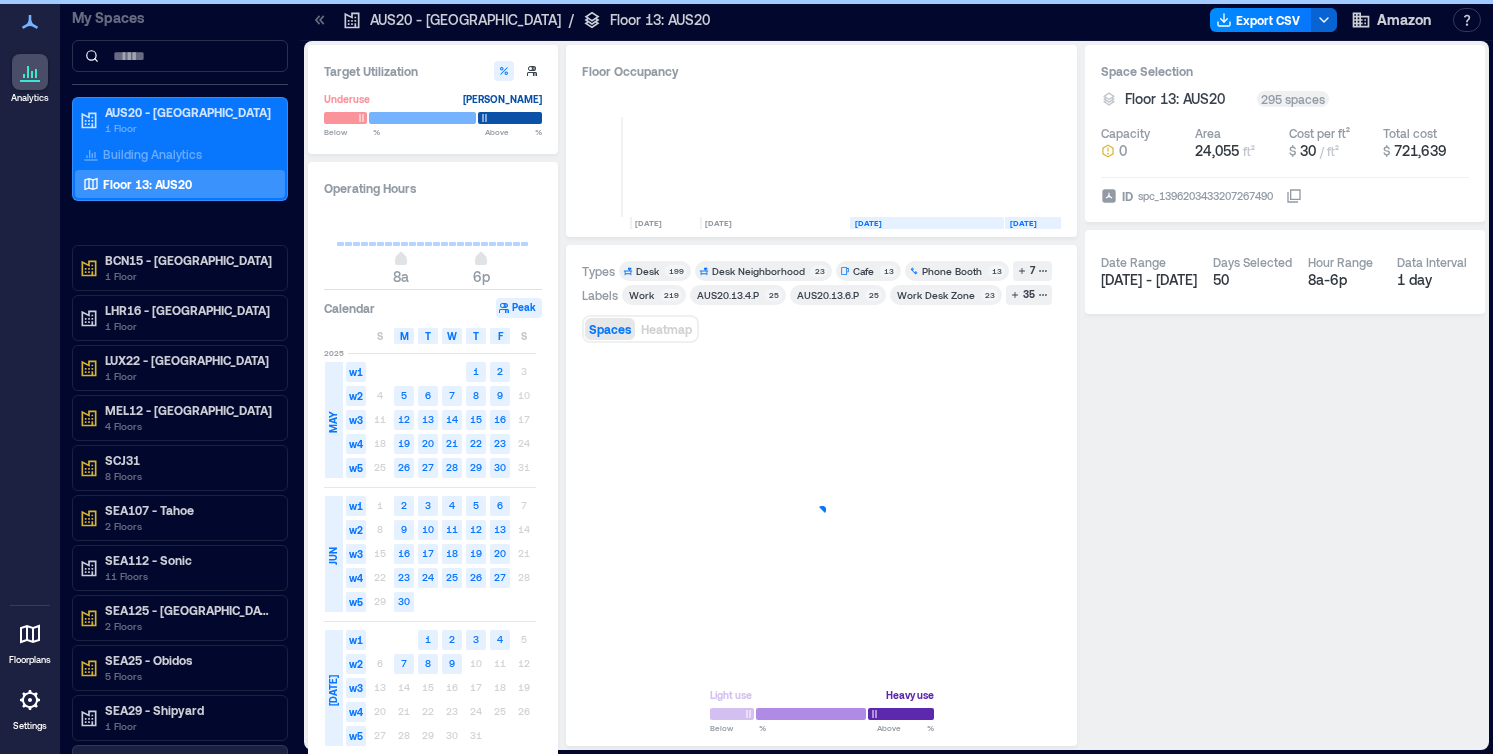 scroll, scrollTop: 0, scrollLeft: 144, axis: horizontal 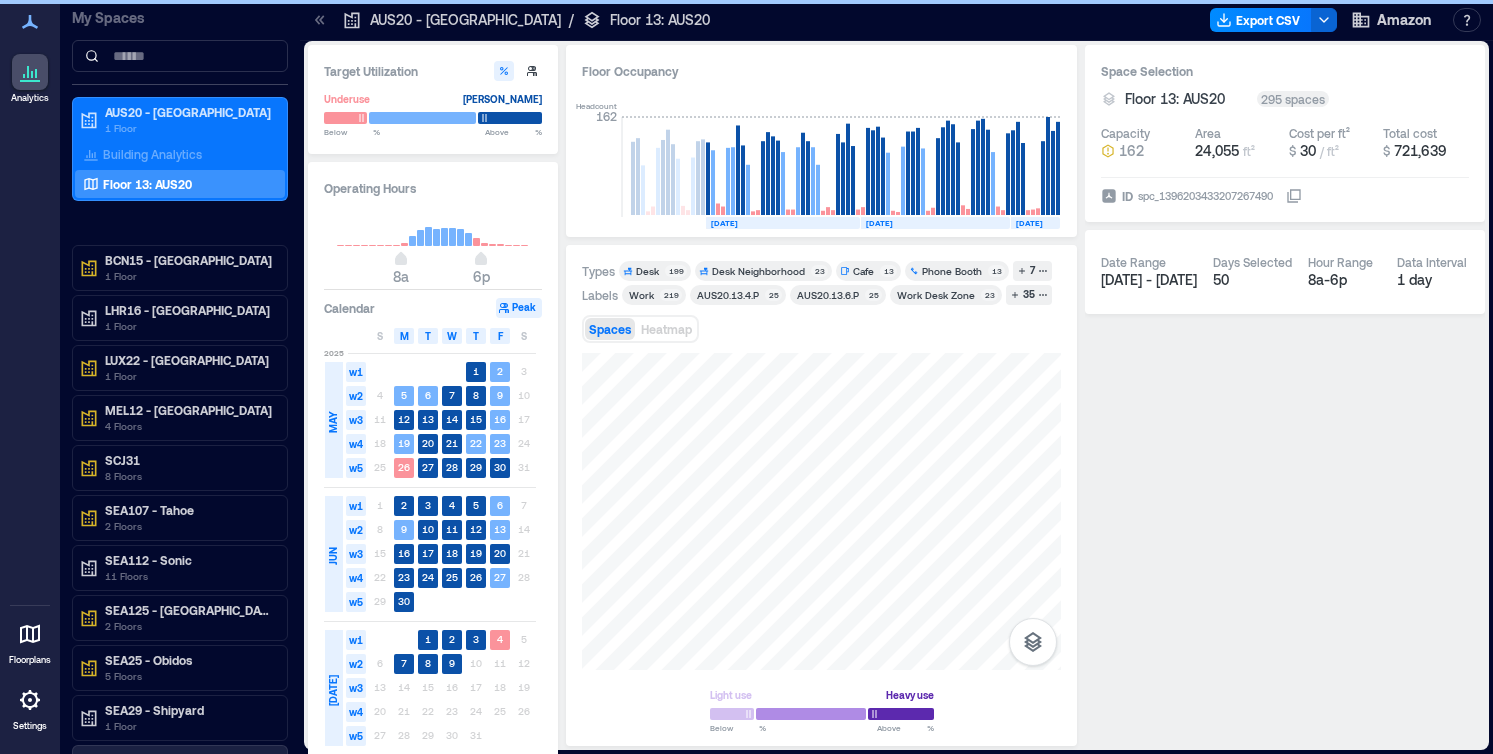 click on "Phone Booth" at bounding box center [952, 271] 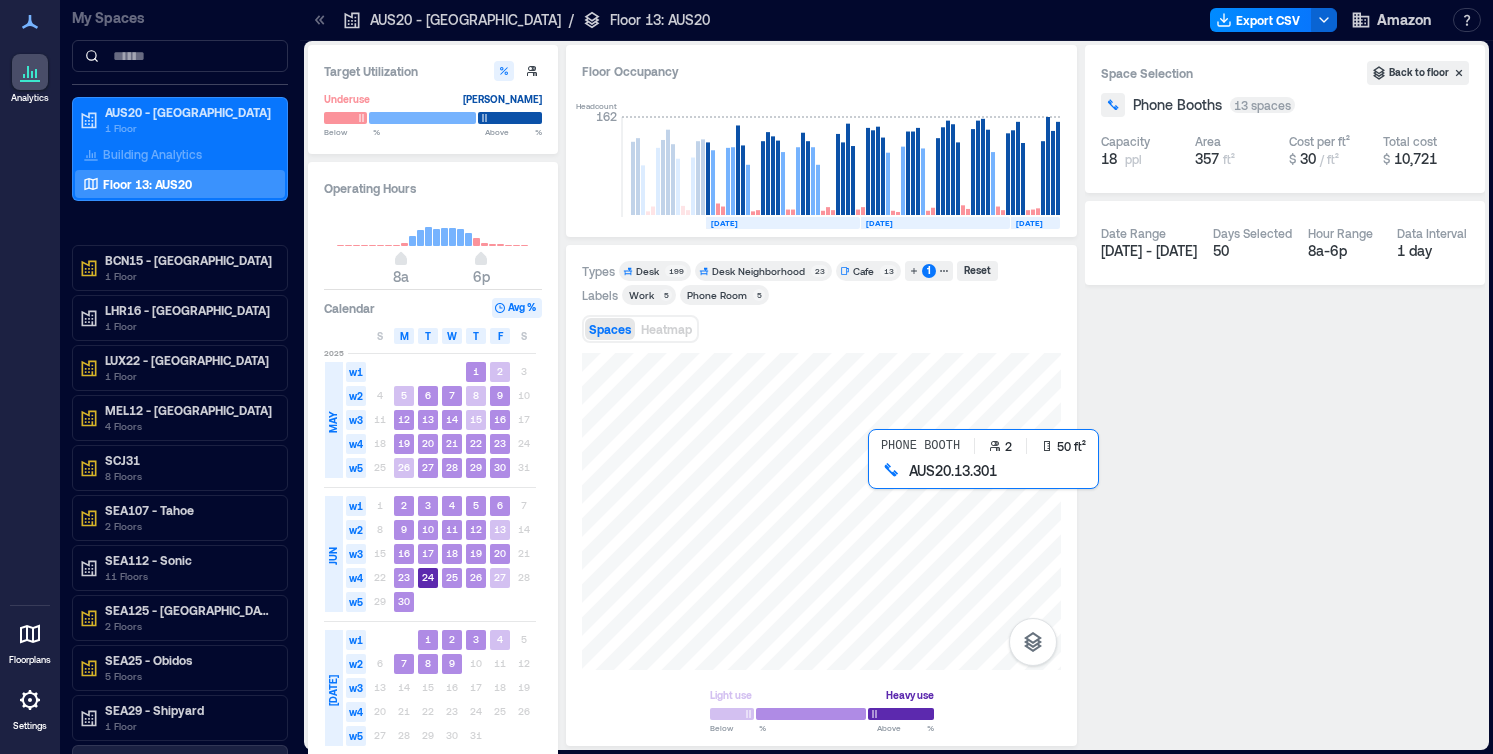 click at bounding box center (821, 511) 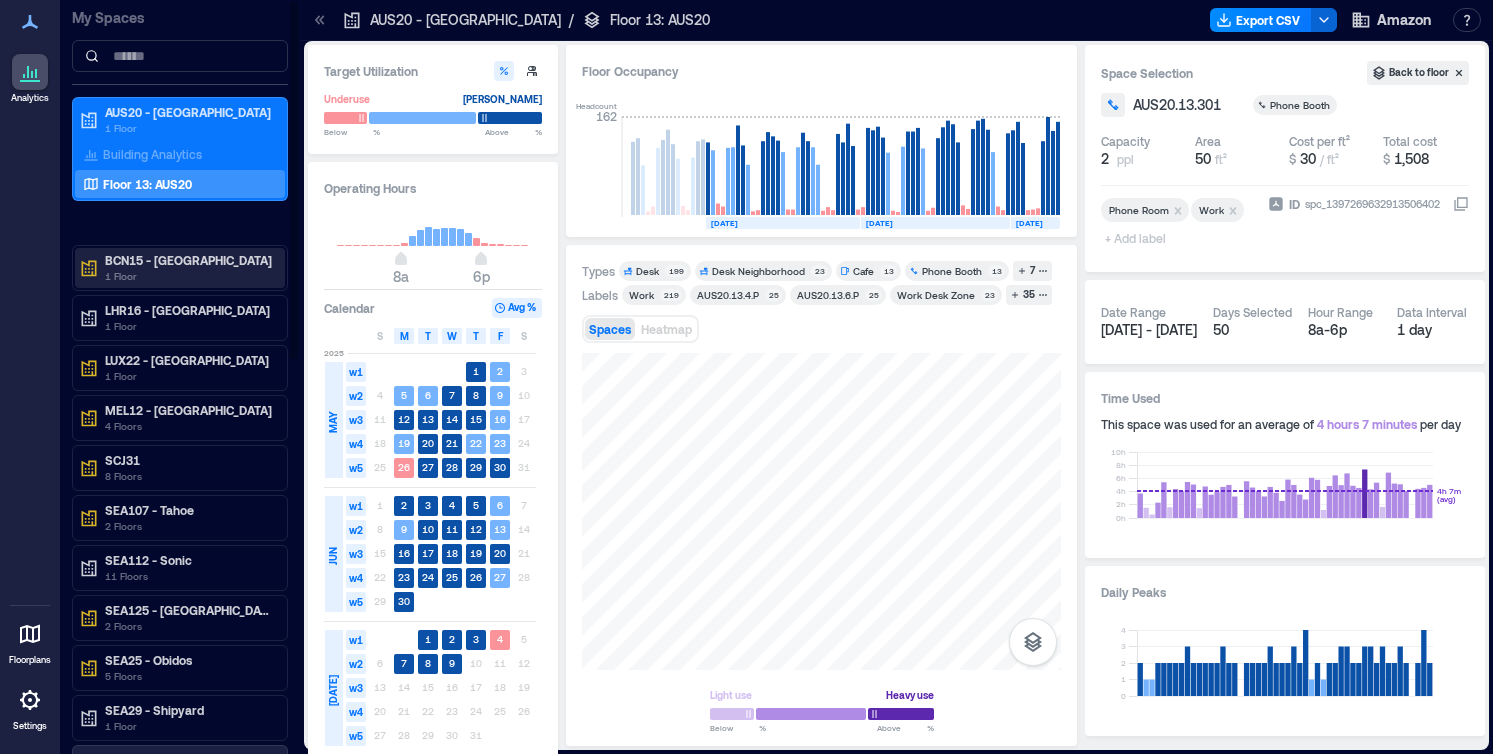 click on "BCN15 - [GEOGRAPHIC_DATA]" at bounding box center (189, 260) 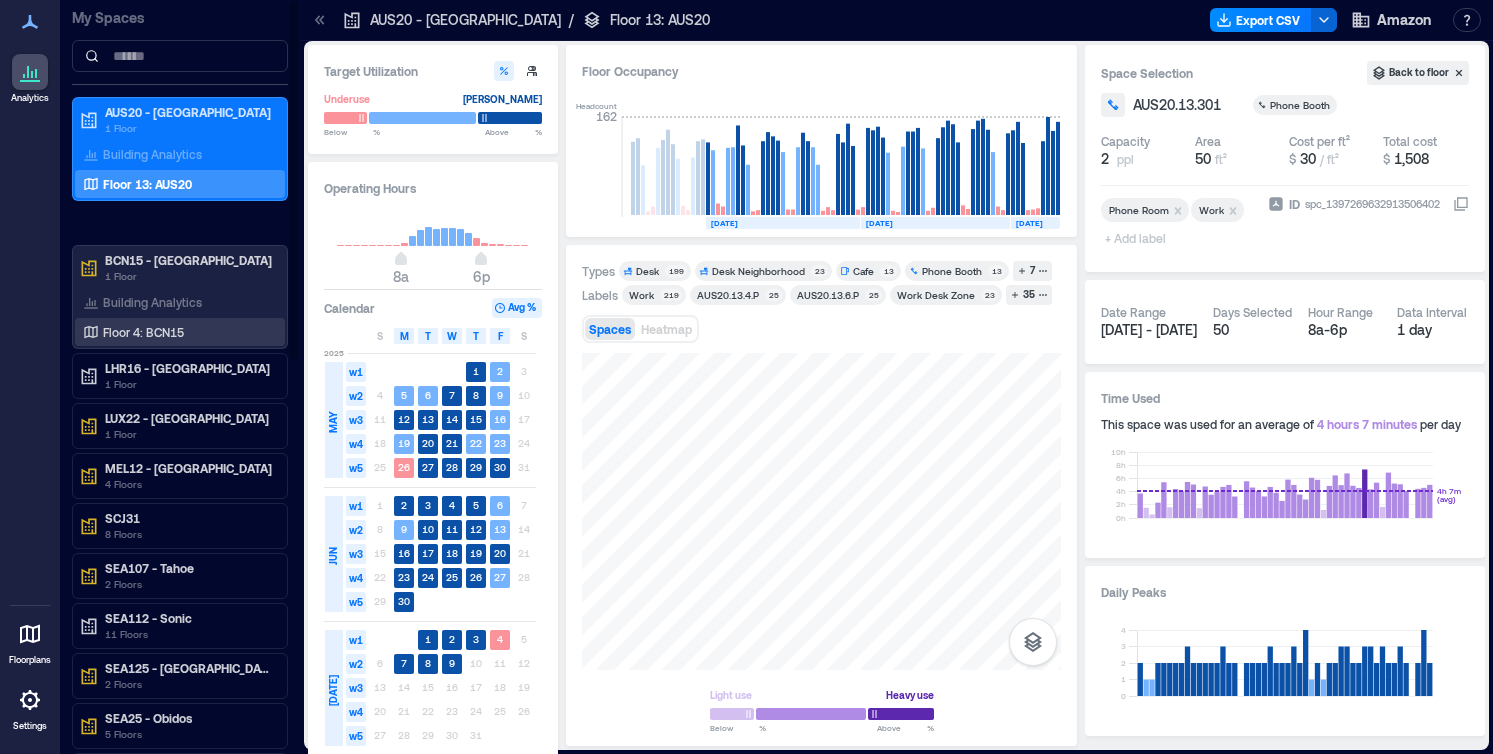 click on "Floor 4: BCN15" at bounding box center [180, 332] 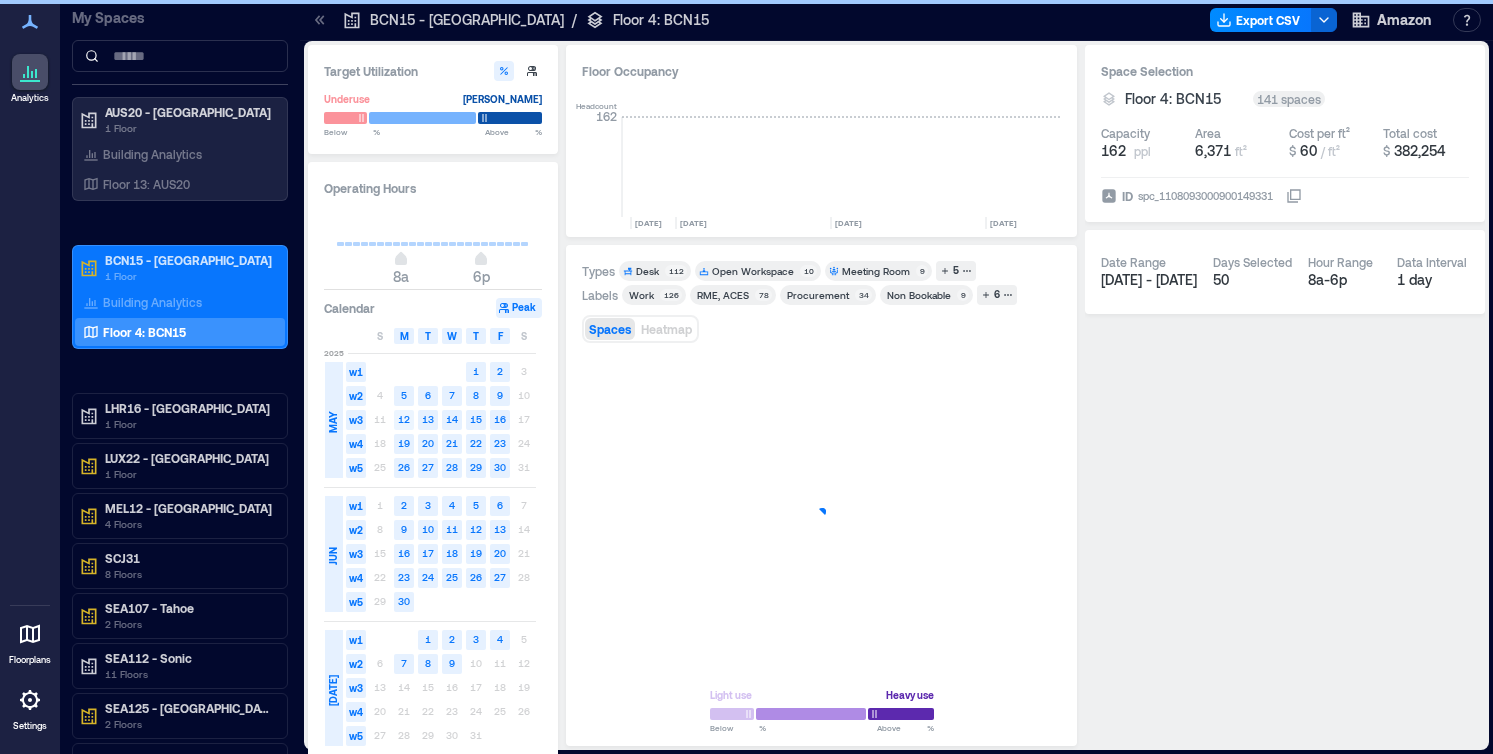 scroll, scrollTop: 0, scrollLeft: 3319, axis: horizontal 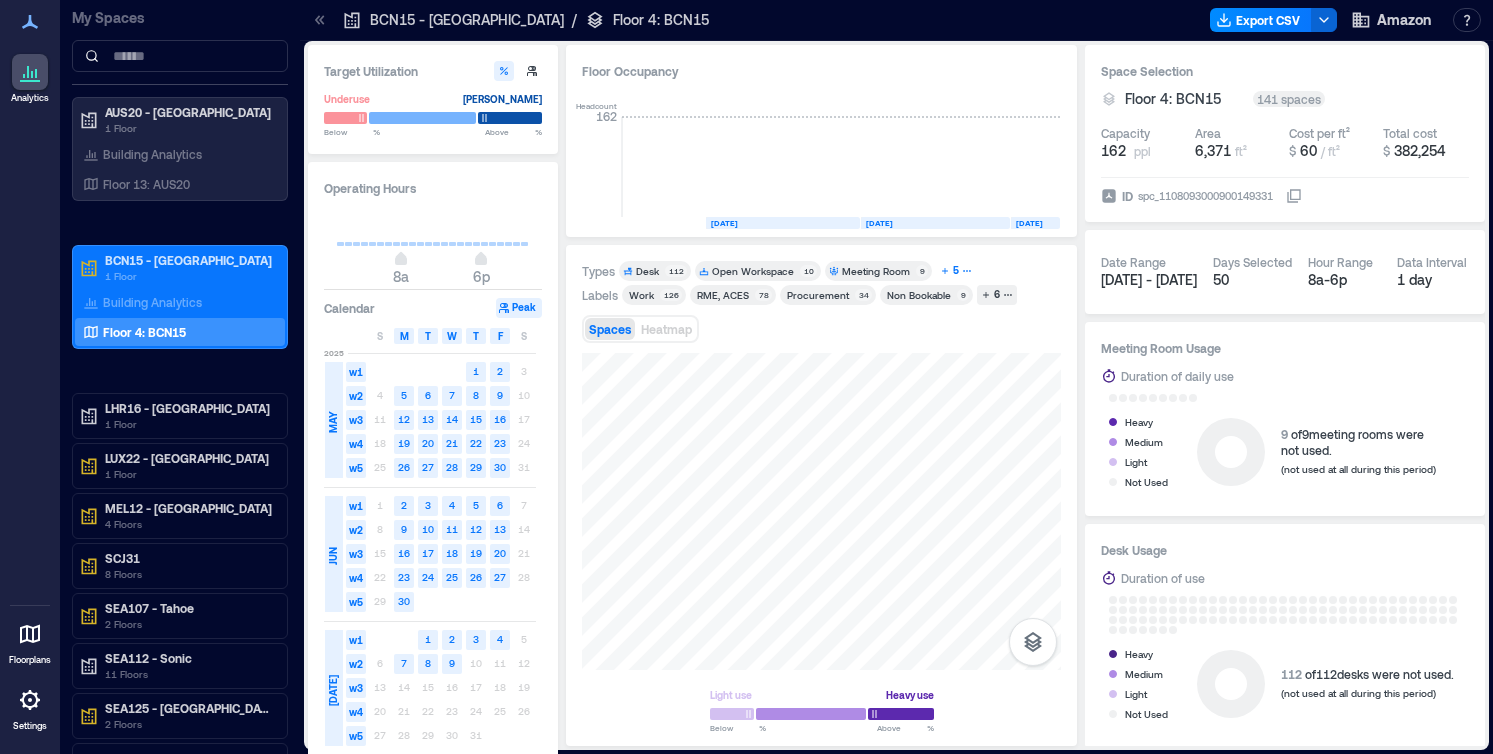 click 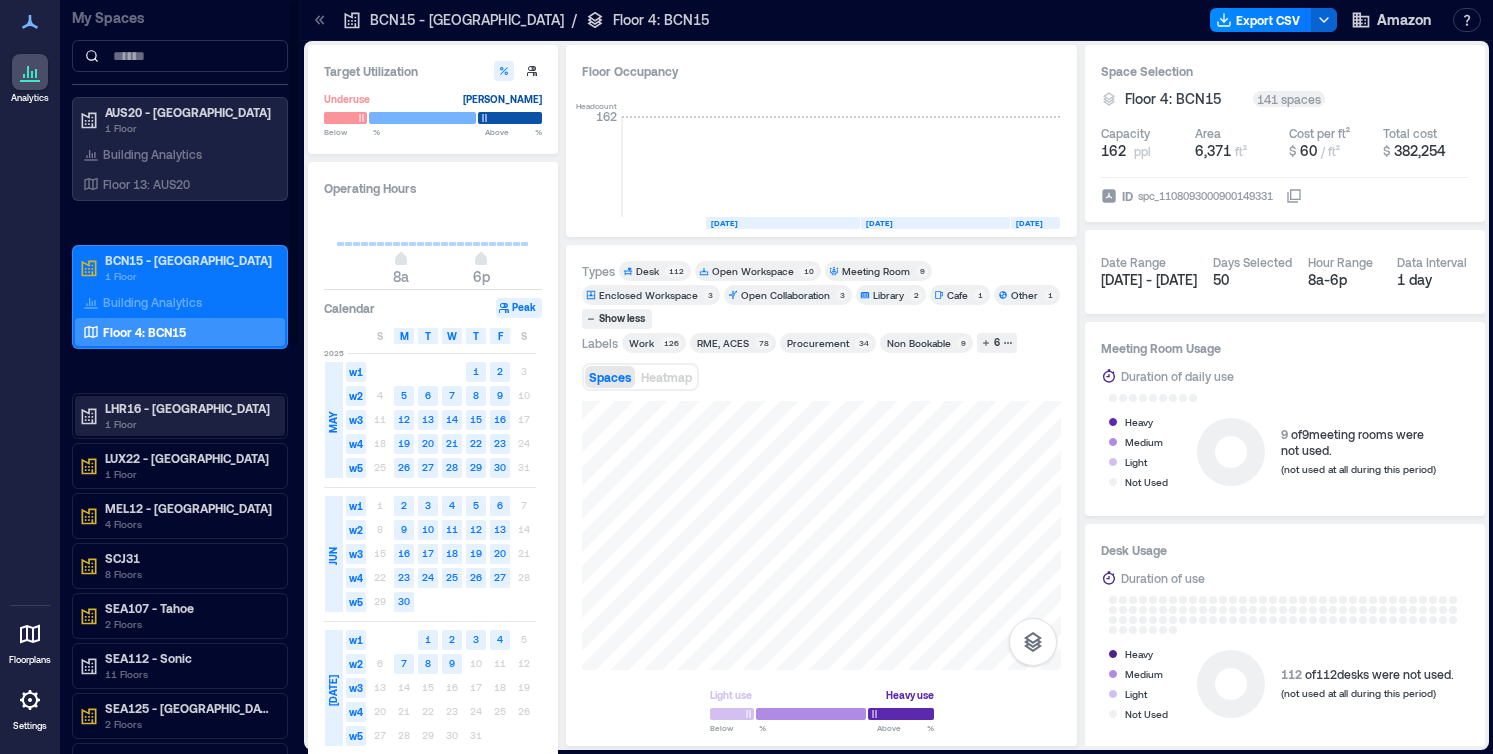 click on "LHR16 - [GEOGRAPHIC_DATA]" at bounding box center (189, 408) 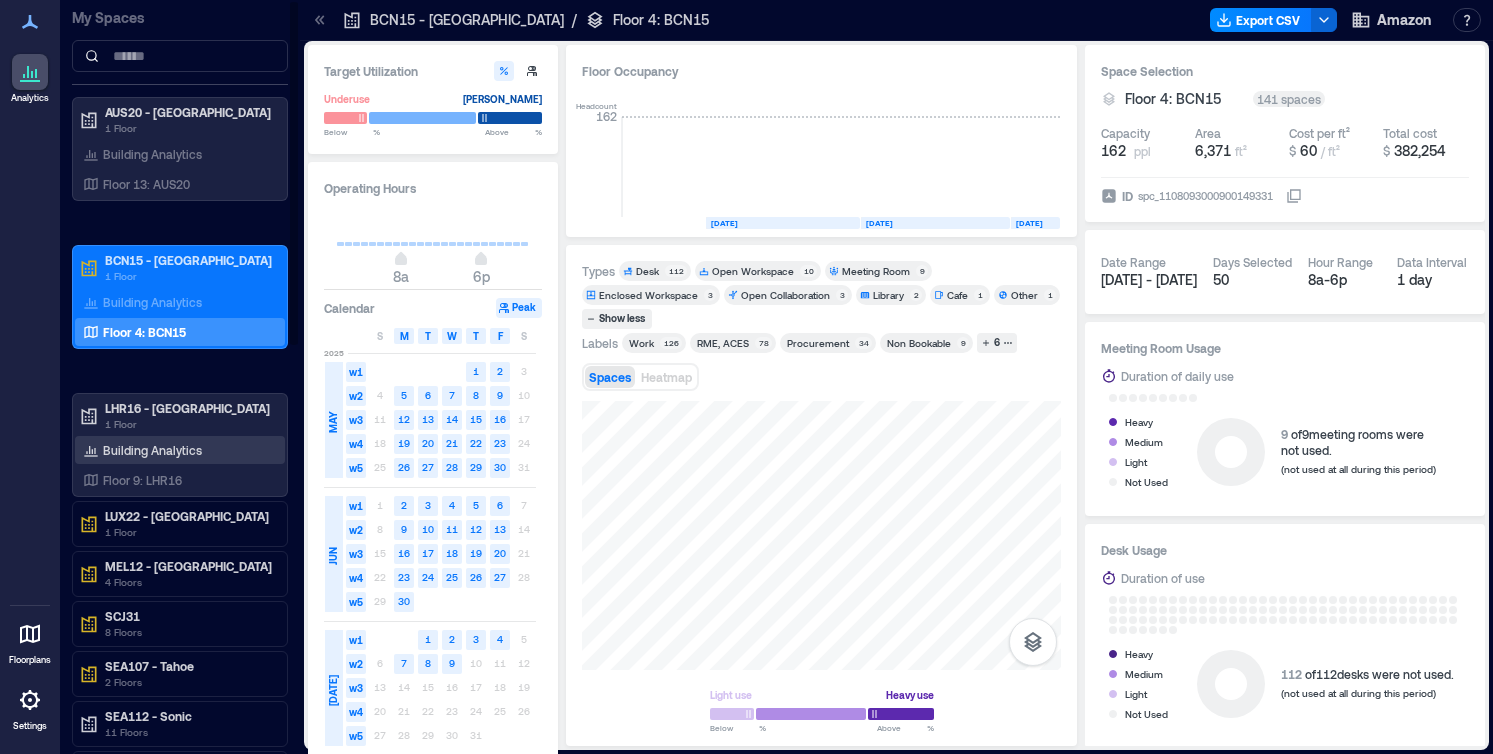 click on "Building Analytics" at bounding box center (152, 450) 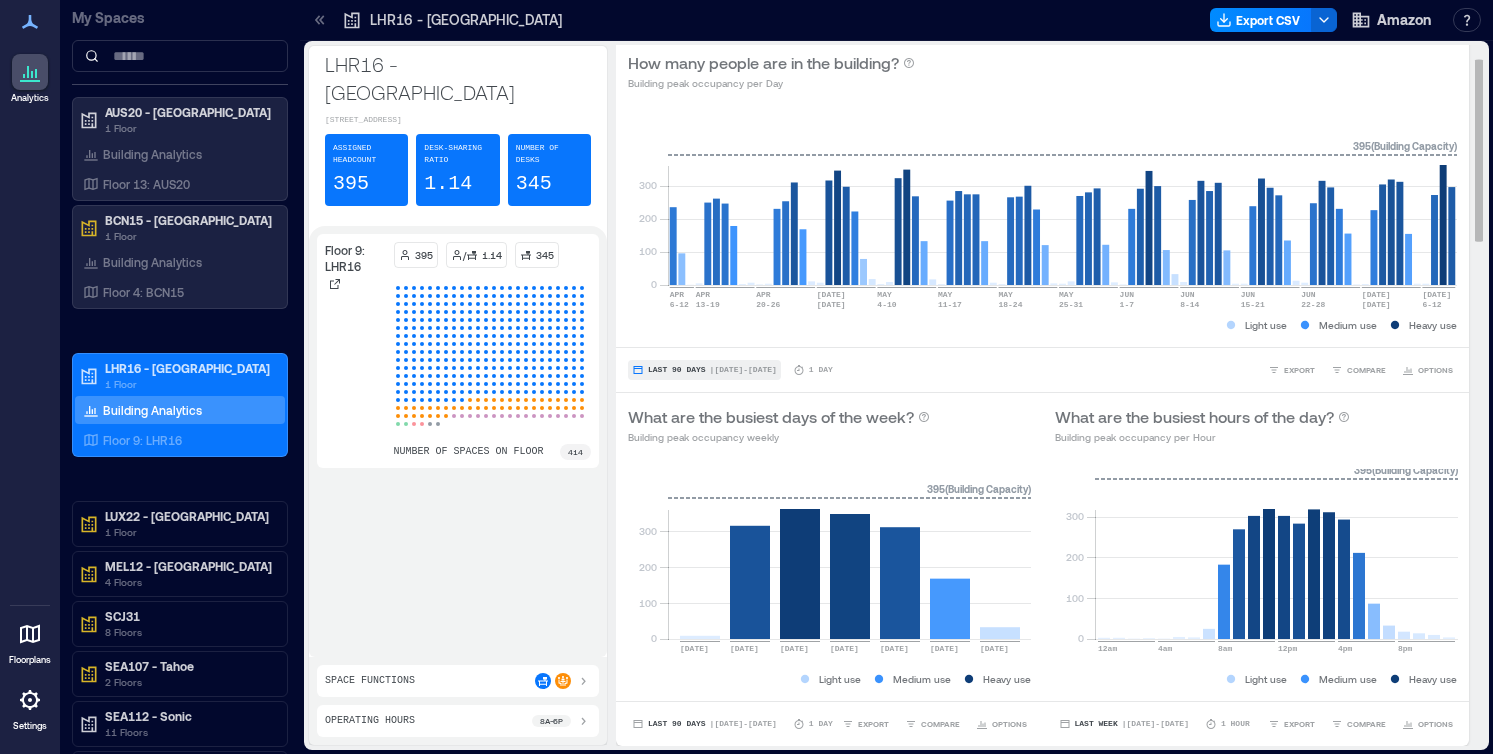 scroll, scrollTop: 62, scrollLeft: 0, axis: vertical 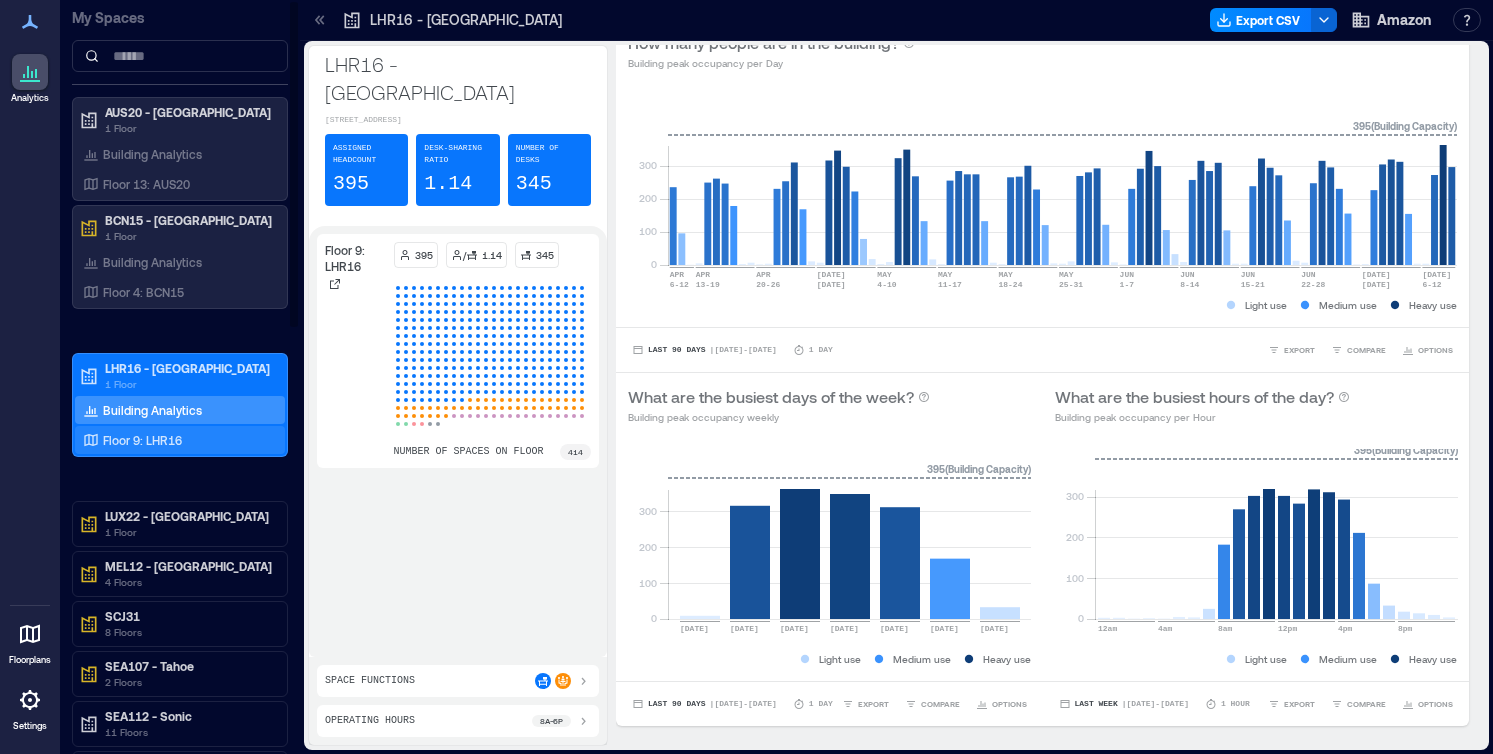 click on "Floor 9: LHR16" at bounding box center (142, 440) 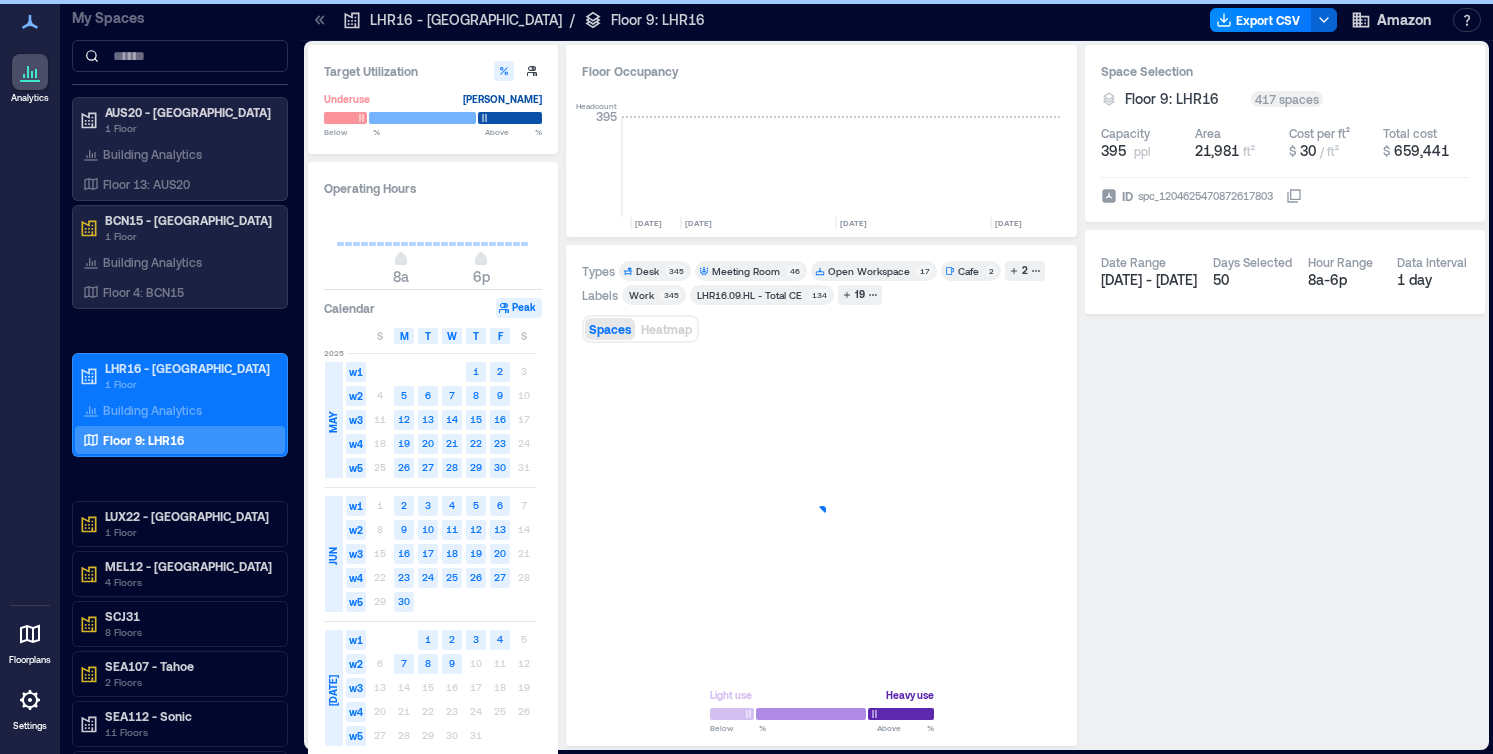 scroll, scrollTop: 0, scrollLeft: 2559, axis: horizontal 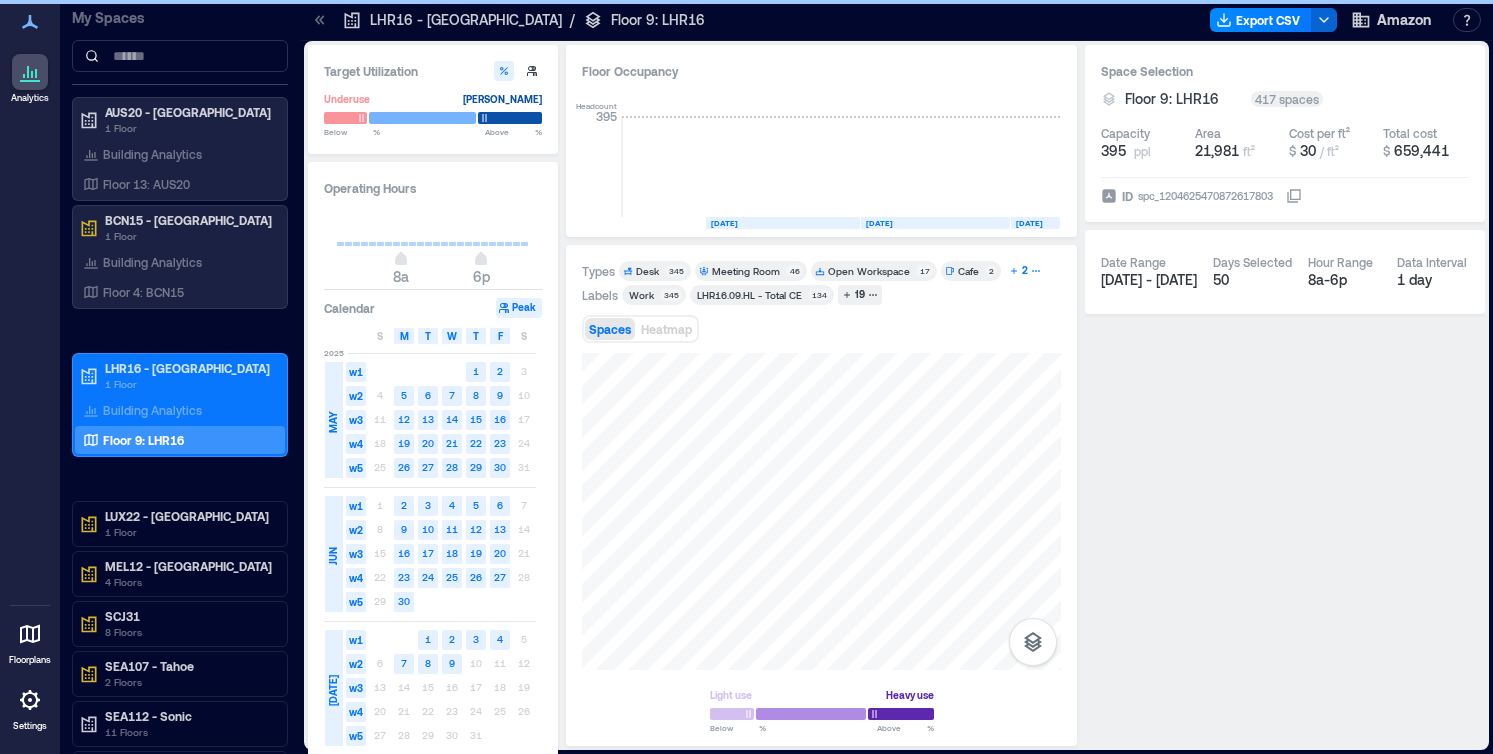 click 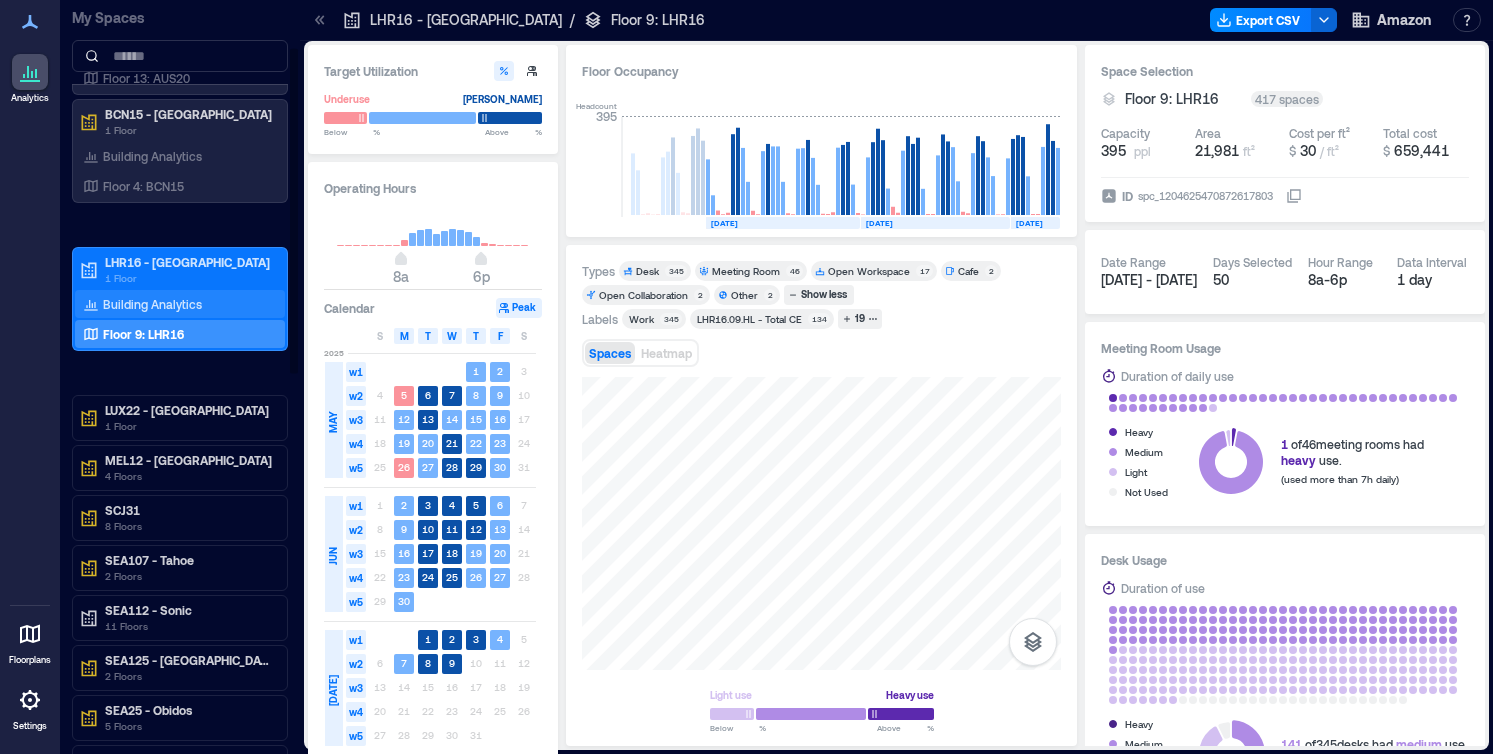 scroll, scrollTop: 108, scrollLeft: 0, axis: vertical 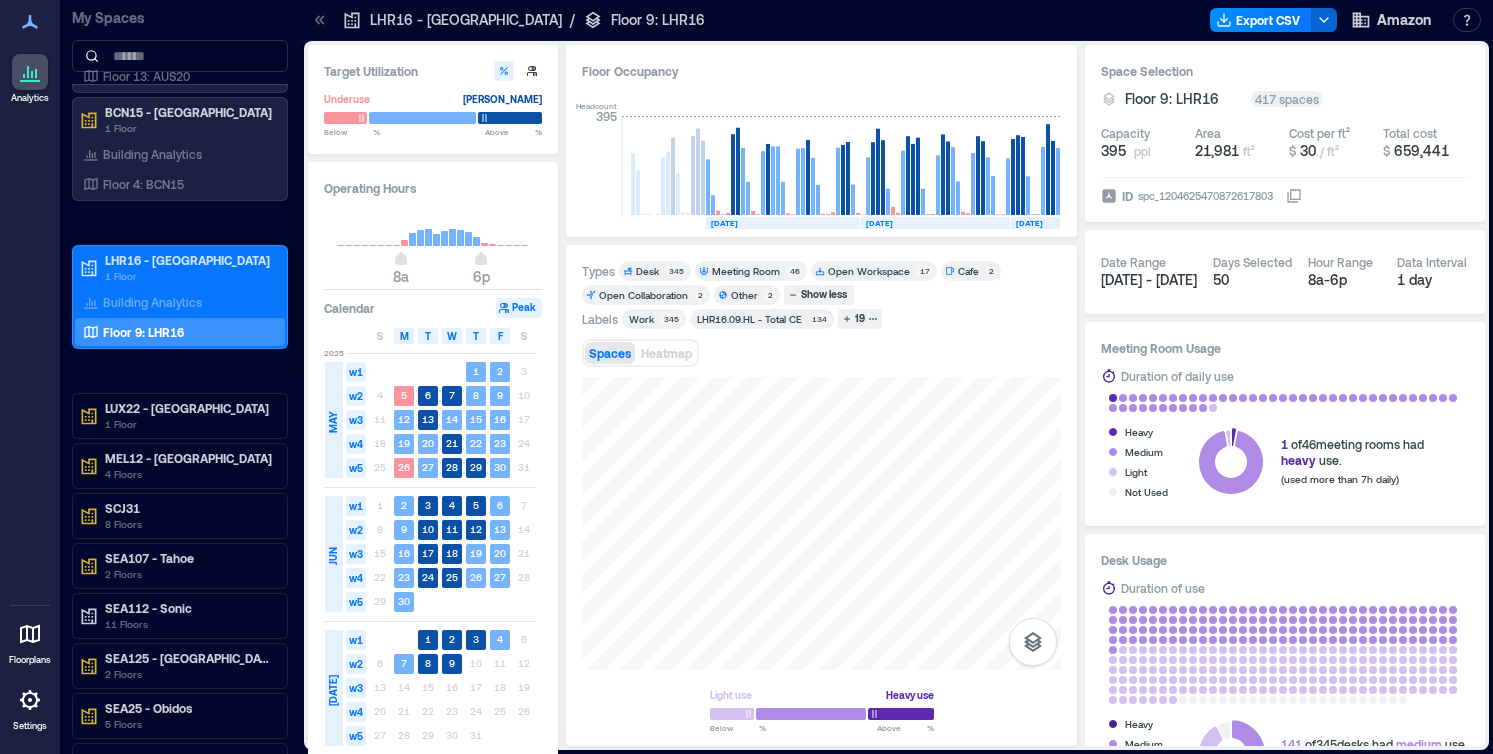 click on "LUX22 - Luxembourg 1 Floor" at bounding box center [180, 416] 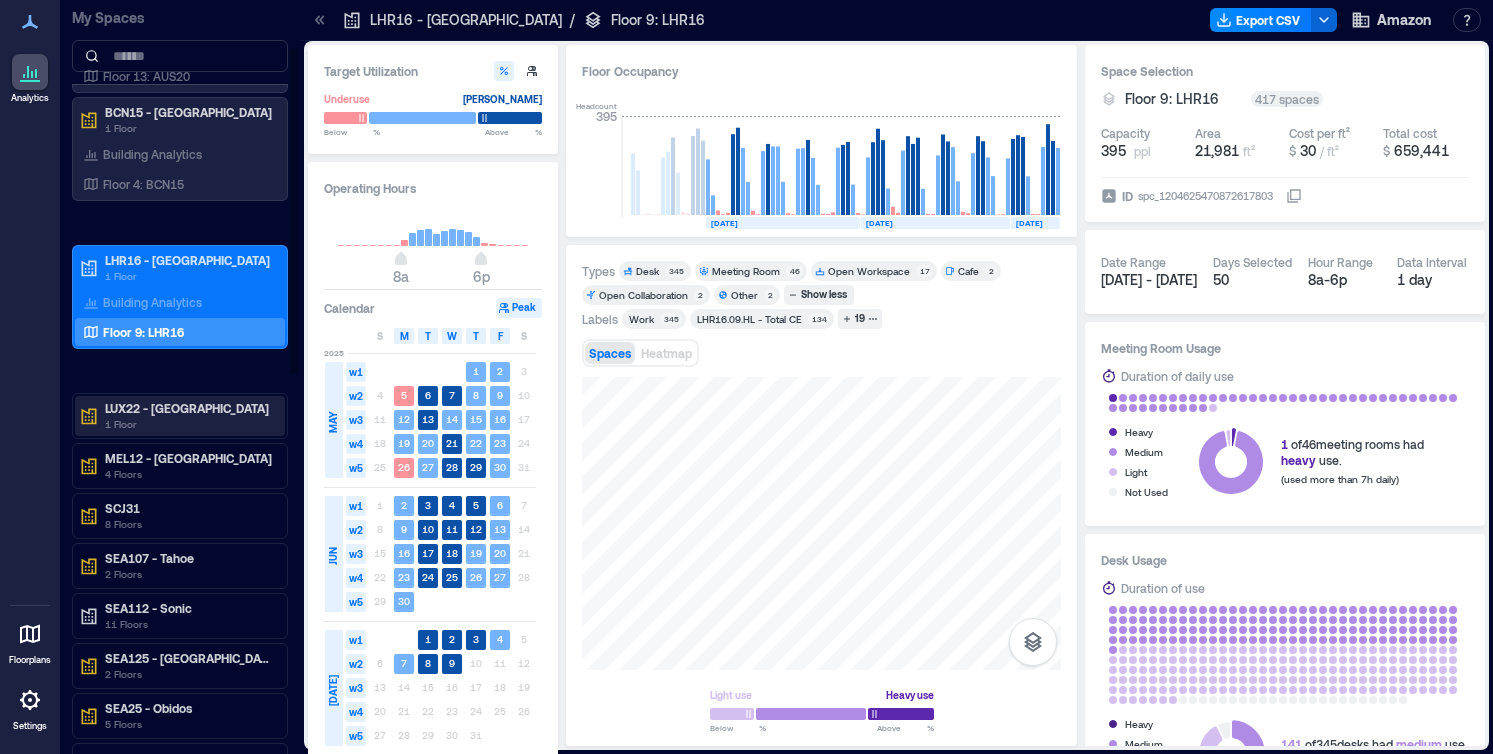 click on "LUX22 - [GEOGRAPHIC_DATA]" at bounding box center (189, 408) 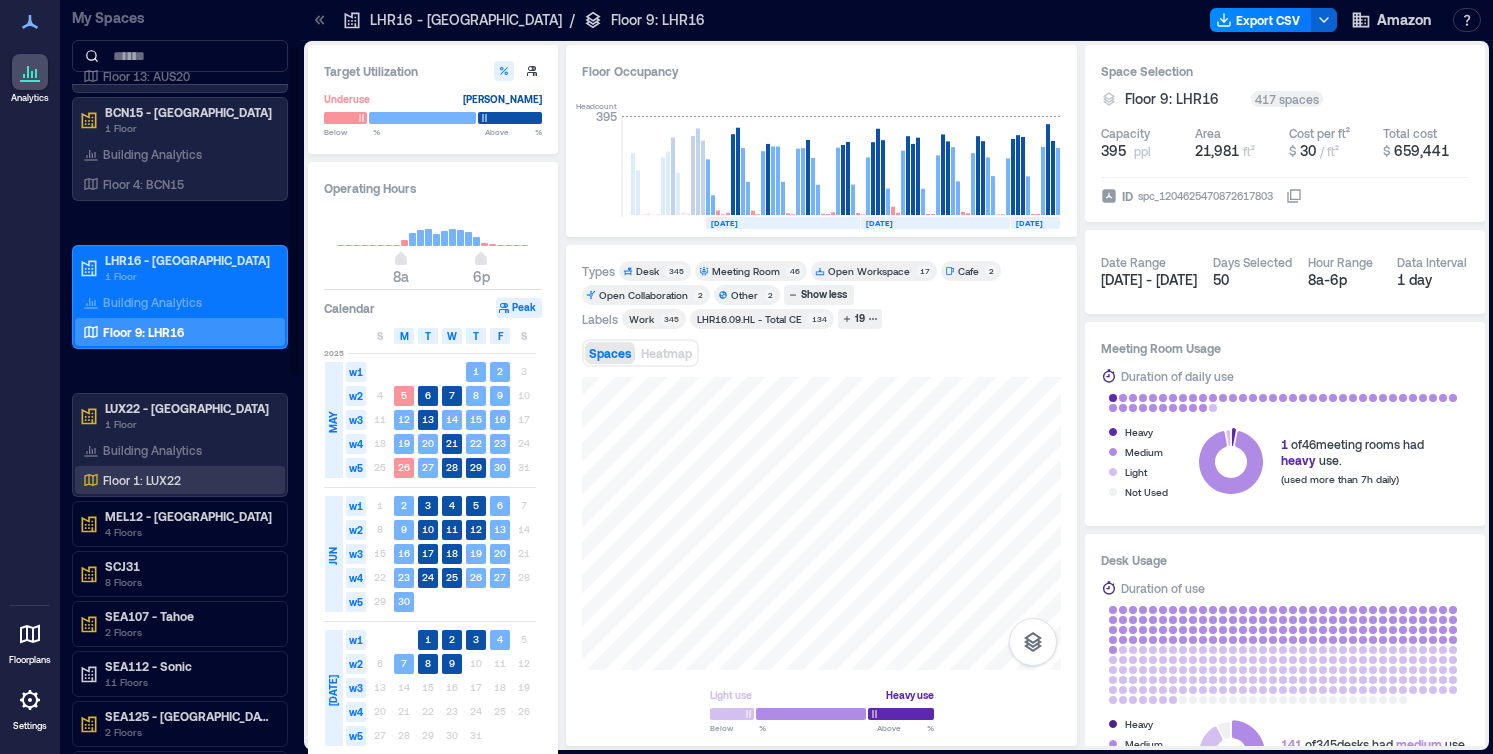 click on "Floor 1: LUX22" at bounding box center [180, 480] 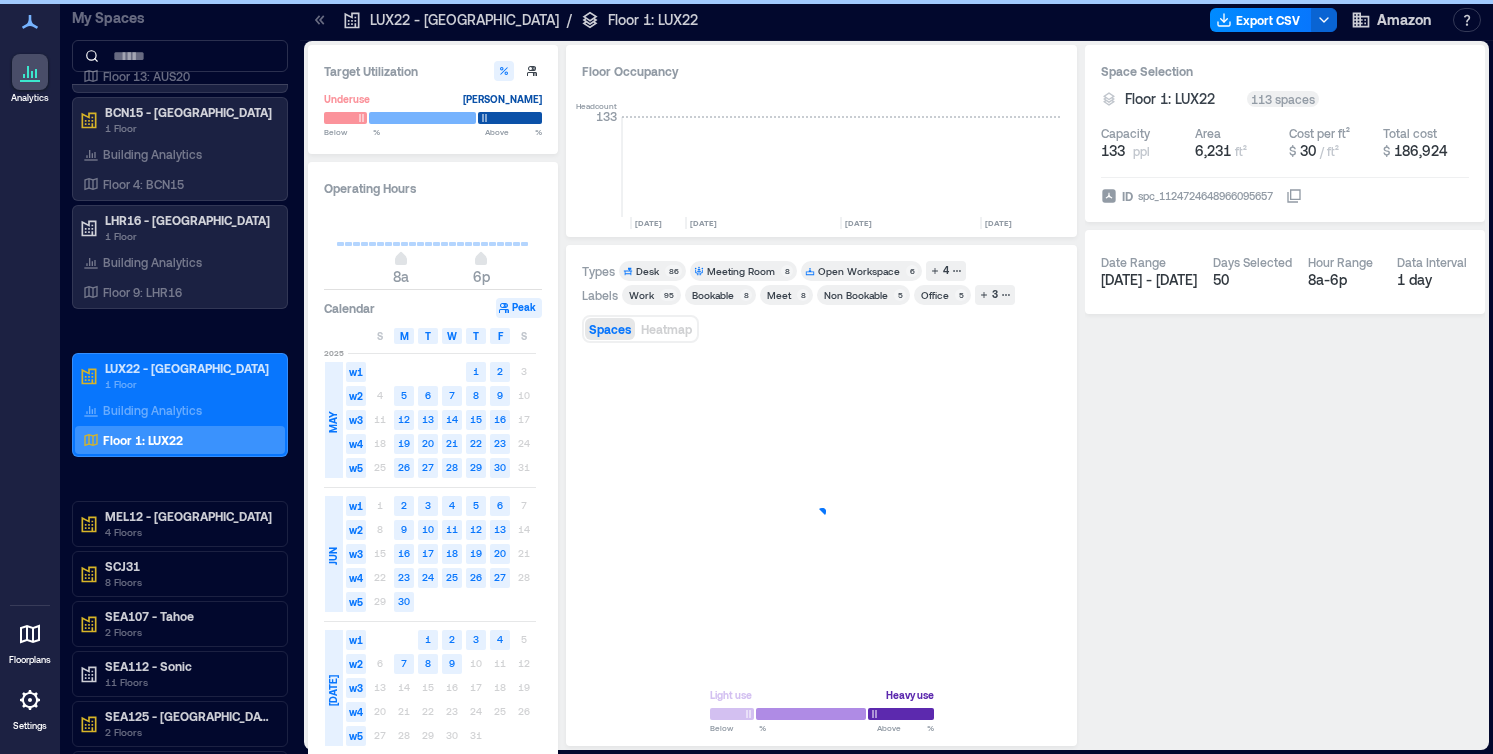 scroll, scrollTop: 0, scrollLeft: 4234, axis: horizontal 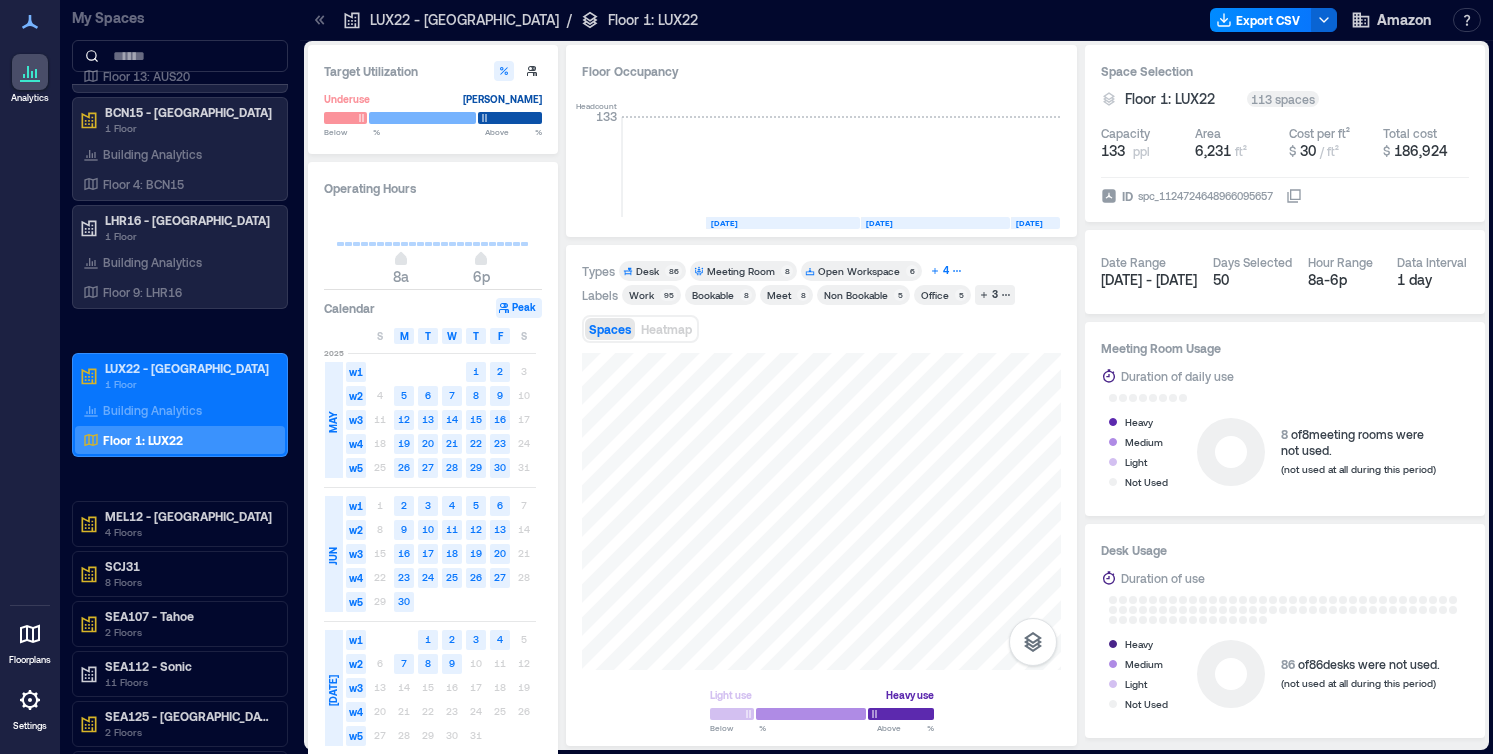 click on "4" at bounding box center [946, 271] 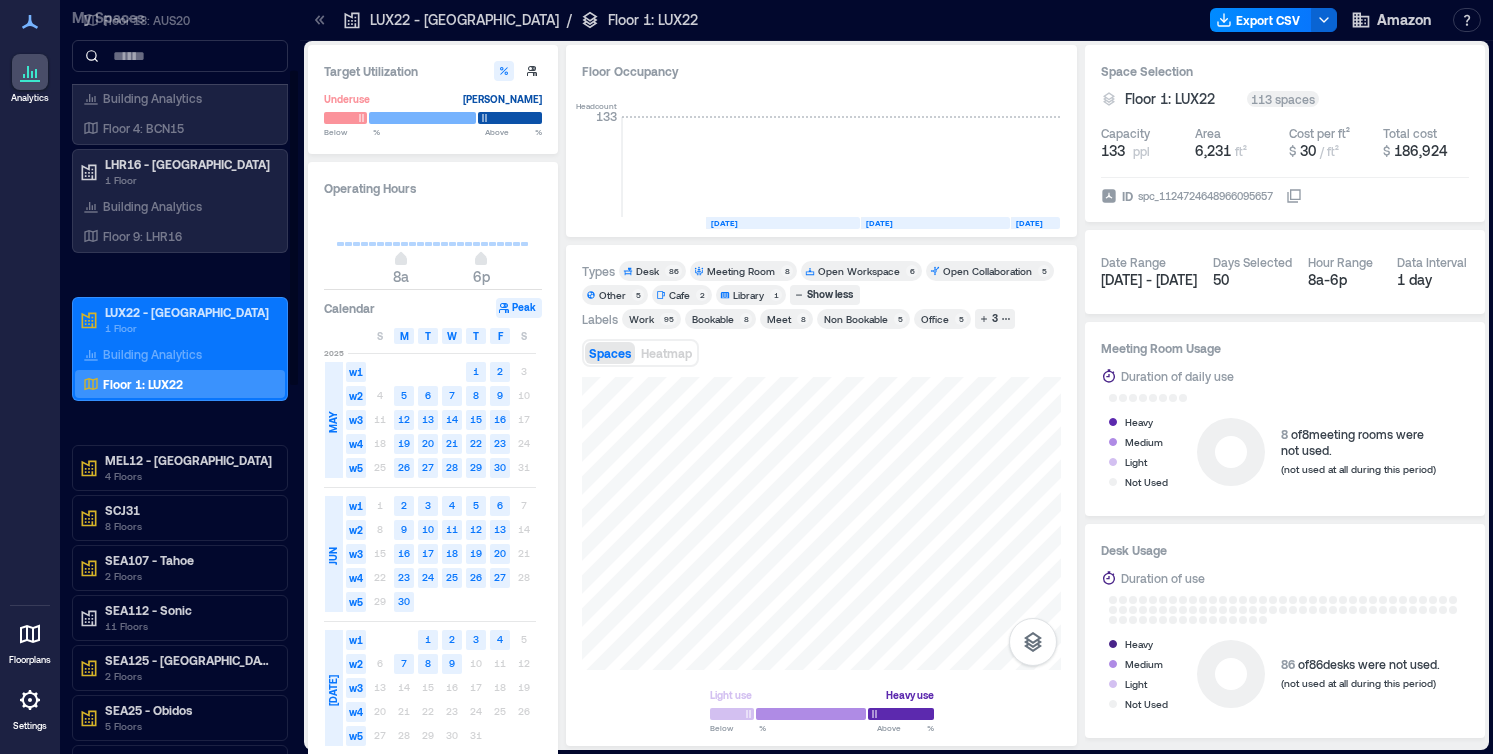 scroll, scrollTop: 167, scrollLeft: 0, axis: vertical 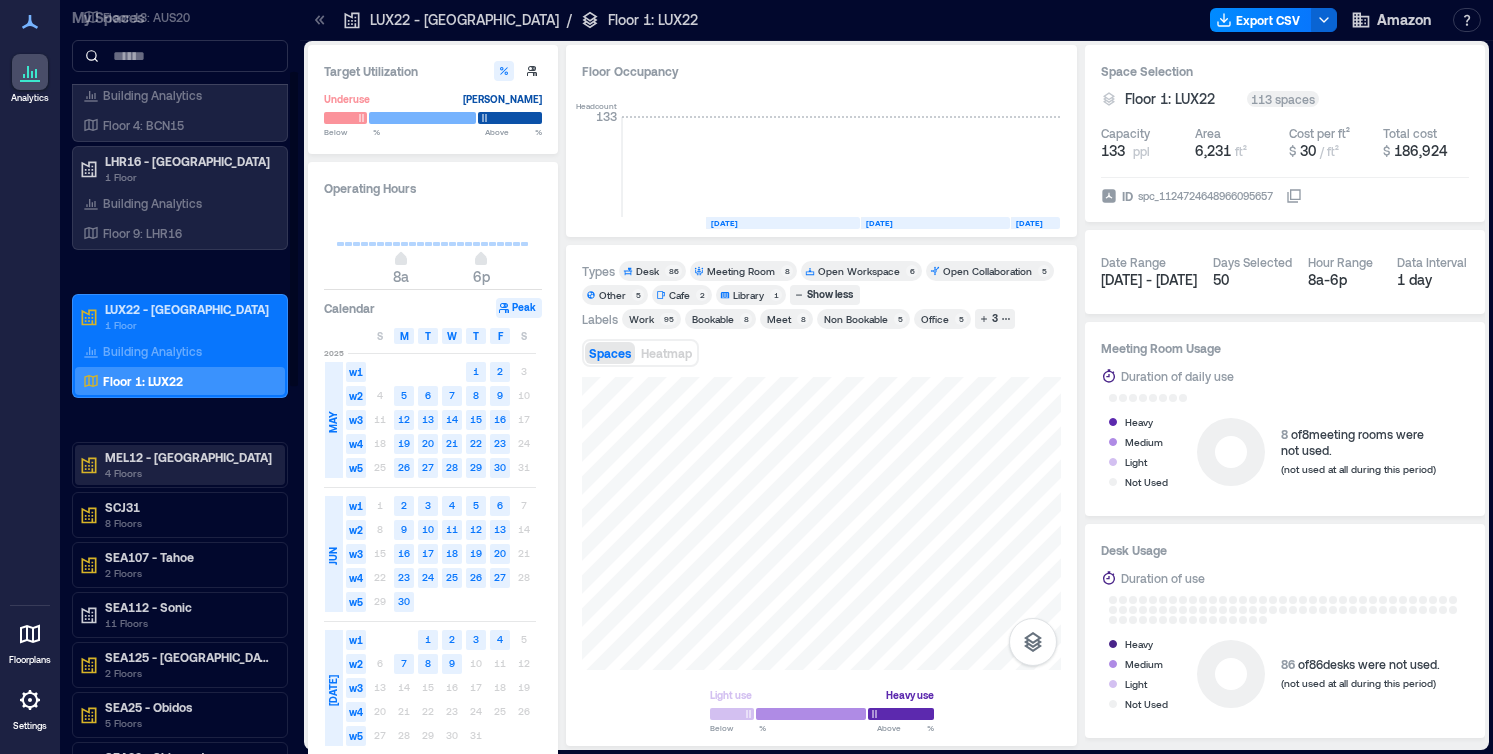click on "MEL12 - [GEOGRAPHIC_DATA]" at bounding box center [189, 457] 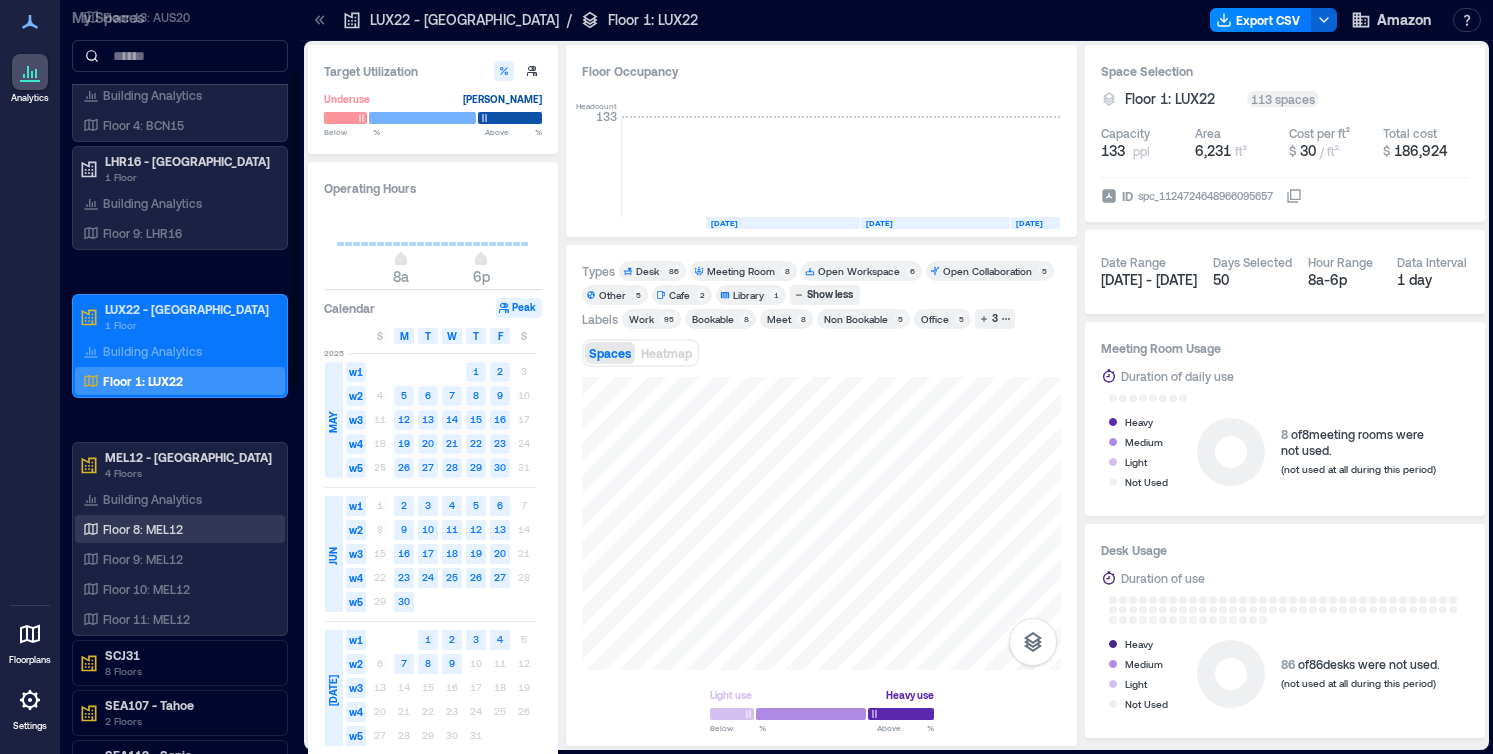 click on "Floor 8: MEL12" at bounding box center [176, 529] 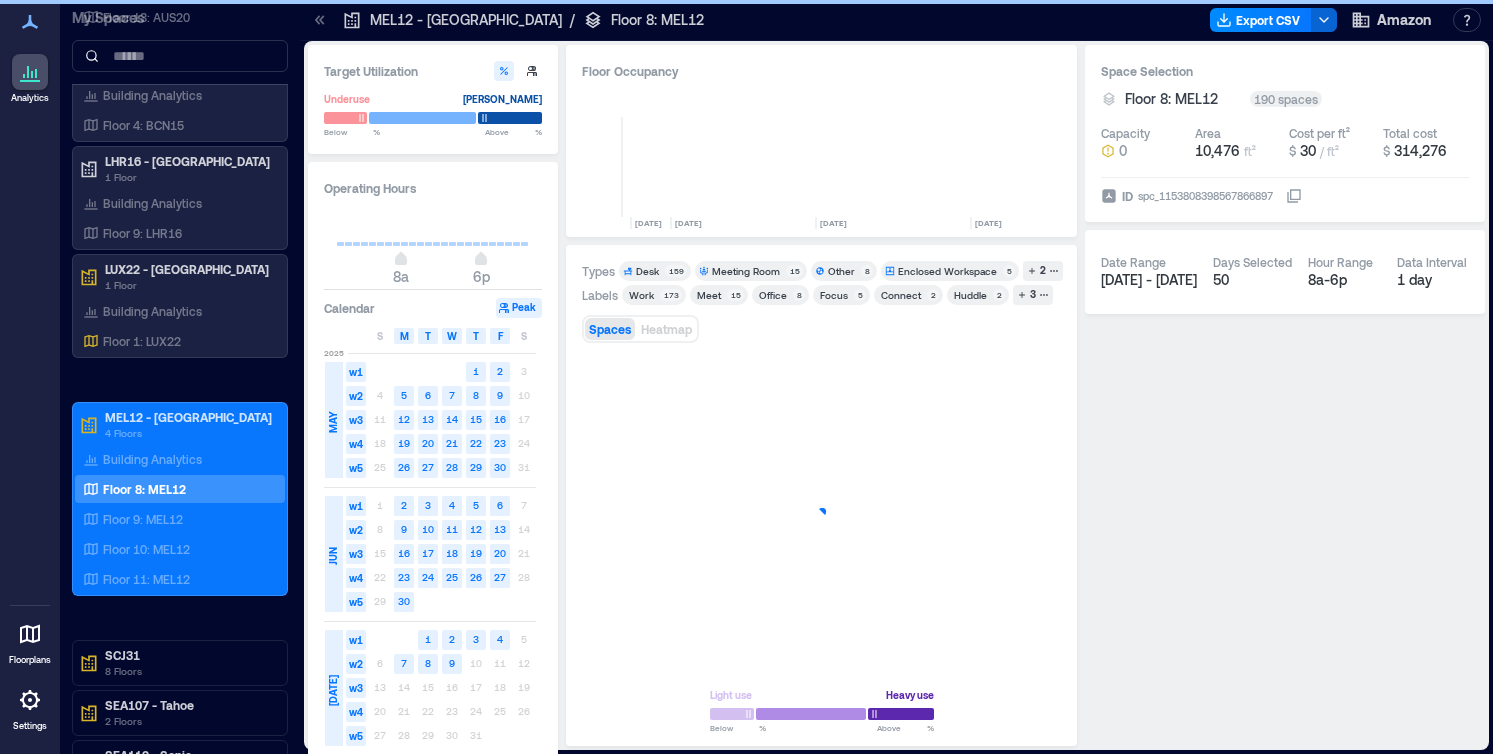 scroll, scrollTop: 0, scrollLeft: 2239, axis: horizontal 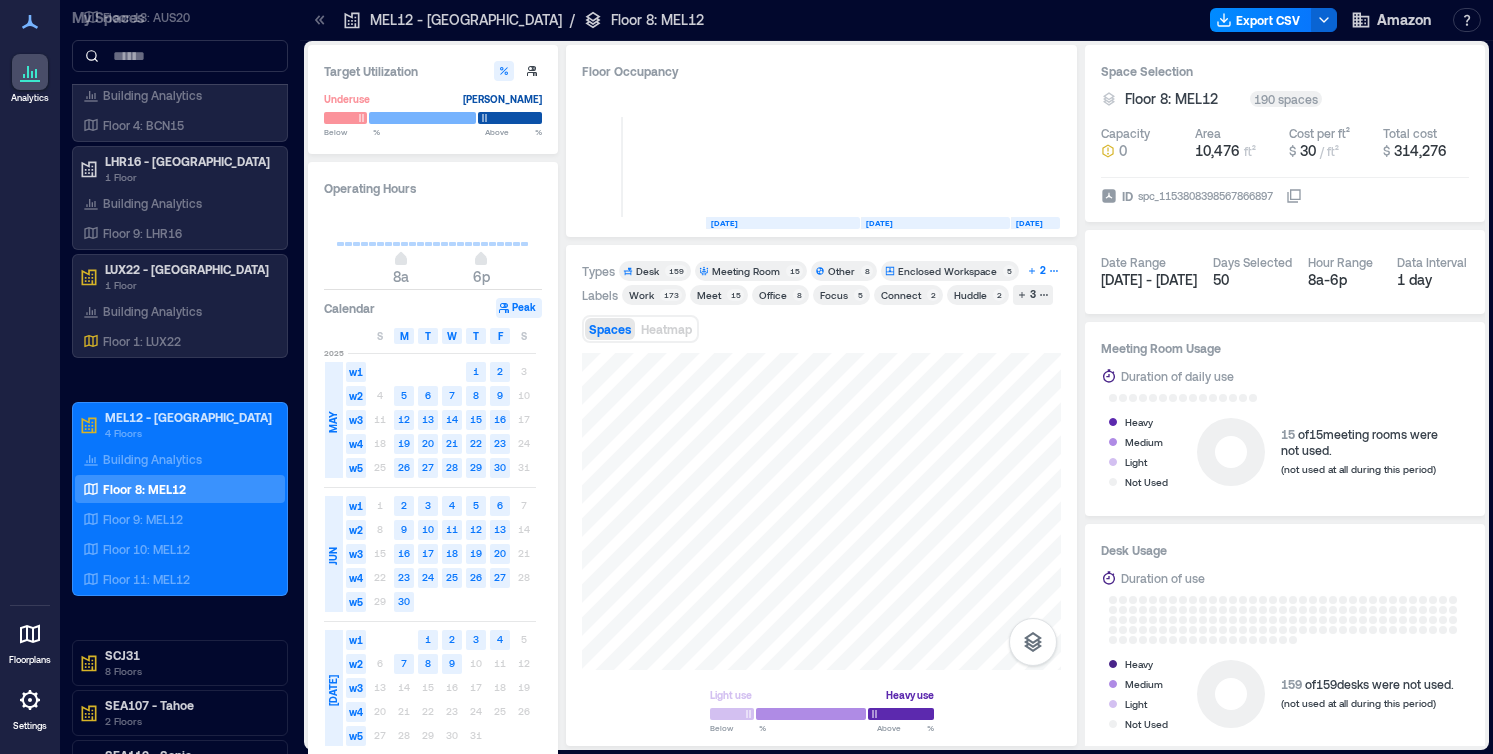 click on "2" at bounding box center (1043, 271) 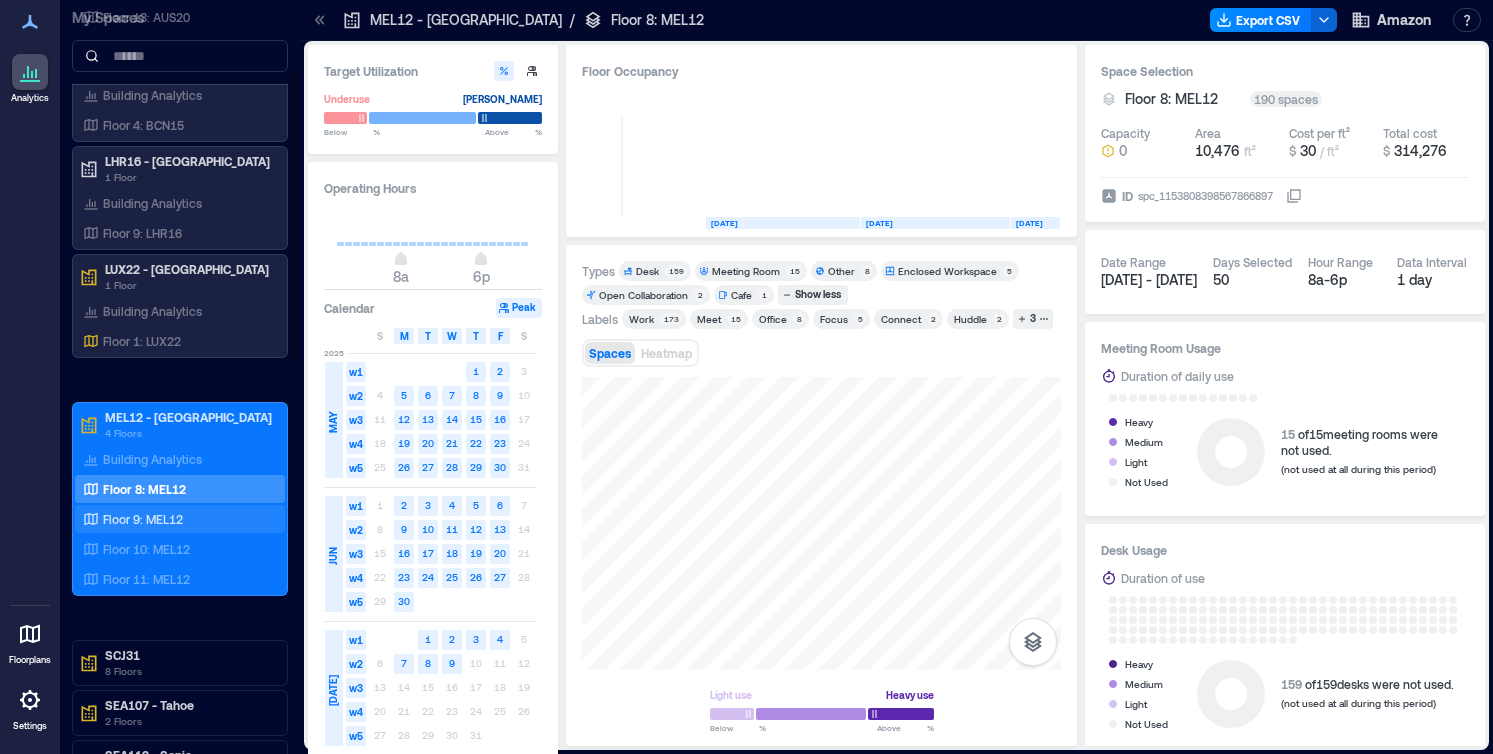 click on "Floor 9: MEL12" at bounding box center (143, 519) 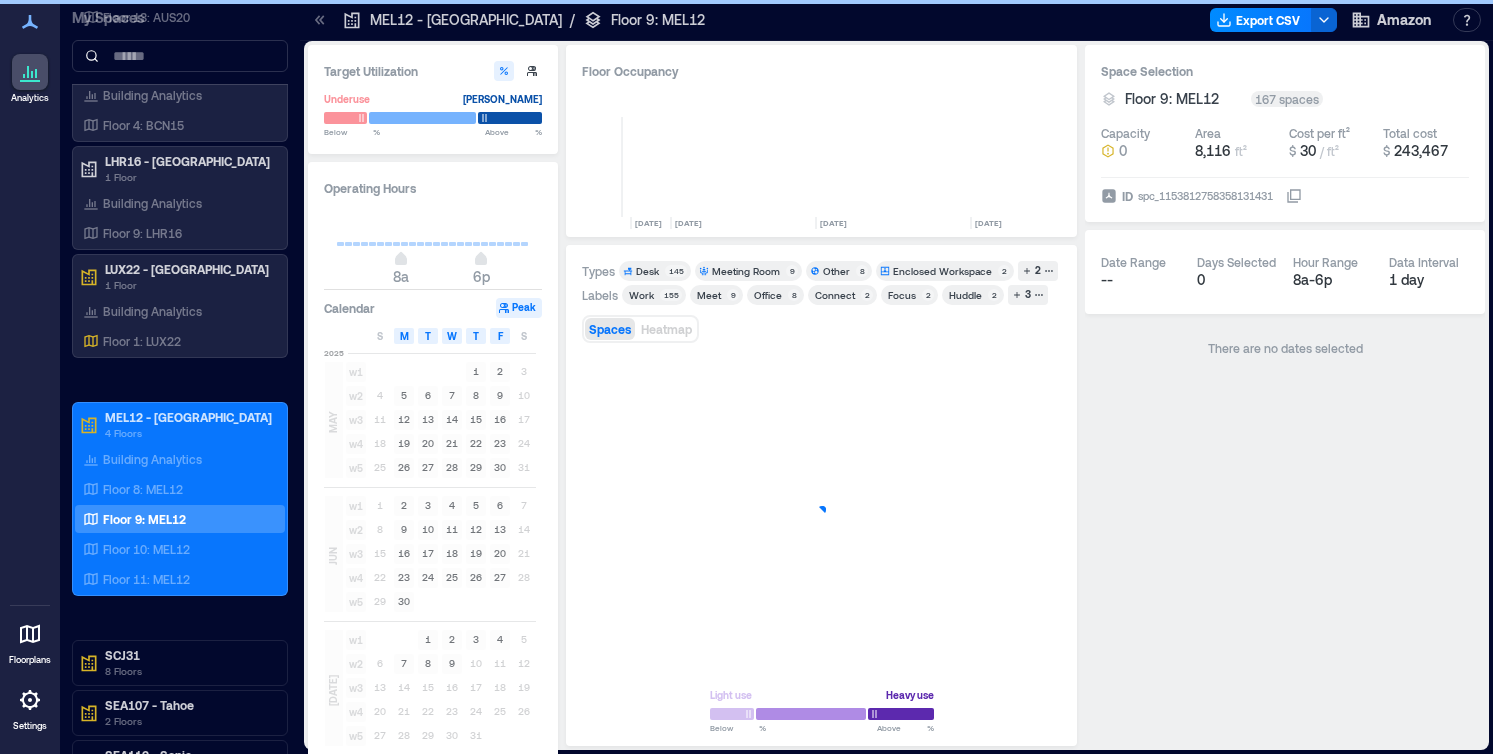 scroll, scrollTop: 0, scrollLeft: 2239, axis: horizontal 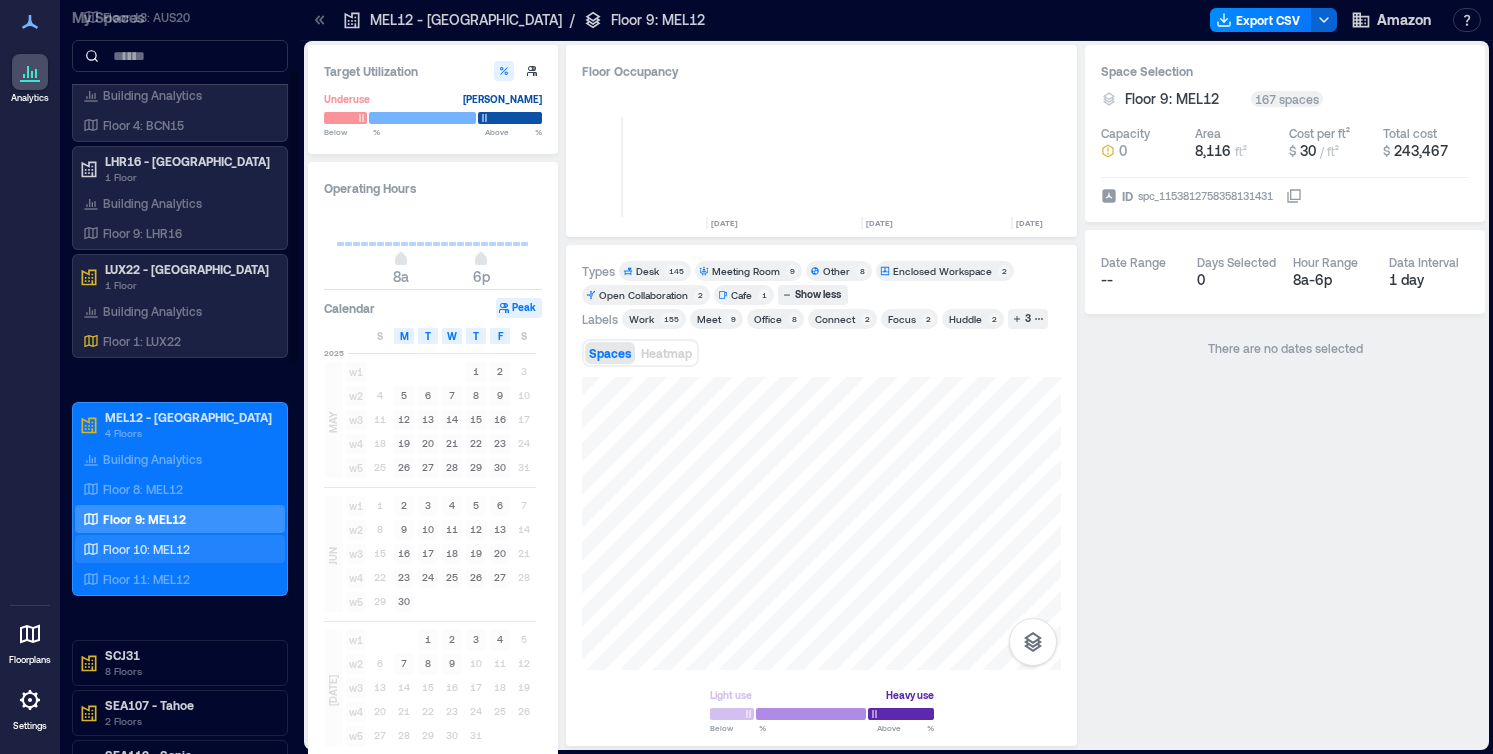 click on "Floor 10: MEL12" at bounding box center (176, 549) 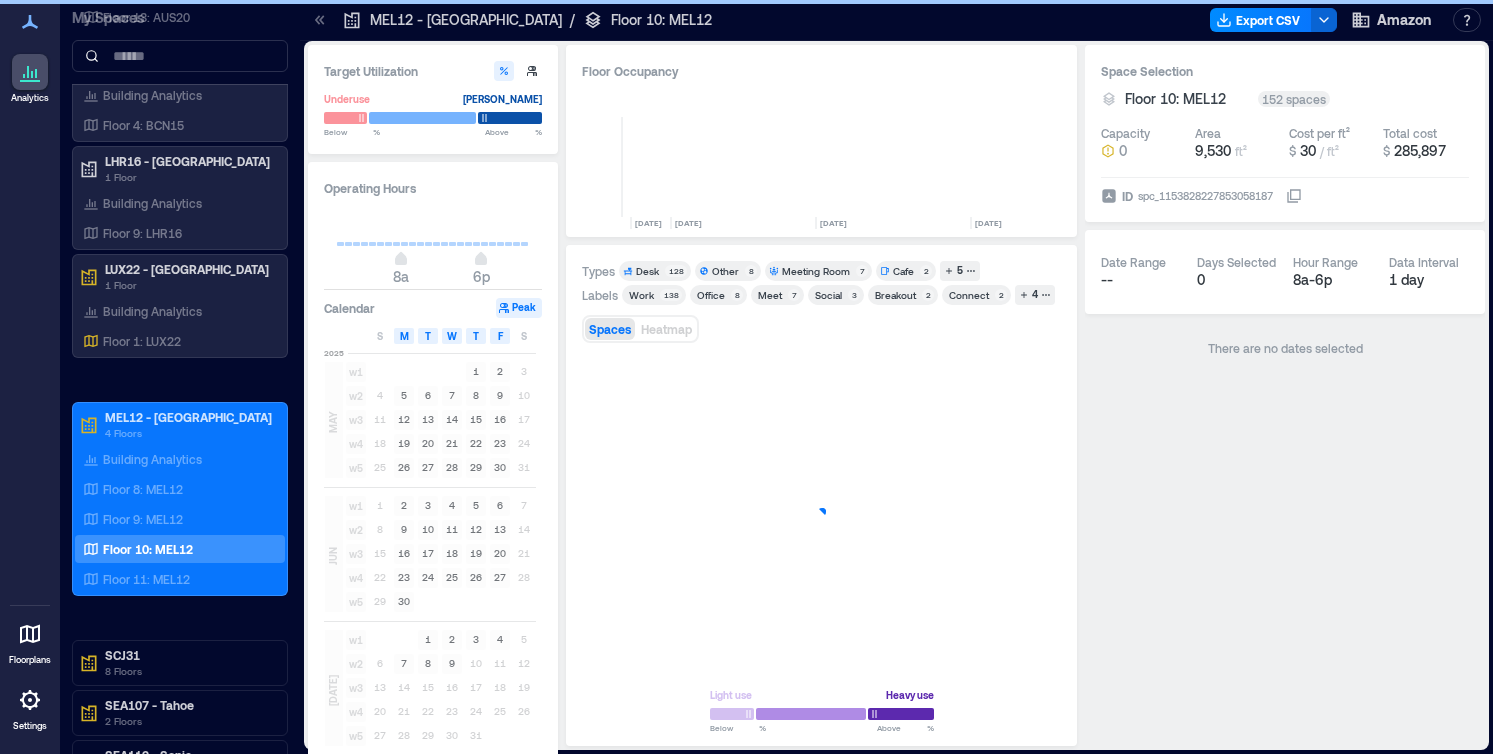 scroll, scrollTop: 0, scrollLeft: 2239, axis: horizontal 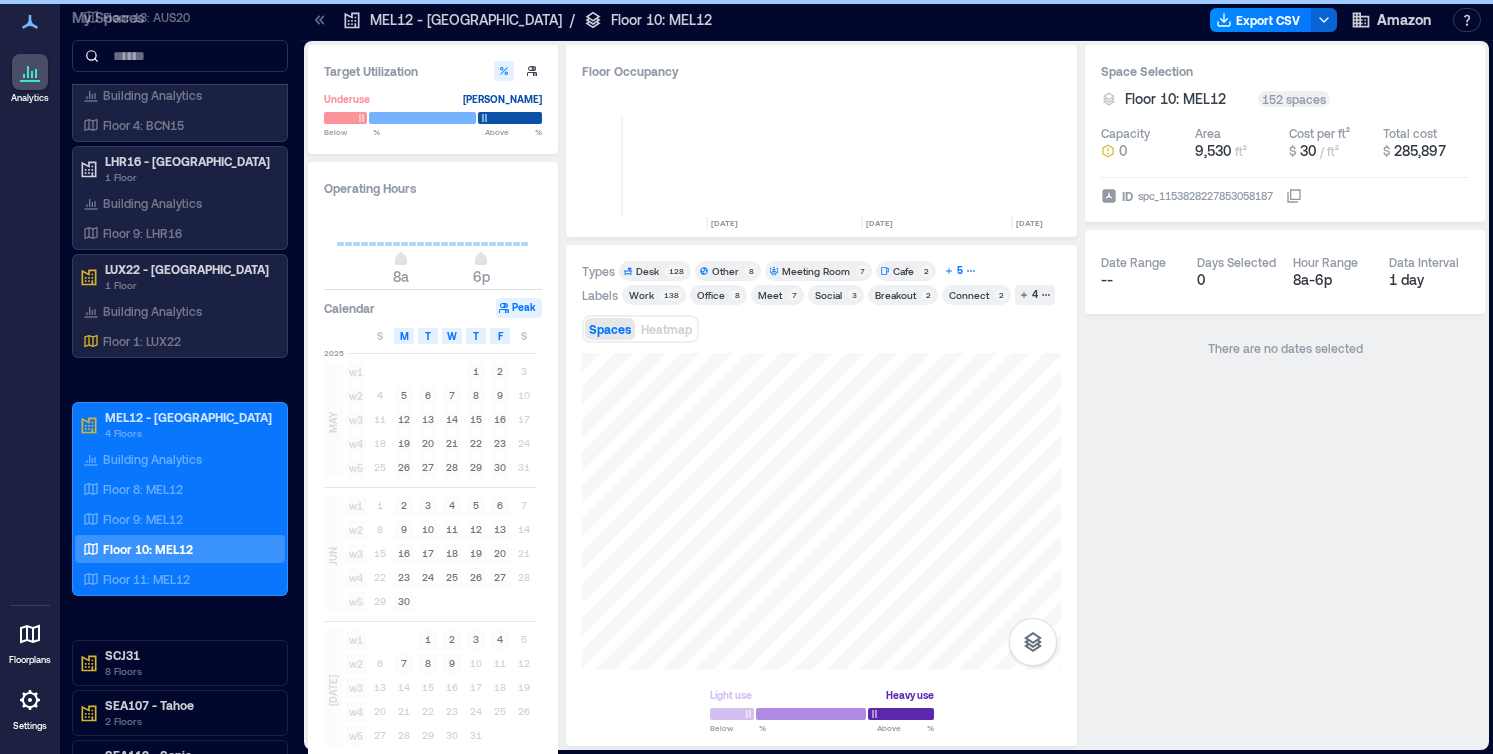 click on "5" at bounding box center (960, 271) 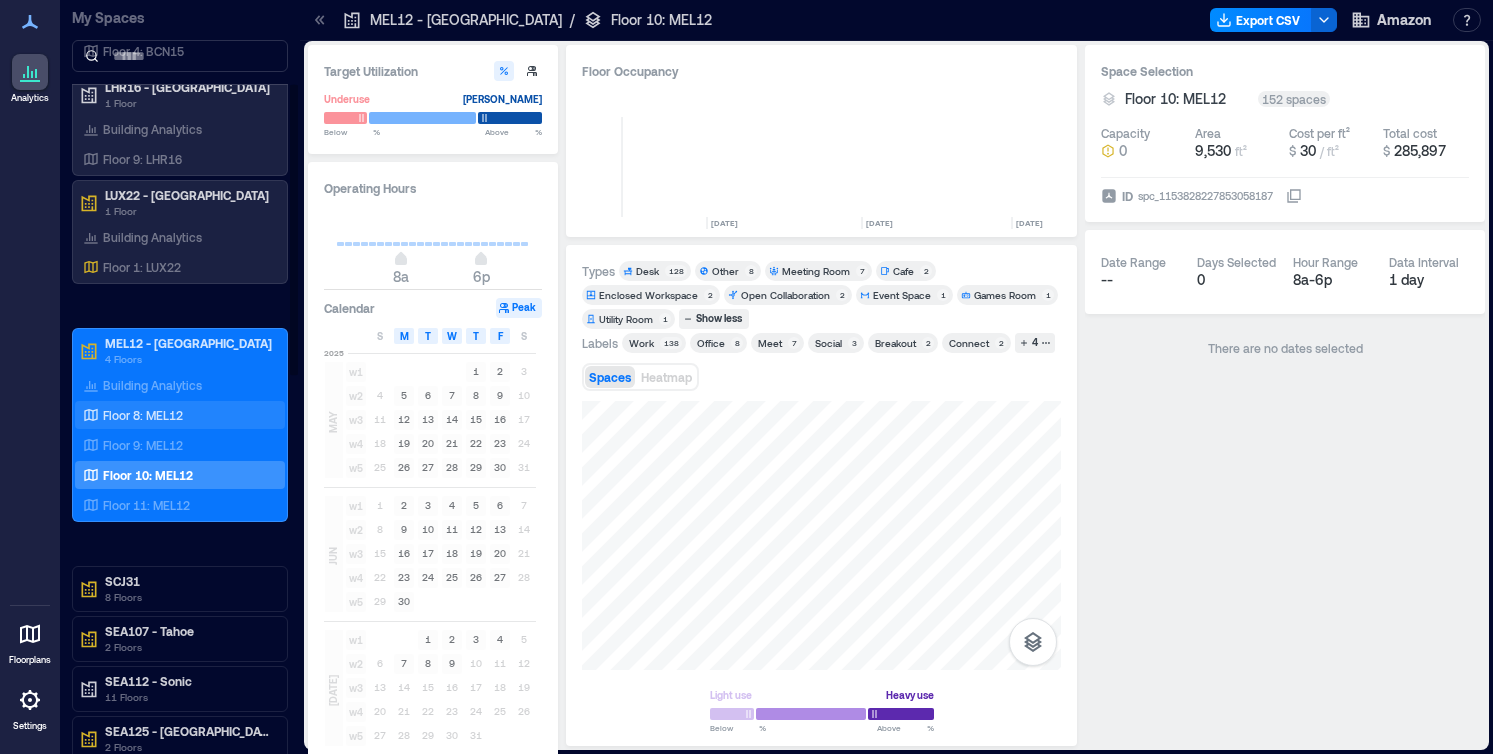scroll, scrollTop: 274, scrollLeft: 0, axis: vertical 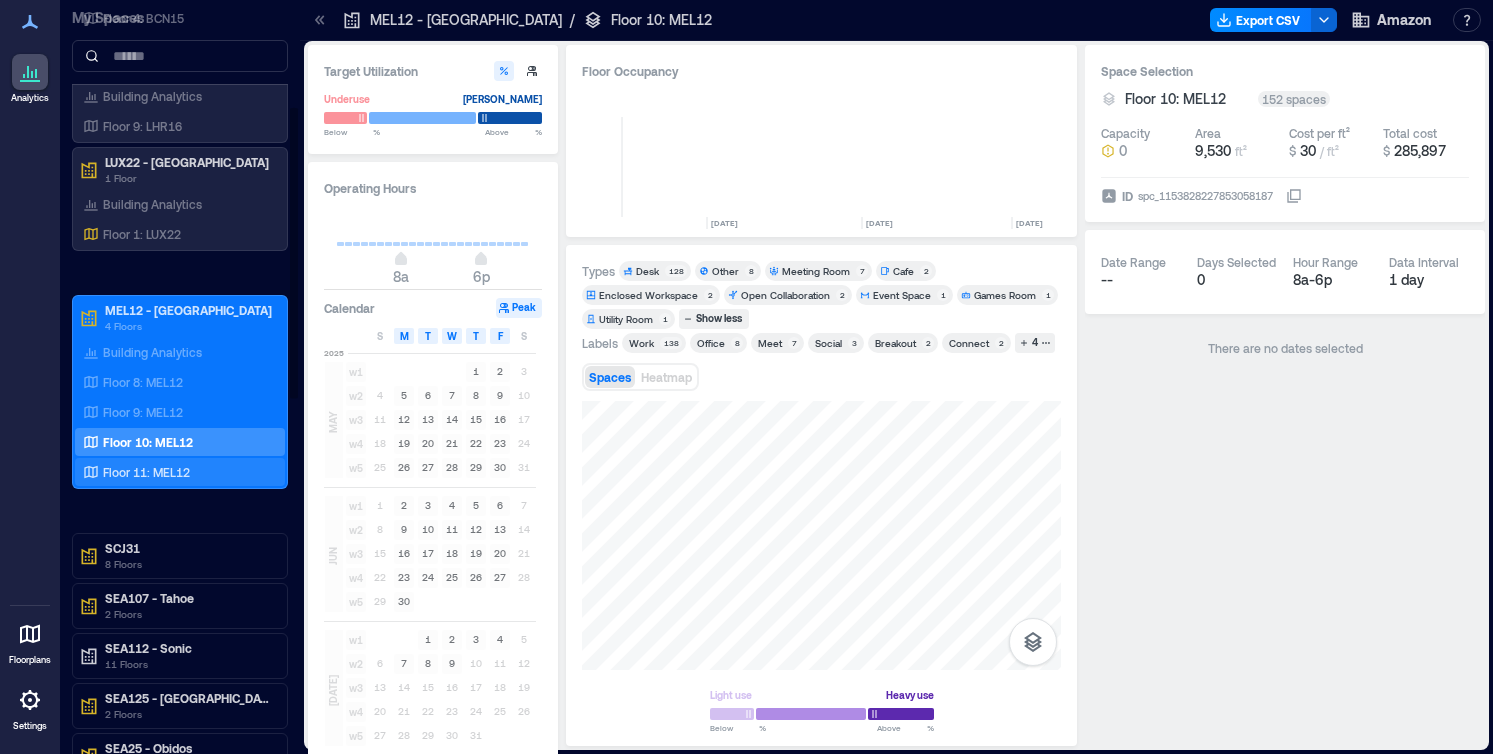 click on "Floor 11: MEL12" at bounding box center (176, 472) 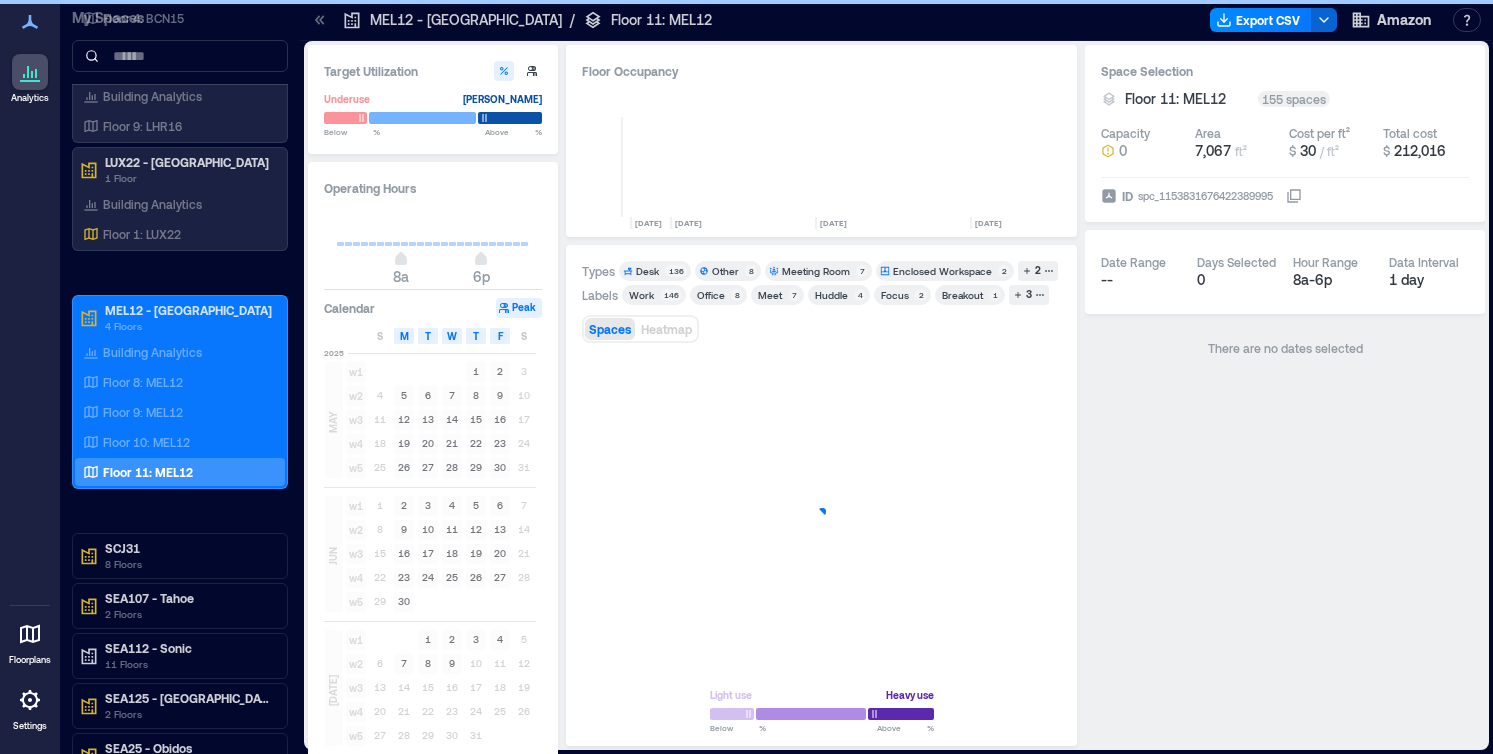 scroll, scrollTop: 0, scrollLeft: 2239, axis: horizontal 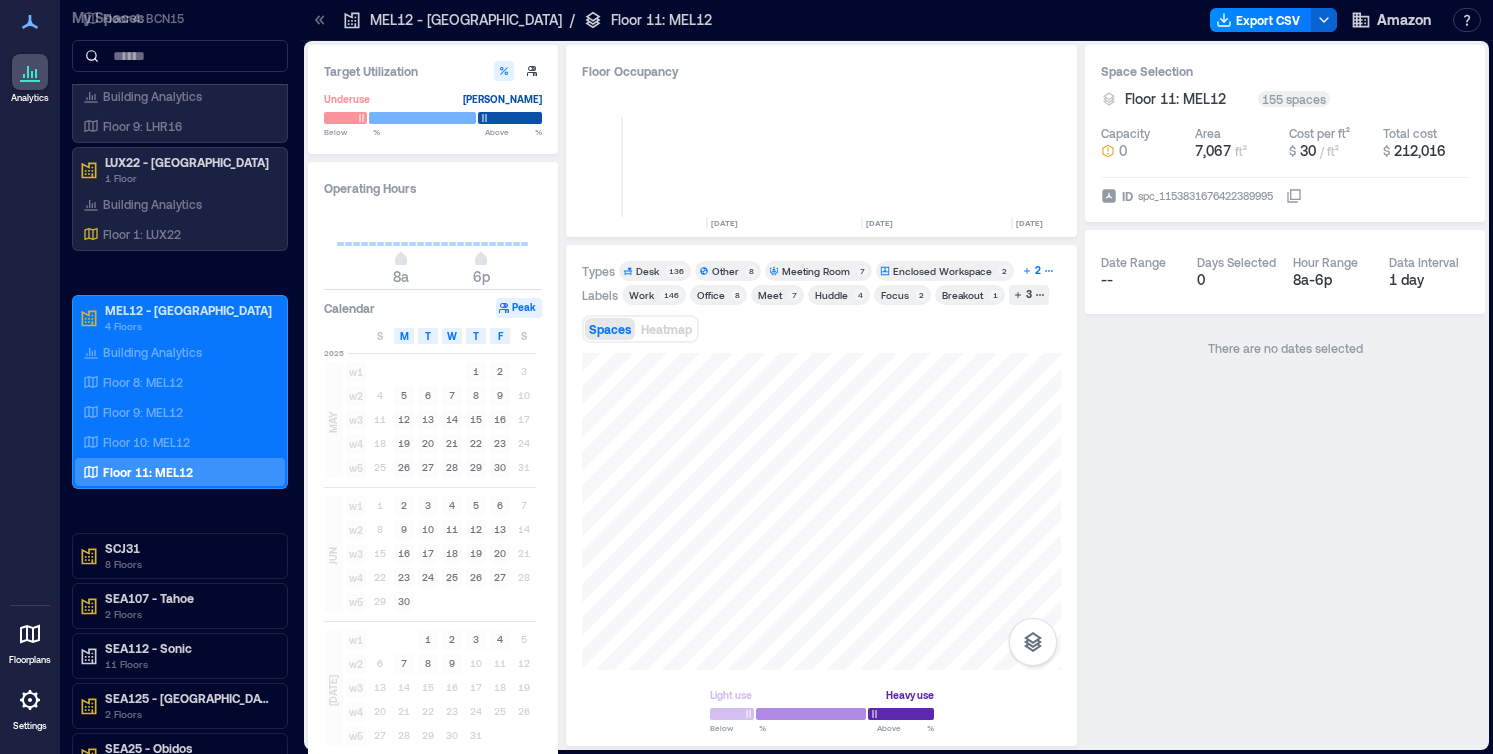 click on "2" at bounding box center [1038, 271] 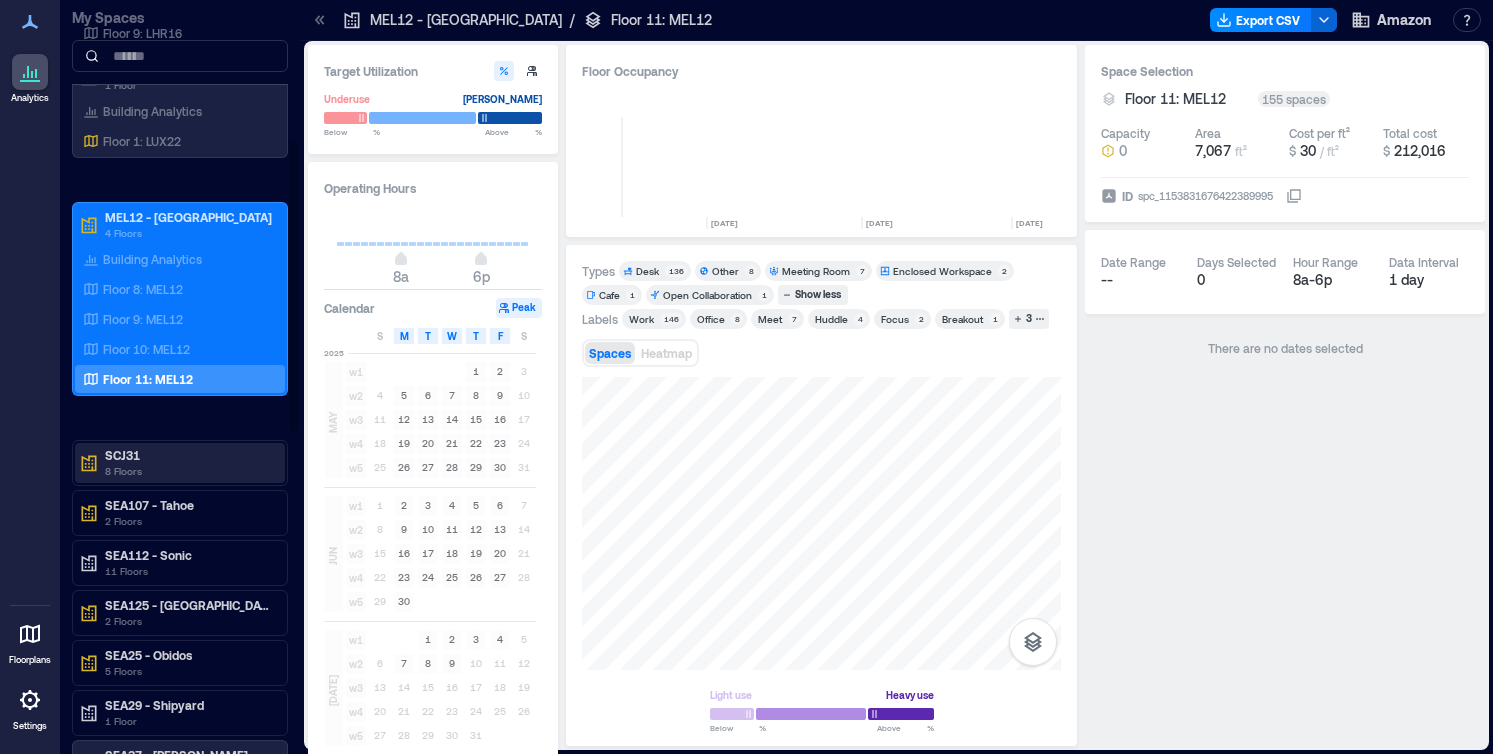 scroll, scrollTop: 378, scrollLeft: 0, axis: vertical 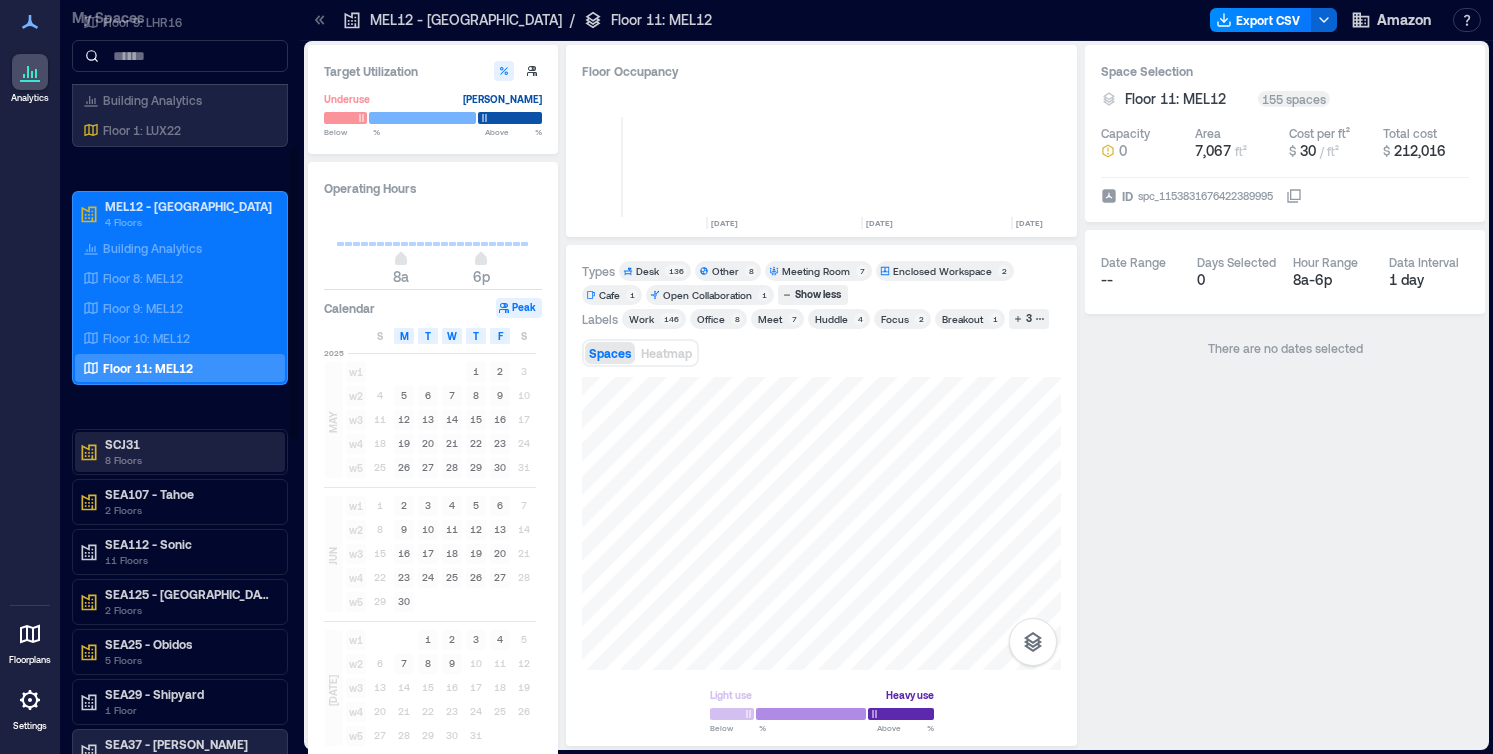 click on "SCJ31" at bounding box center [189, 444] 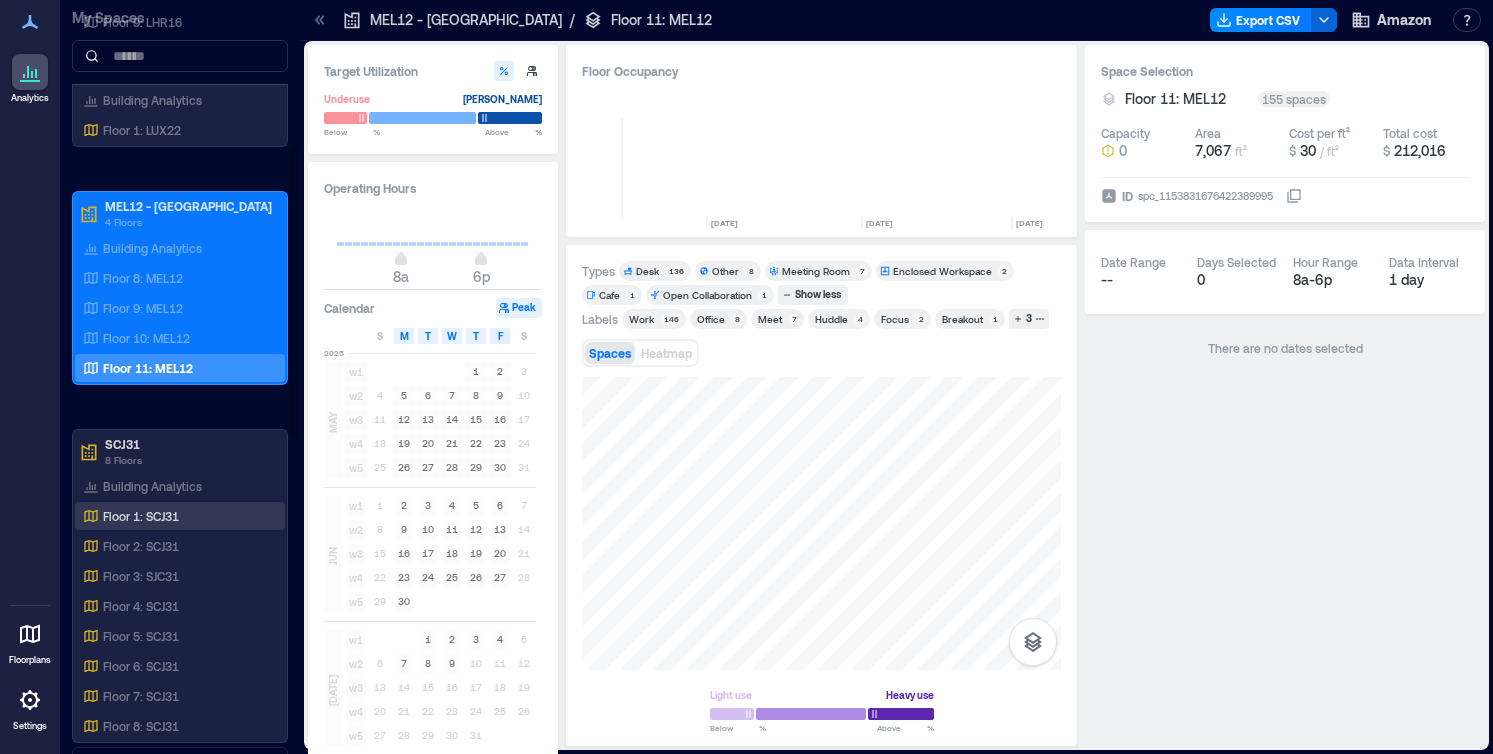 click on "Floor 1: SCJ31" at bounding box center (176, 516) 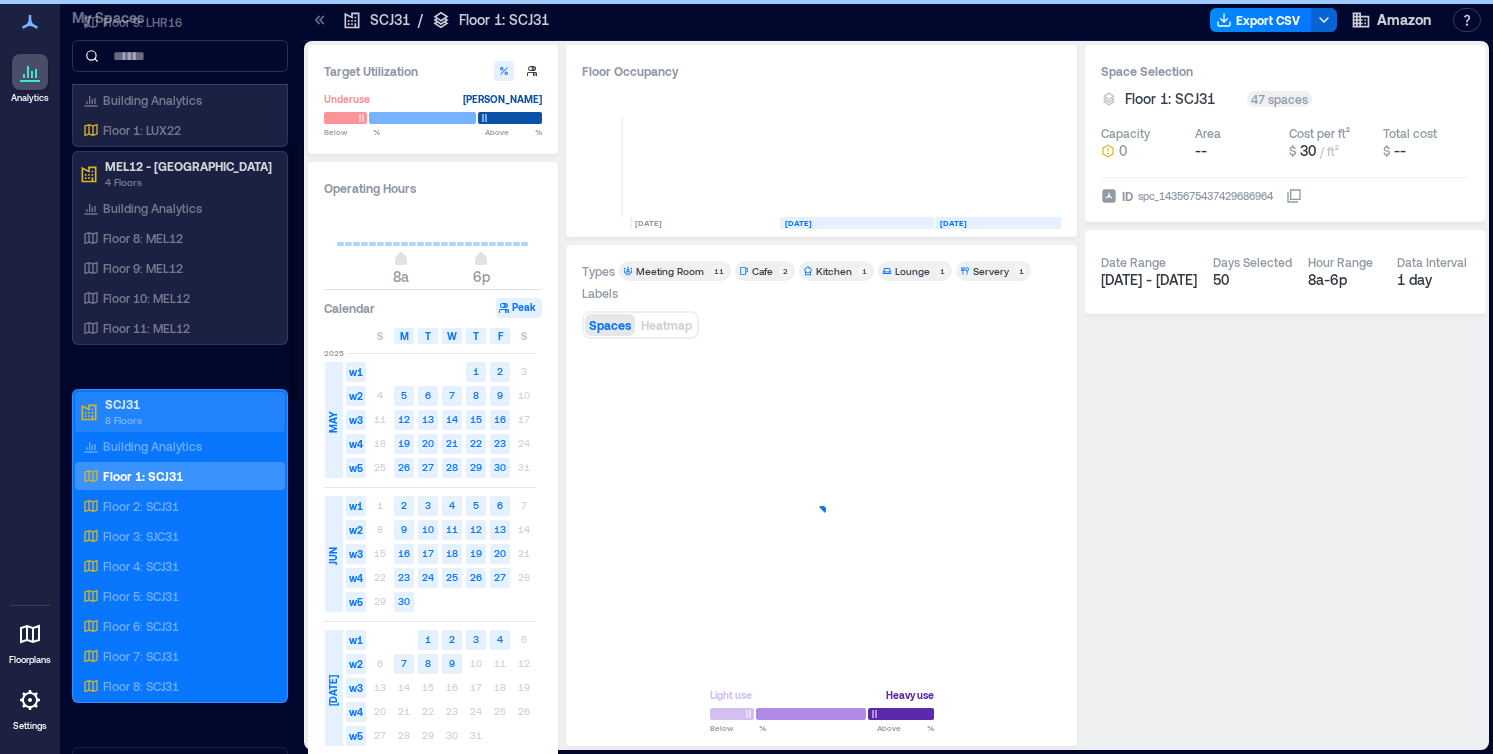 scroll, scrollTop: 0, scrollLeft: 74, axis: horizontal 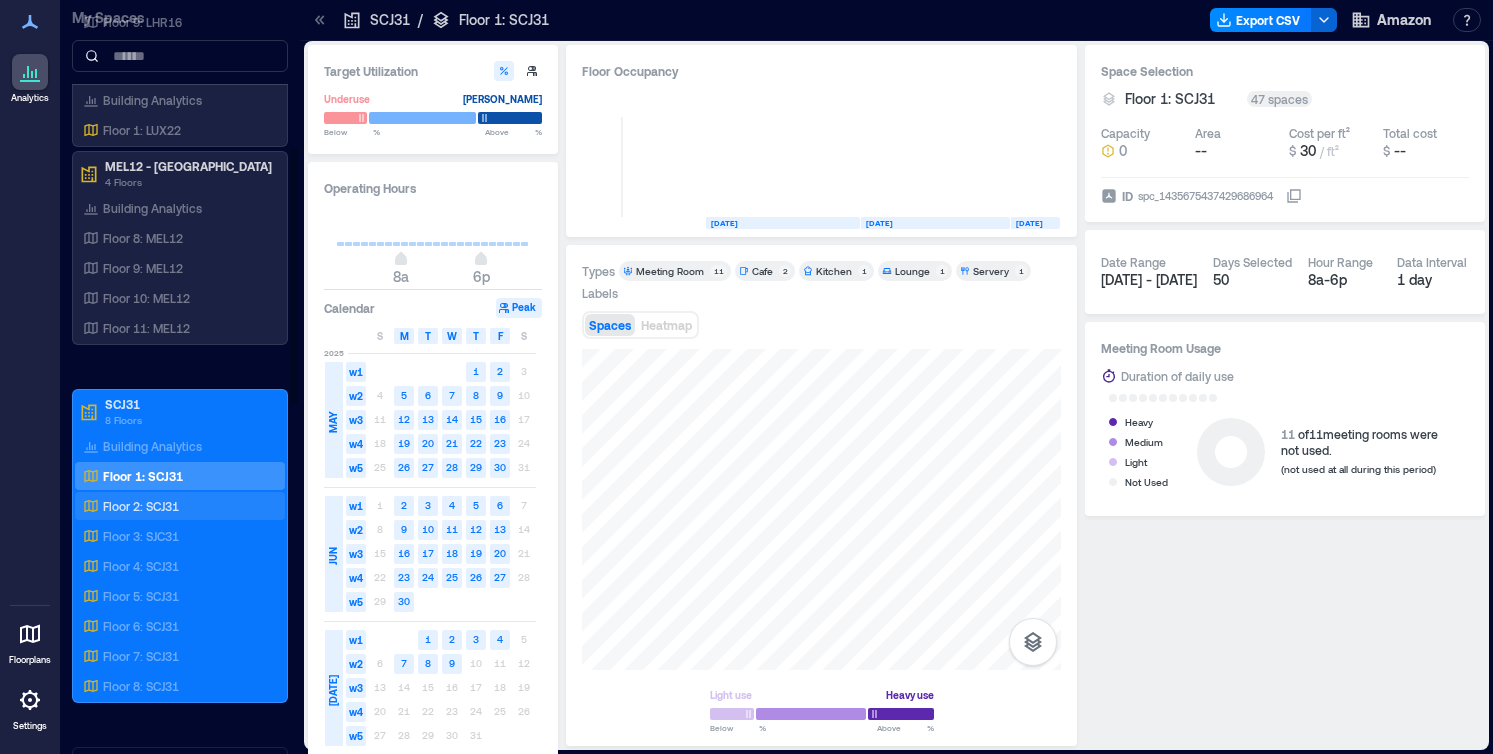 click on "Floor 2: SCJ31" at bounding box center (141, 506) 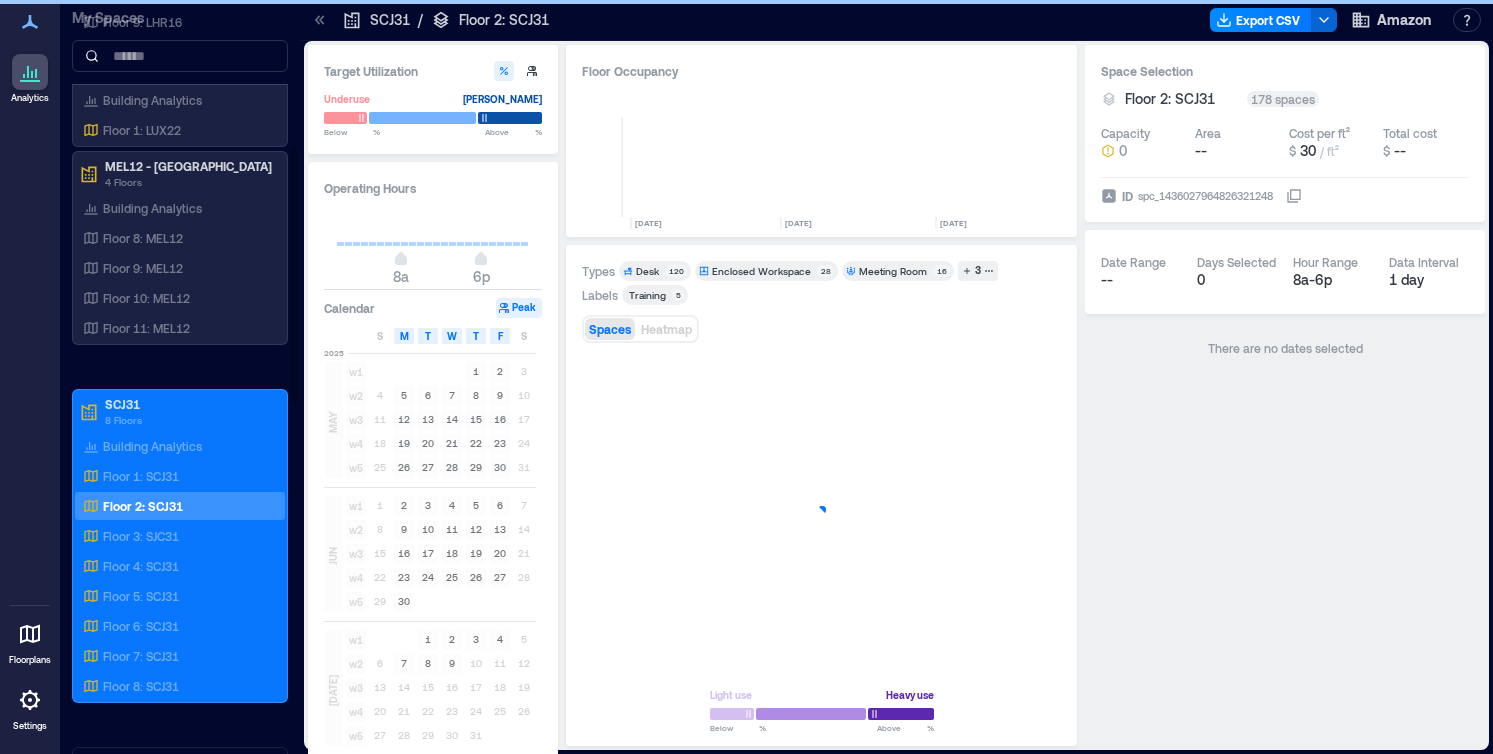scroll, scrollTop: 0, scrollLeft: 74, axis: horizontal 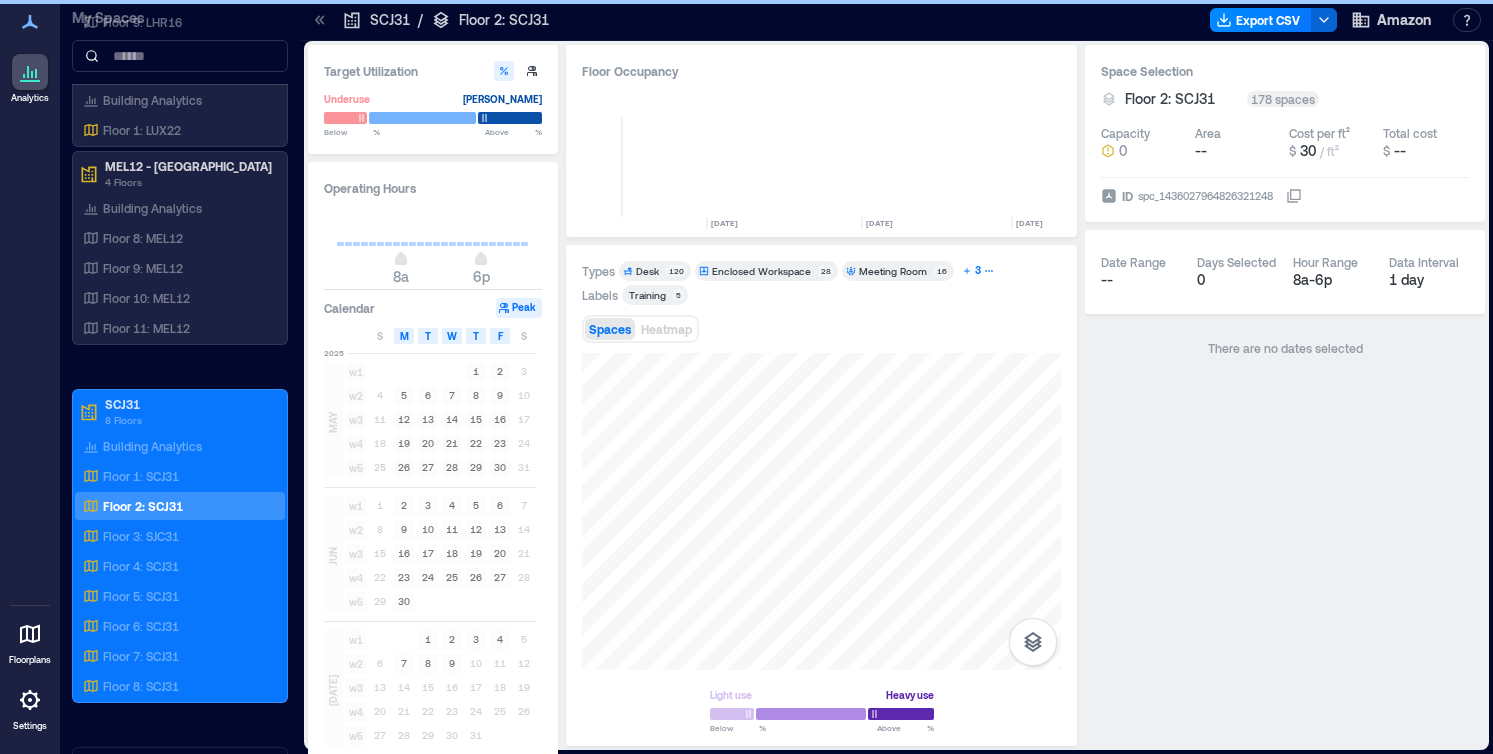 click 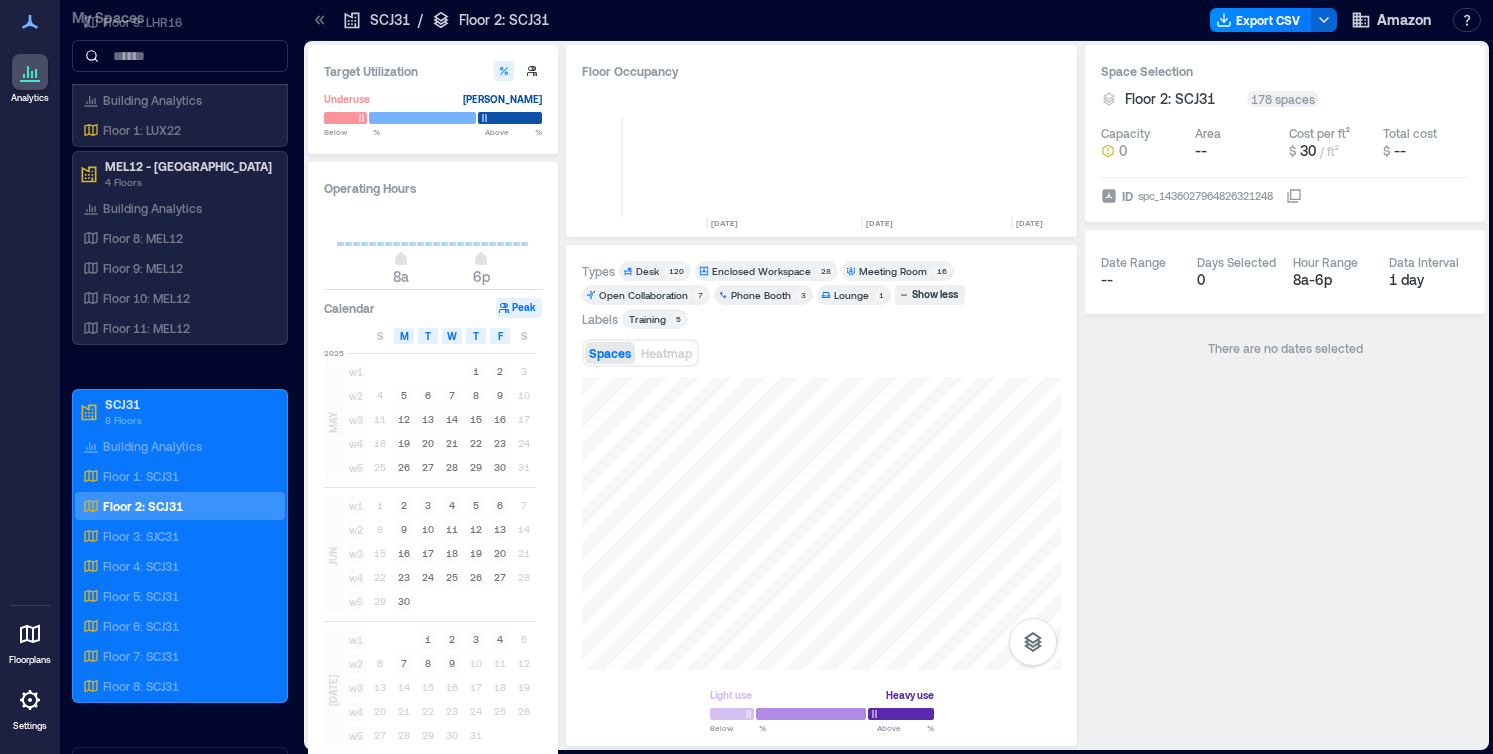 click on "Phone Booth 3" at bounding box center (763, 295) 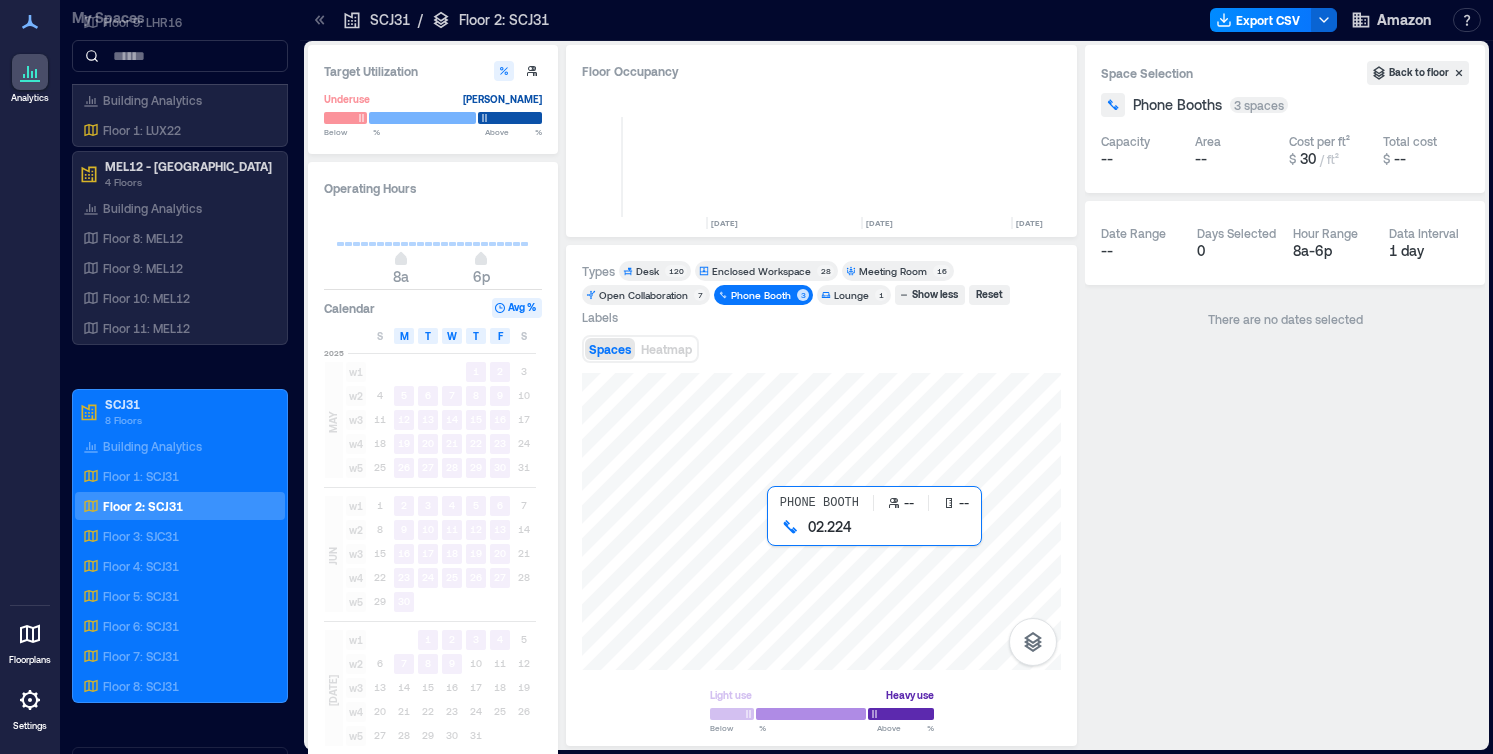click at bounding box center [821, 521] 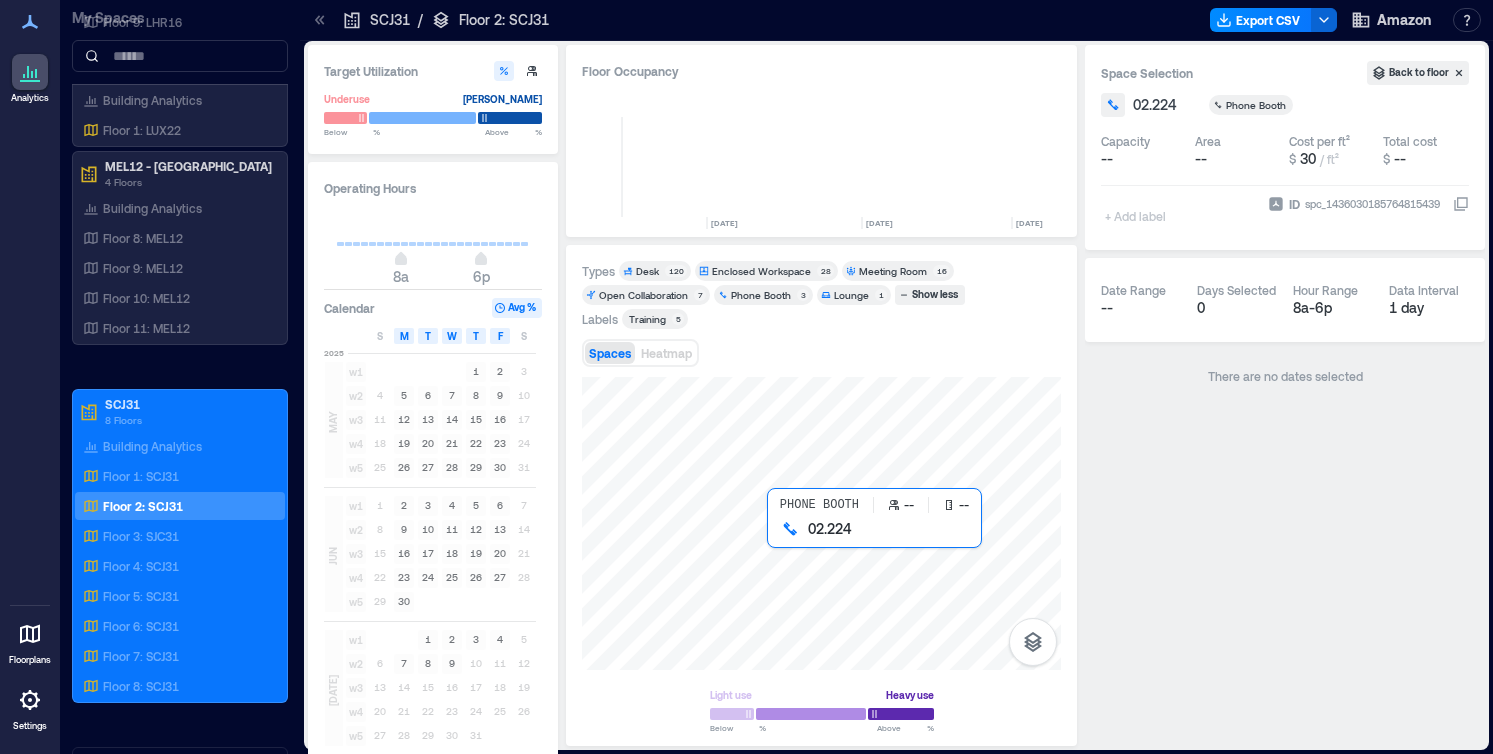click at bounding box center (821, 523) 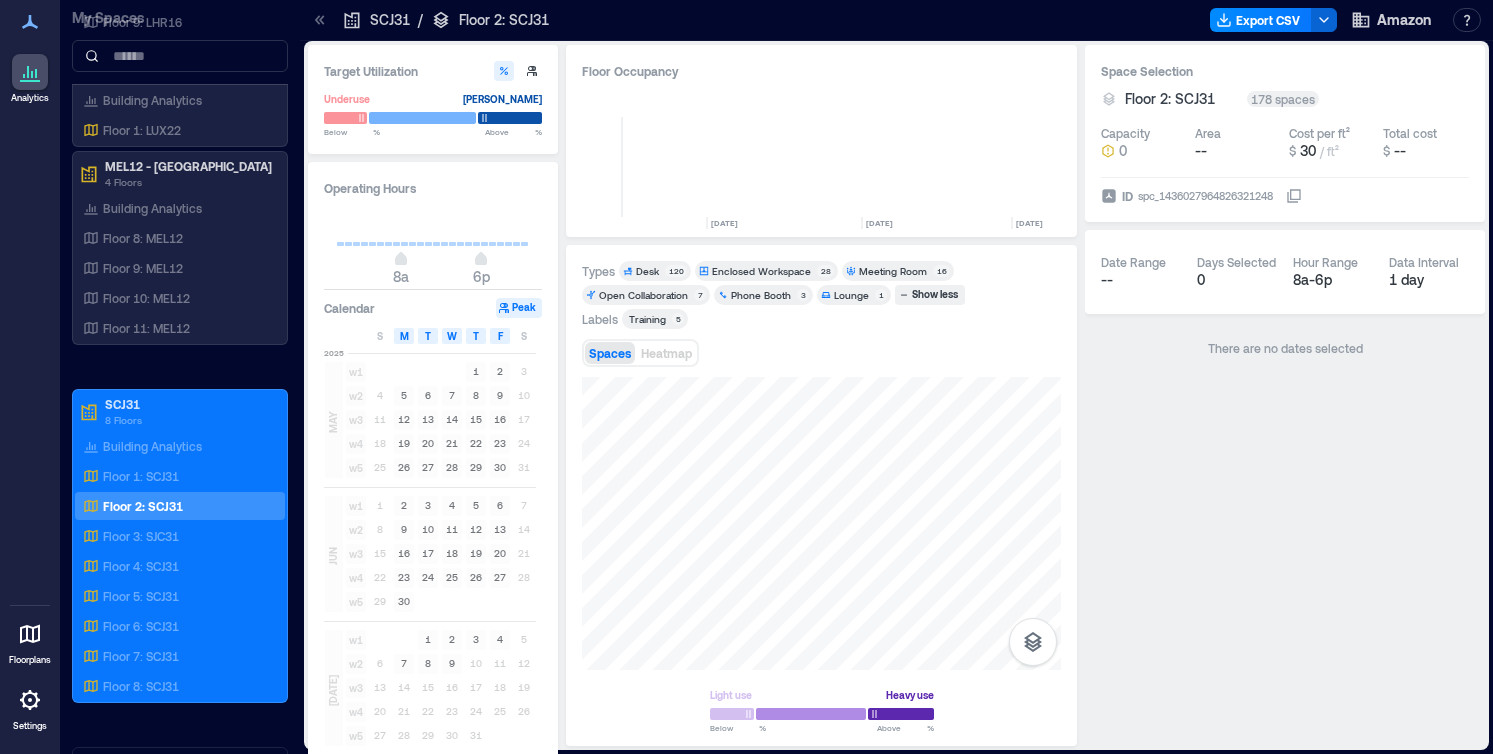 click on "Phone Booth" at bounding box center [761, 295] 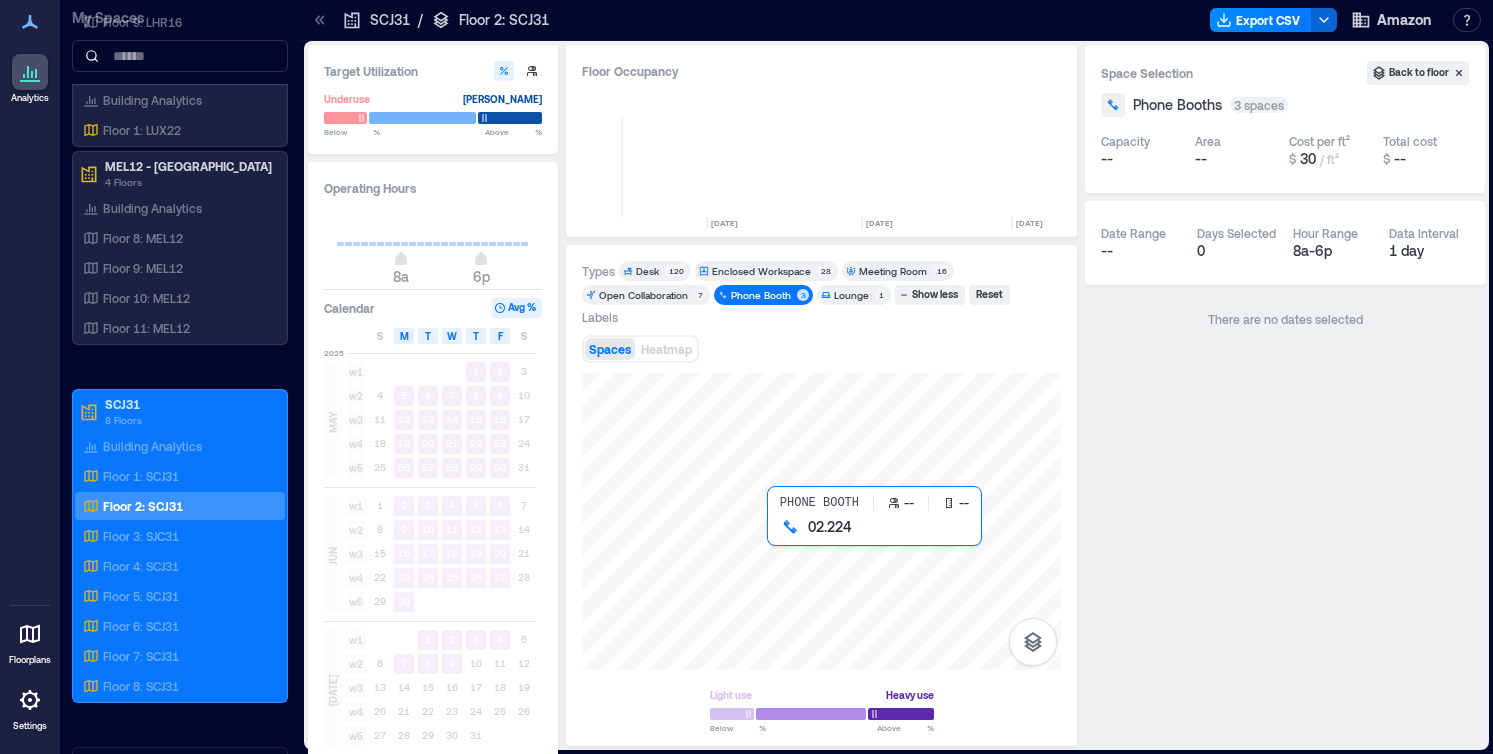 click at bounding box center (821, 521) 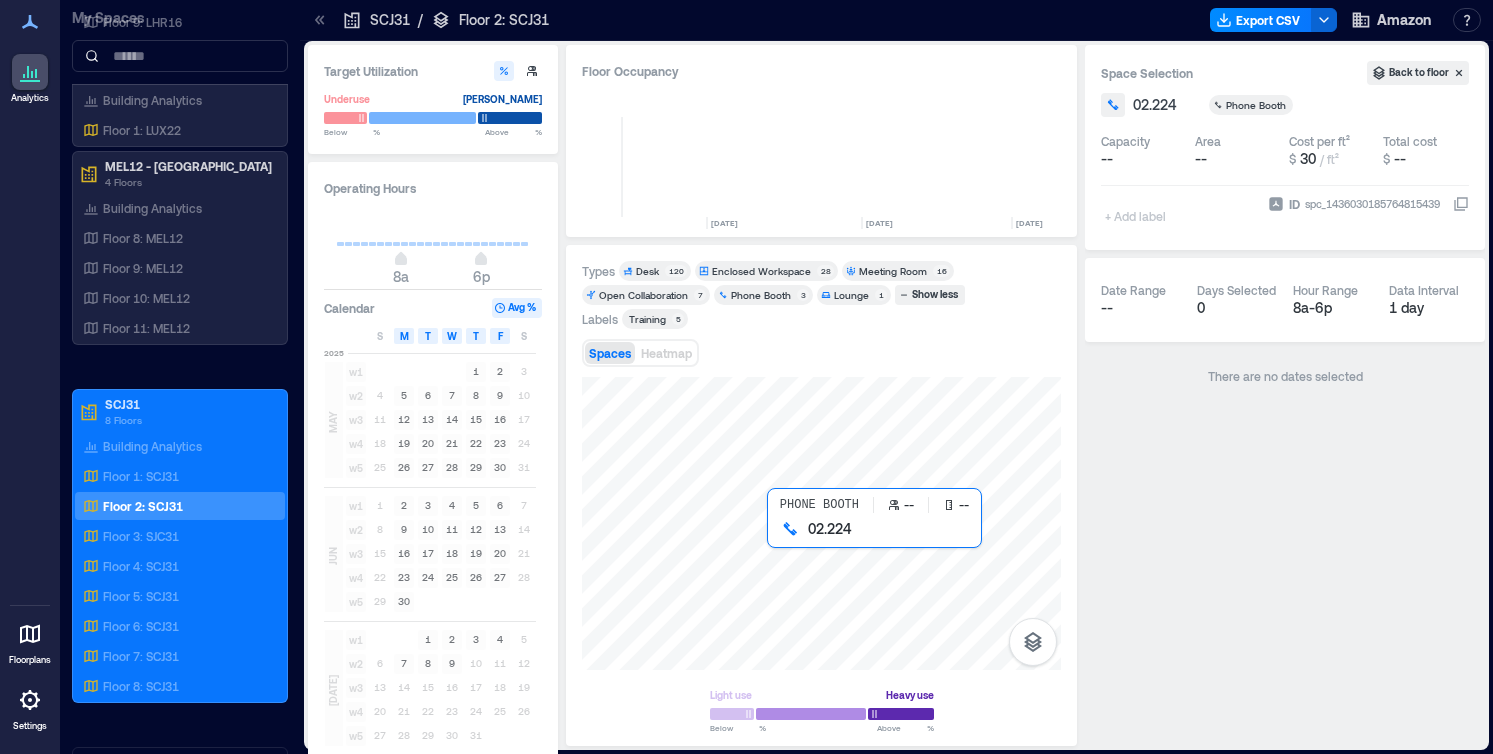 click at bounding box center (821, 523) 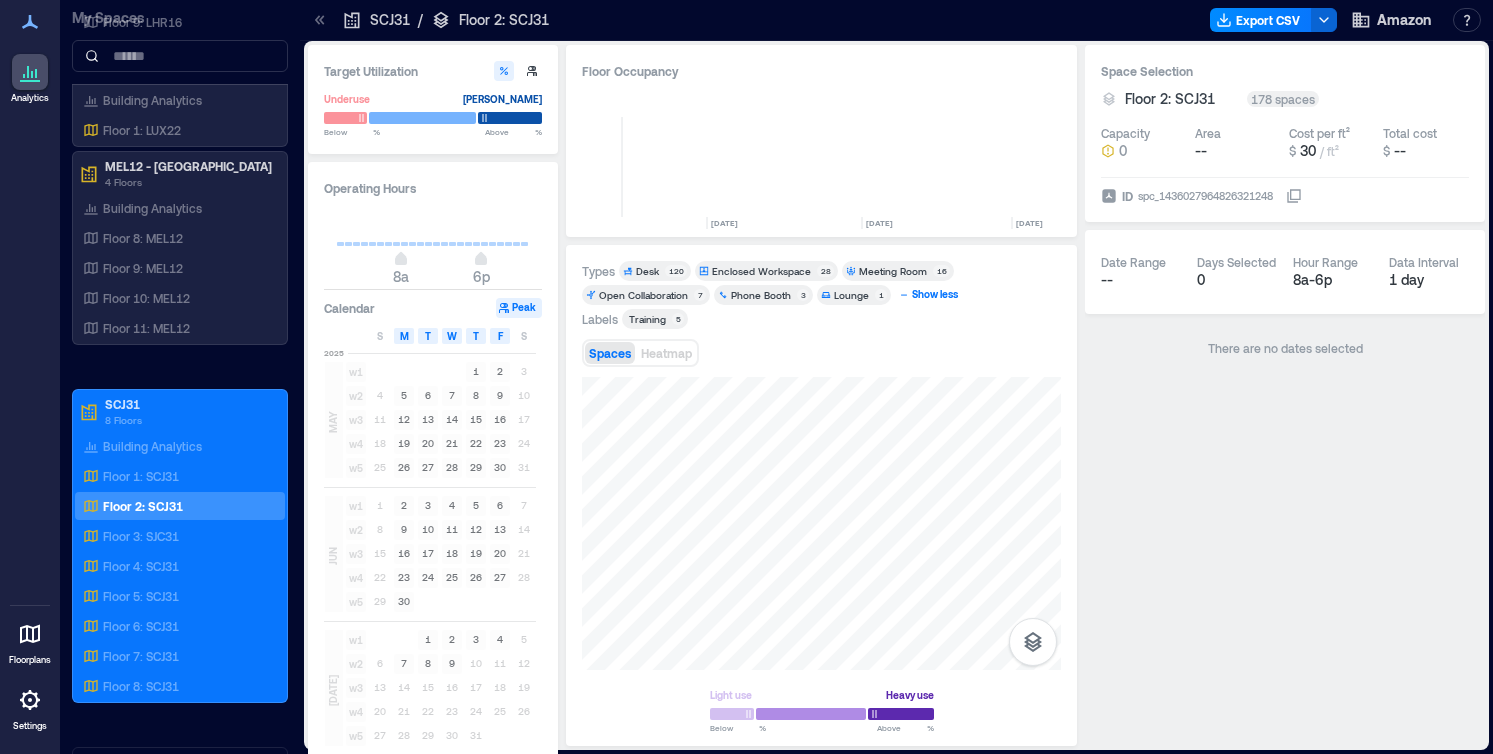 click on "Show less" at bounding box center [935, 295] 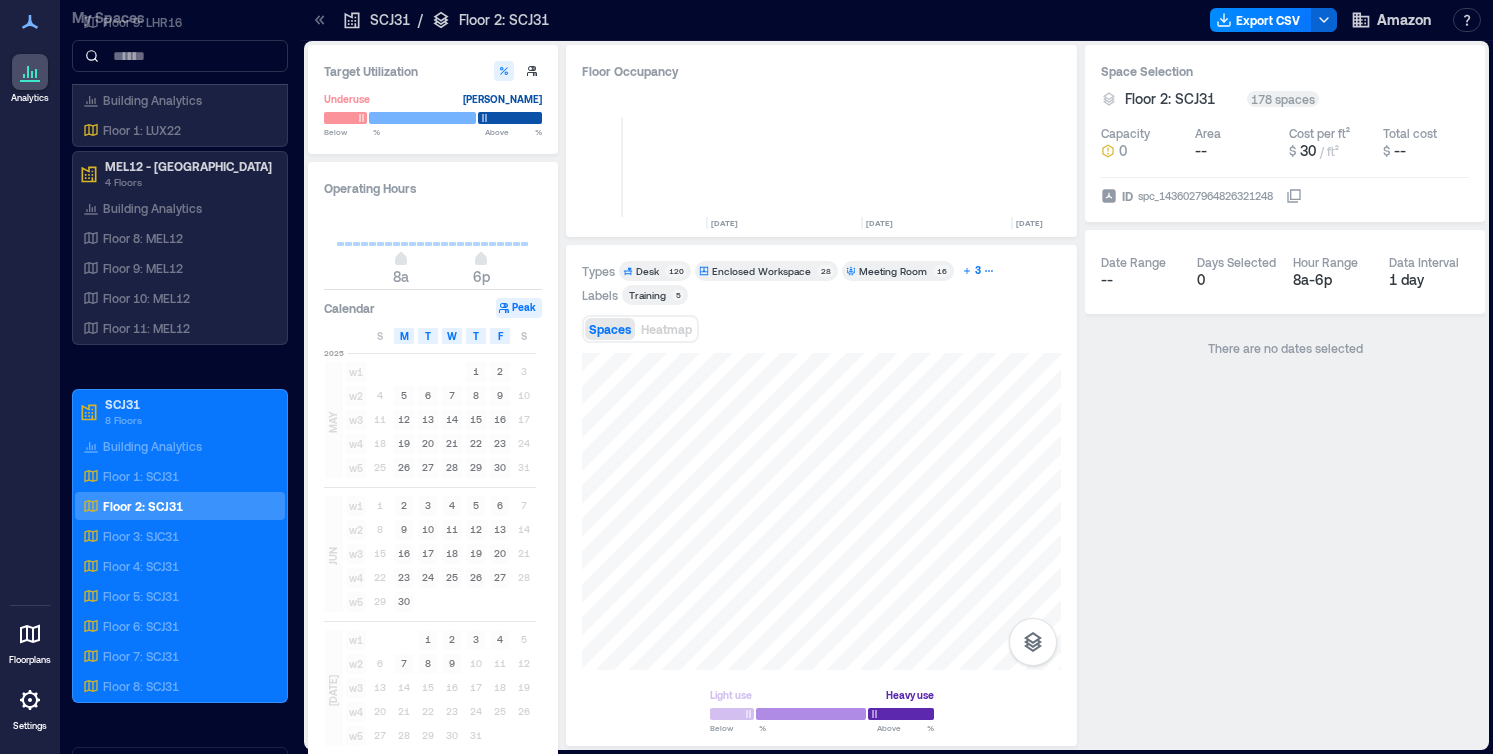 click 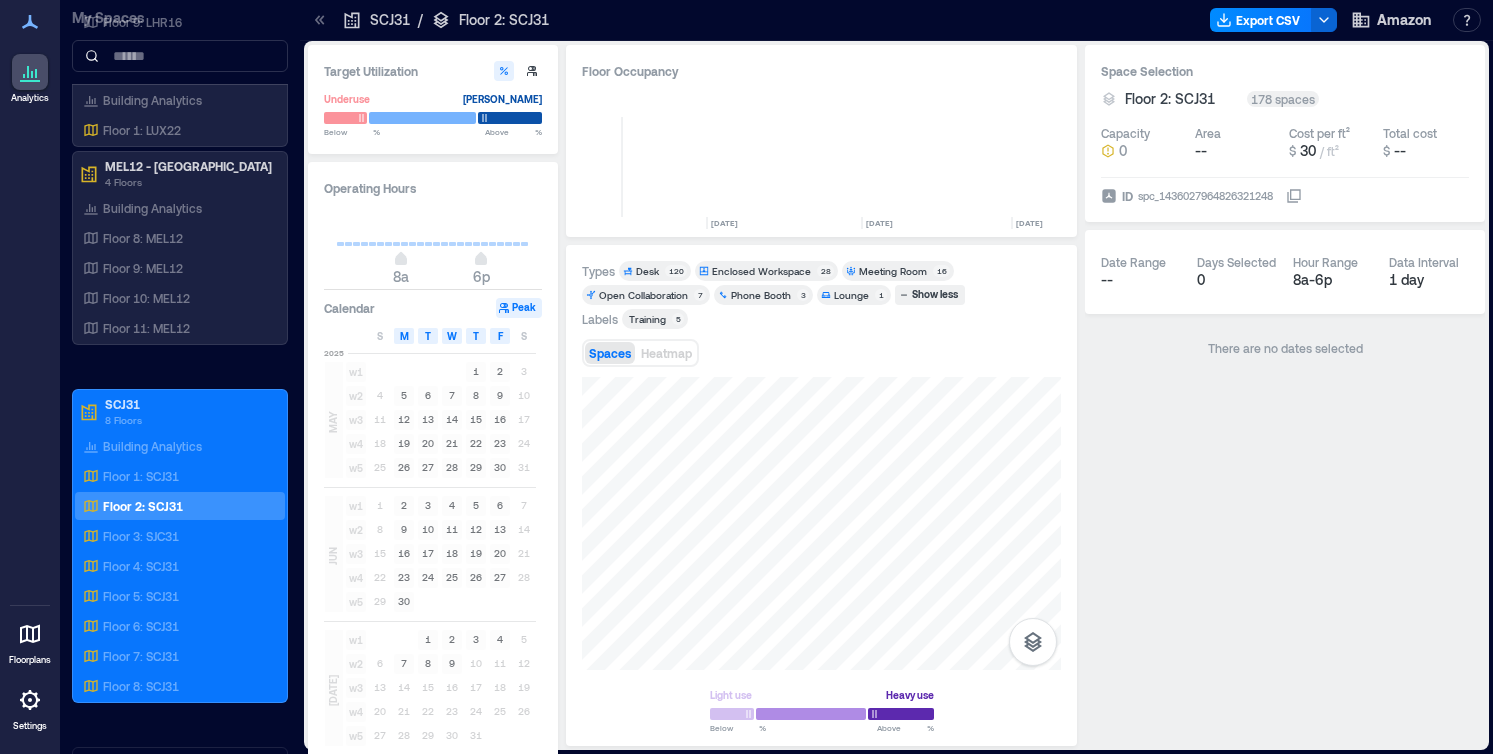 click on "Phone Booth" at bounding box center (761, 295) 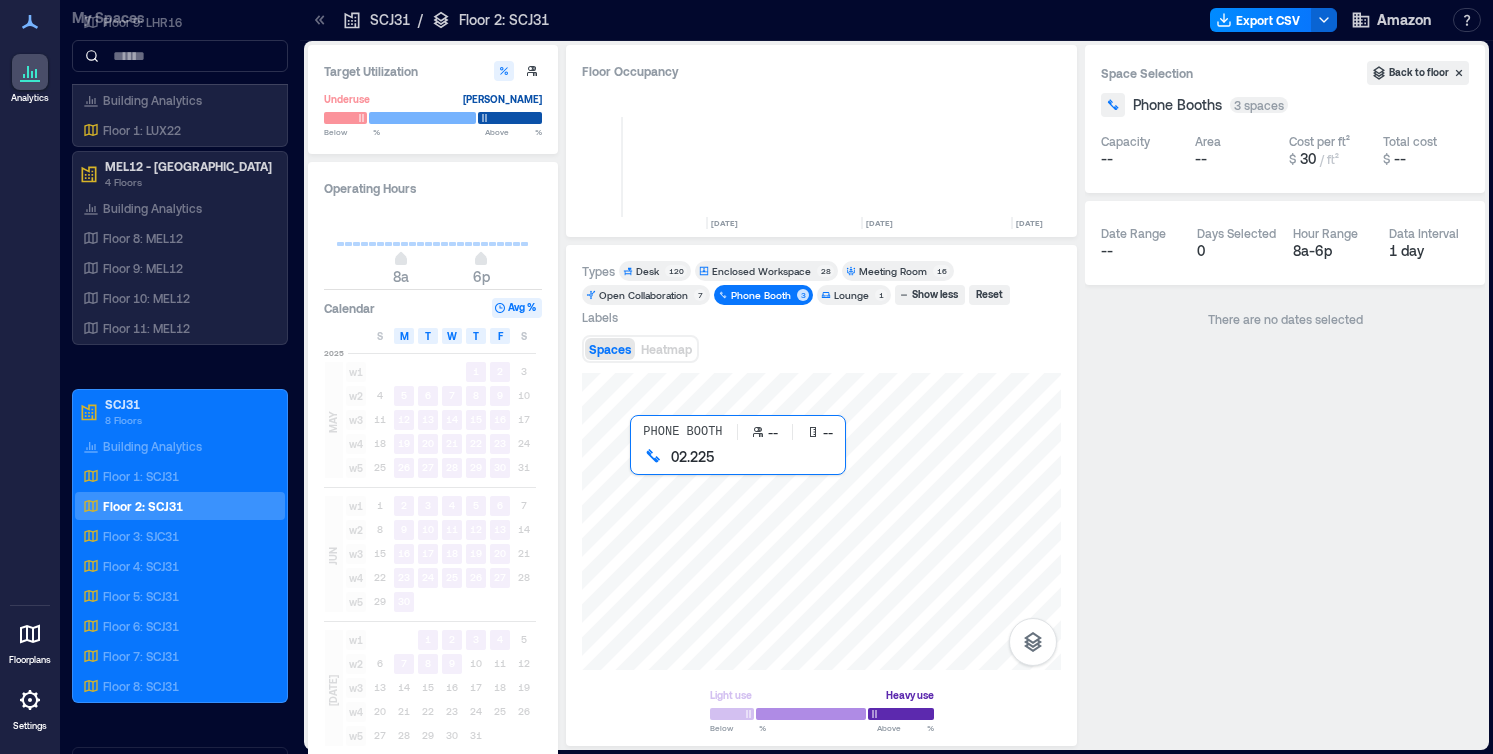click at bounding box center (821, 521) 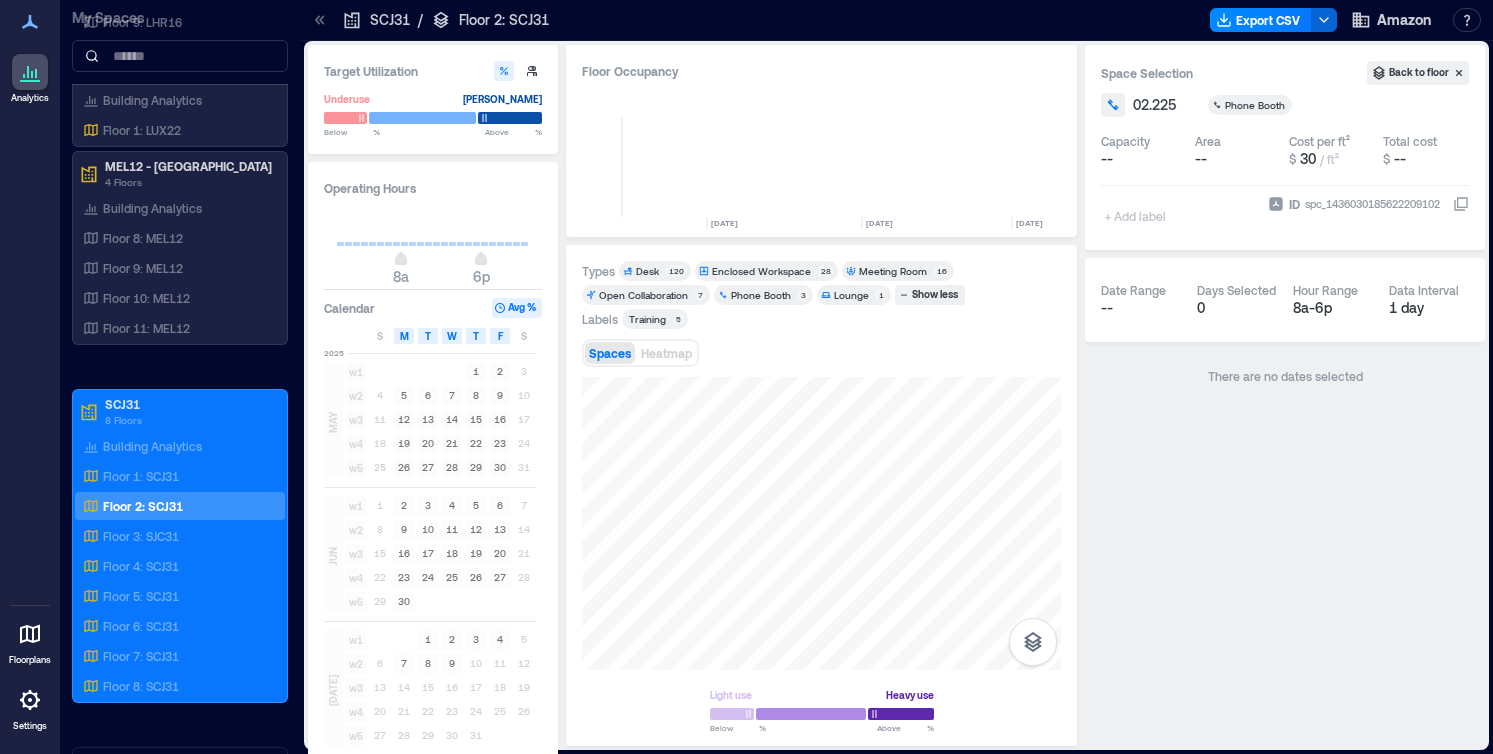 click 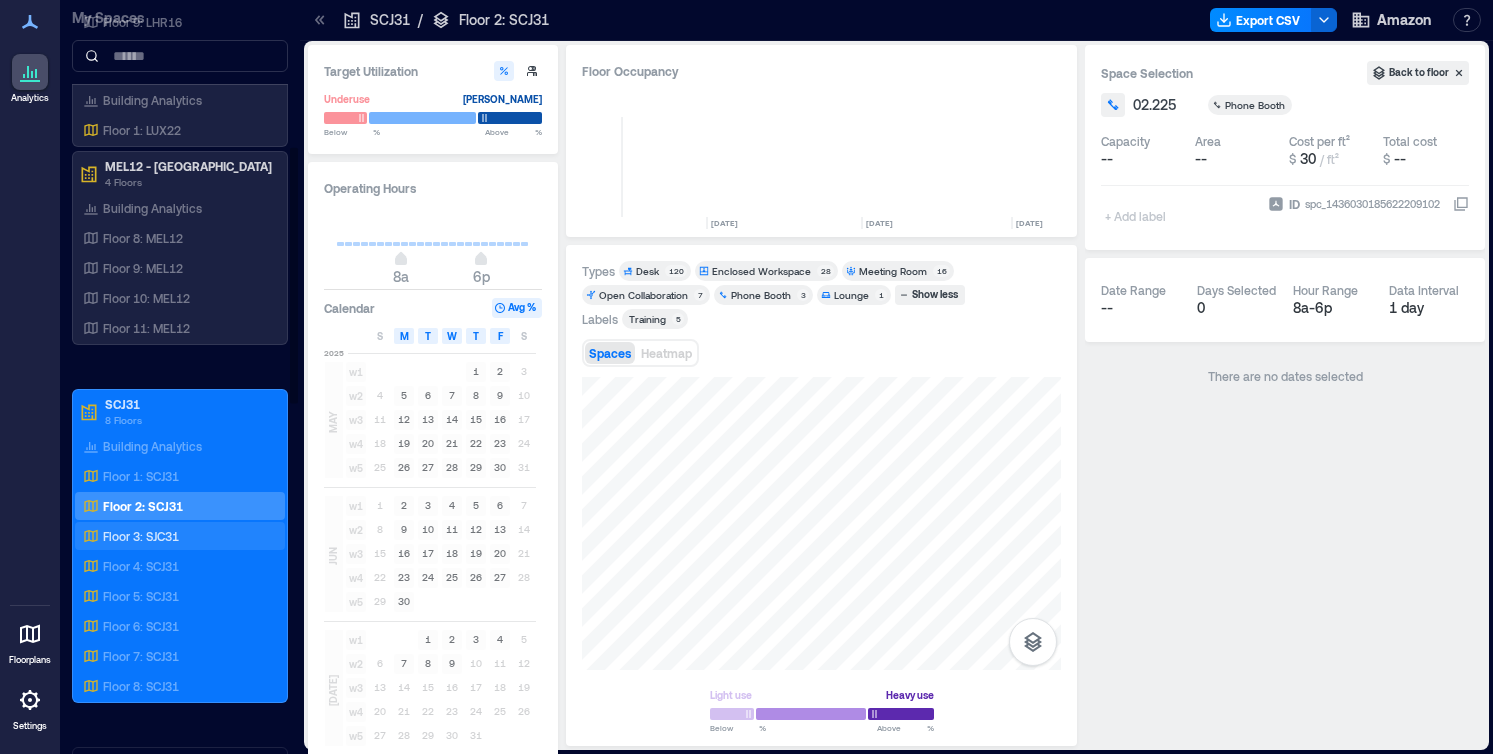 click on "Floor 3: SJC31" at bounding box center [141, 536] 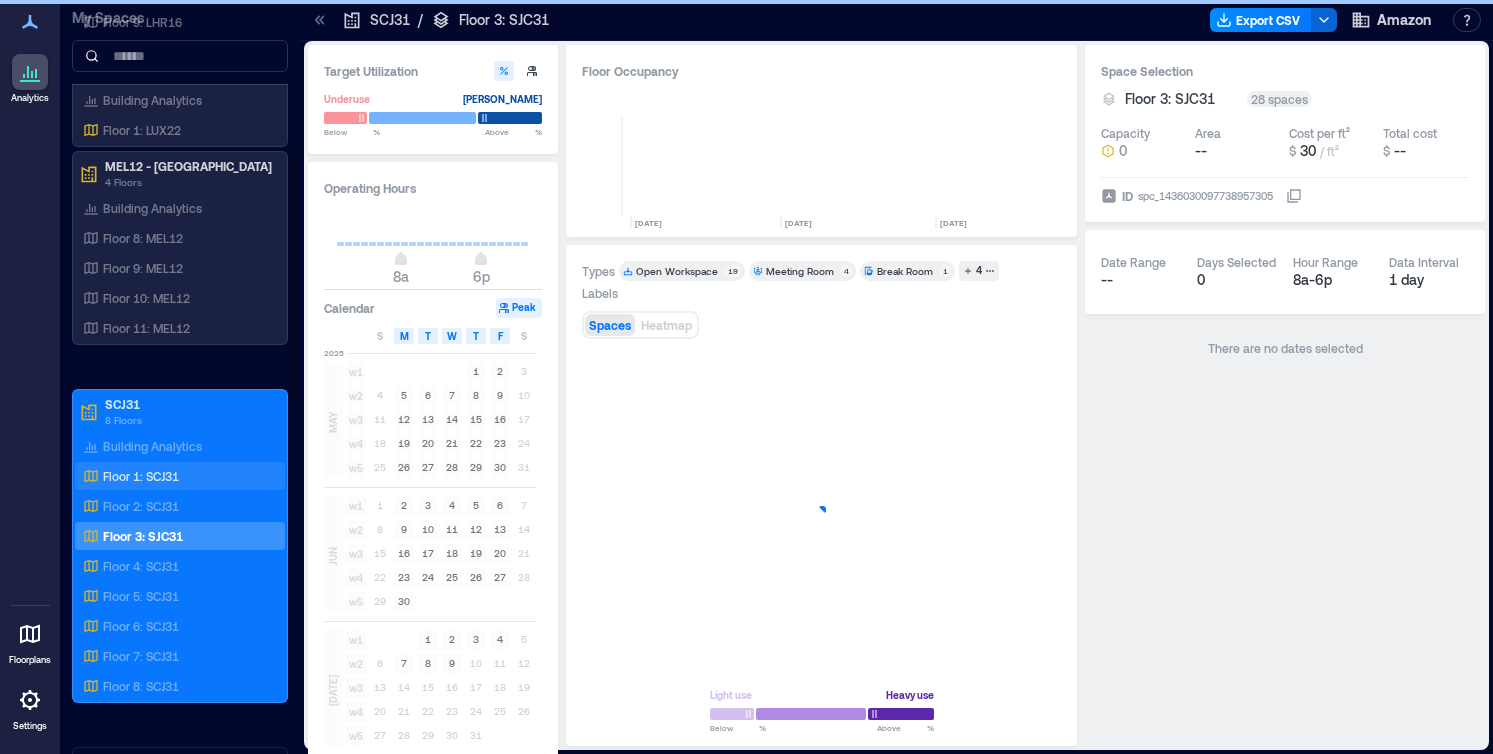 scroll, scrollTop: 0, scrollLeft: 74, axis: horizontal 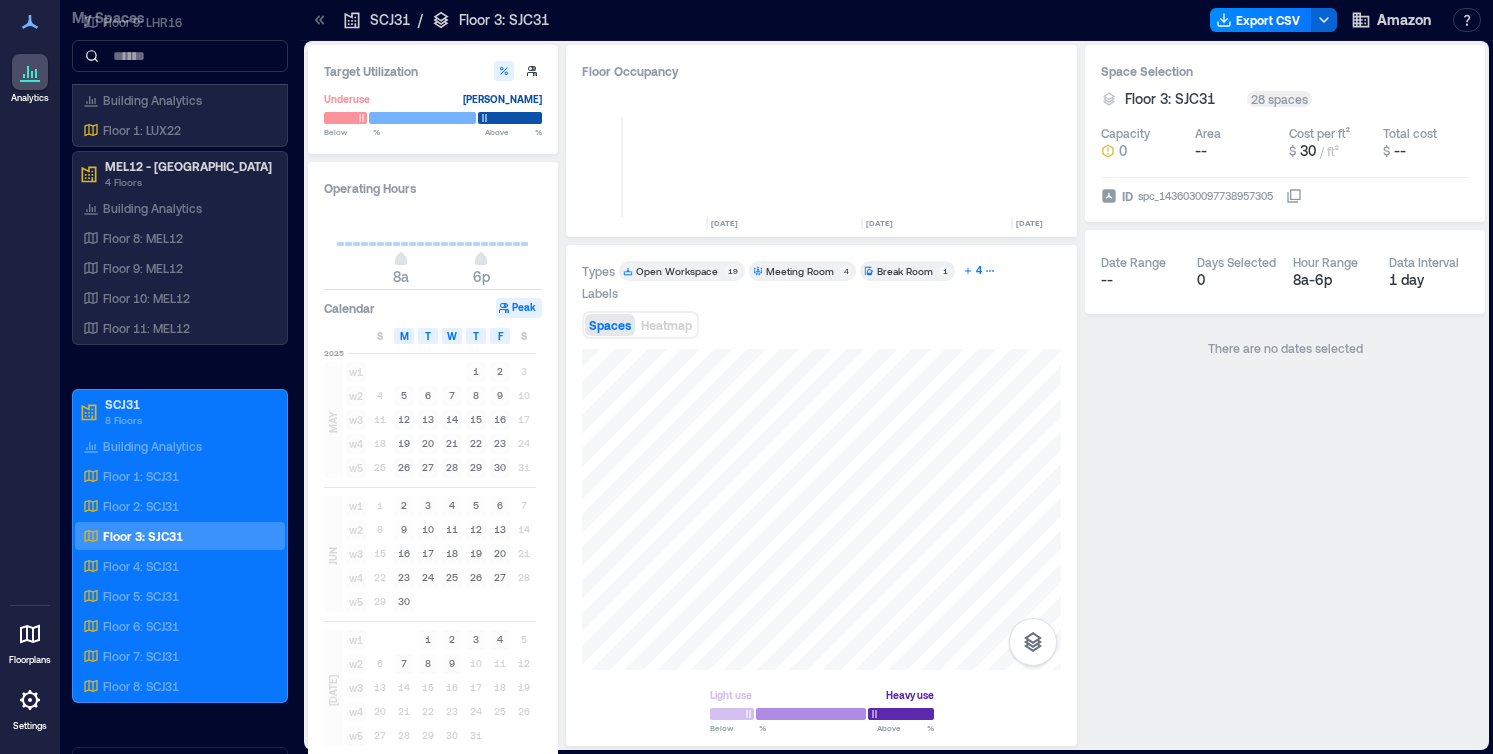 click on "4" at bounding box center (979, 271) 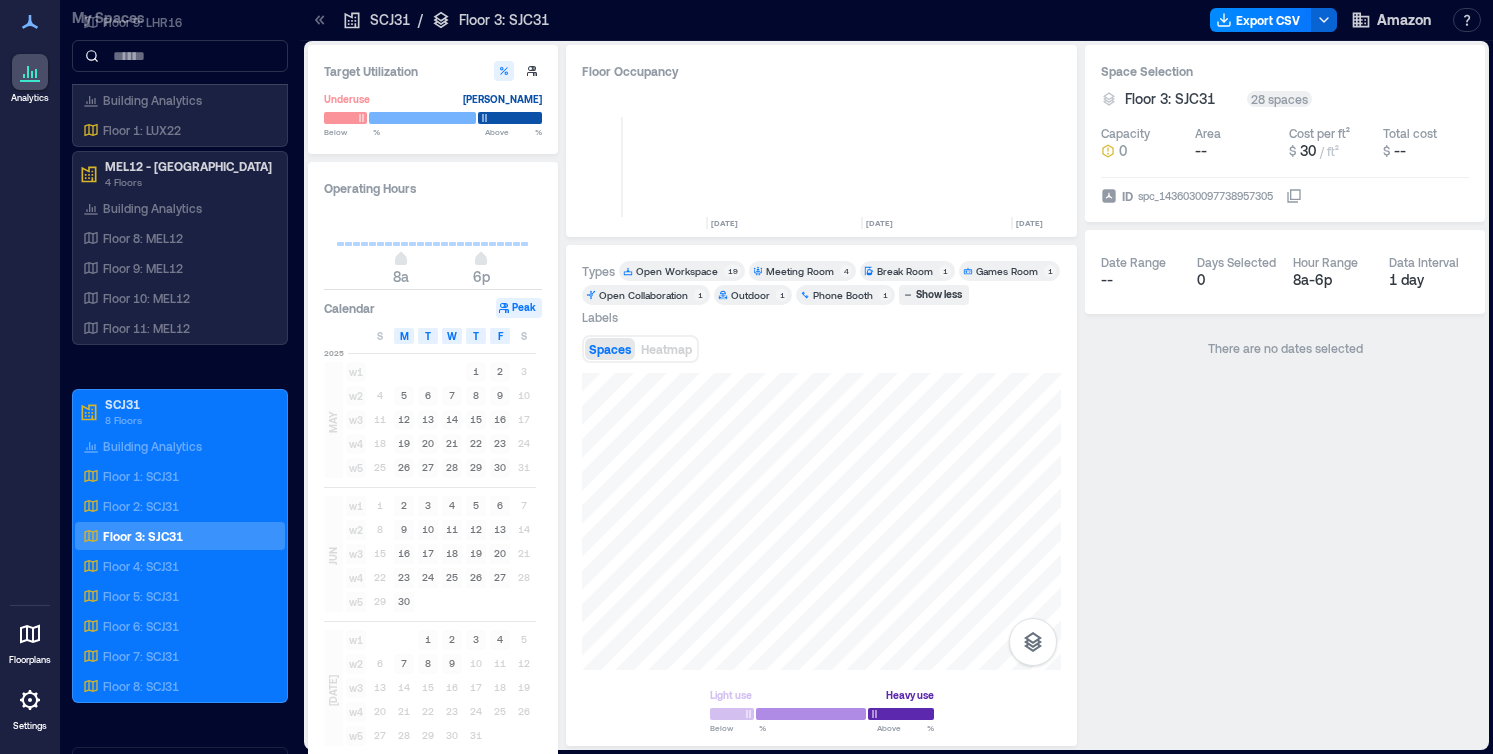 click on "Phone Booth" at bounding box center [843, 295] 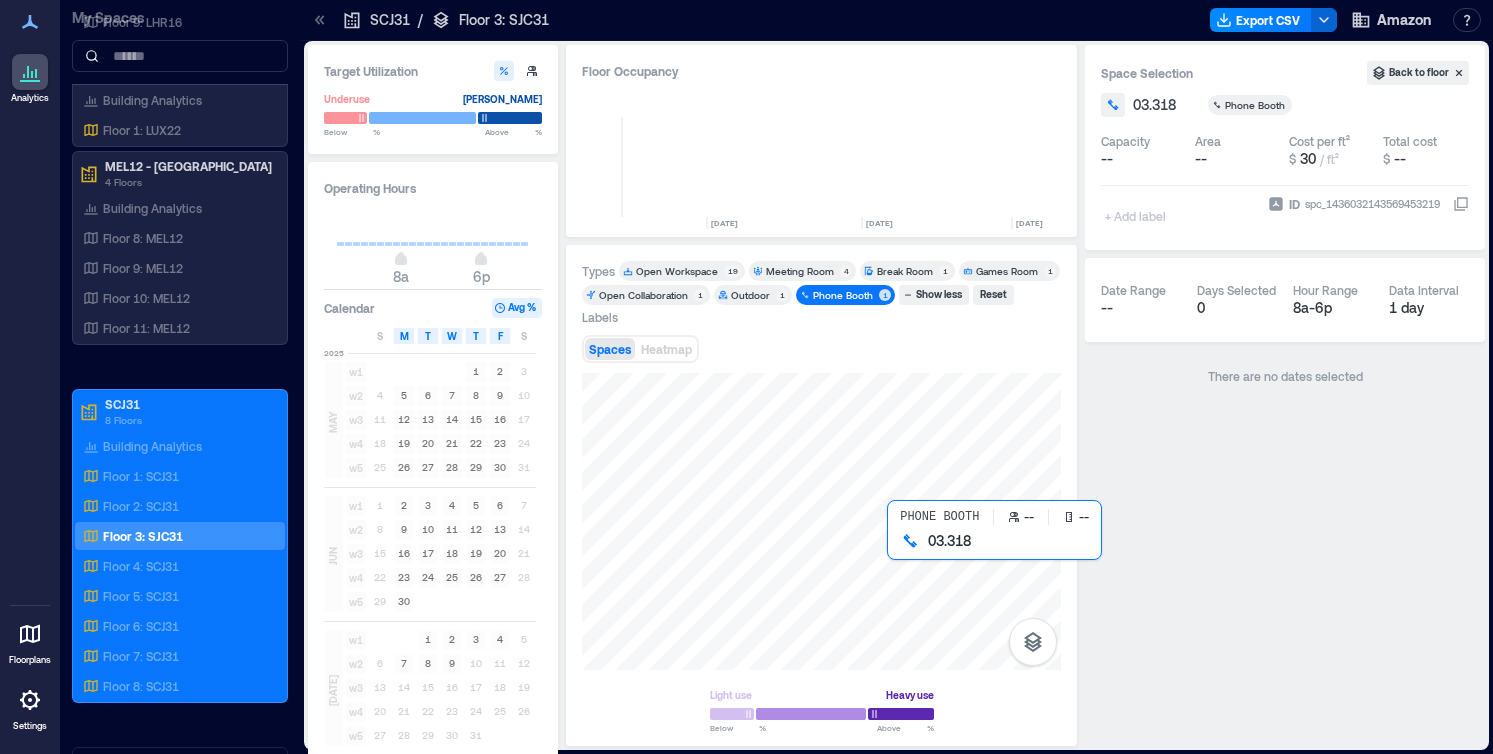 click at bounding box center [821, 521] 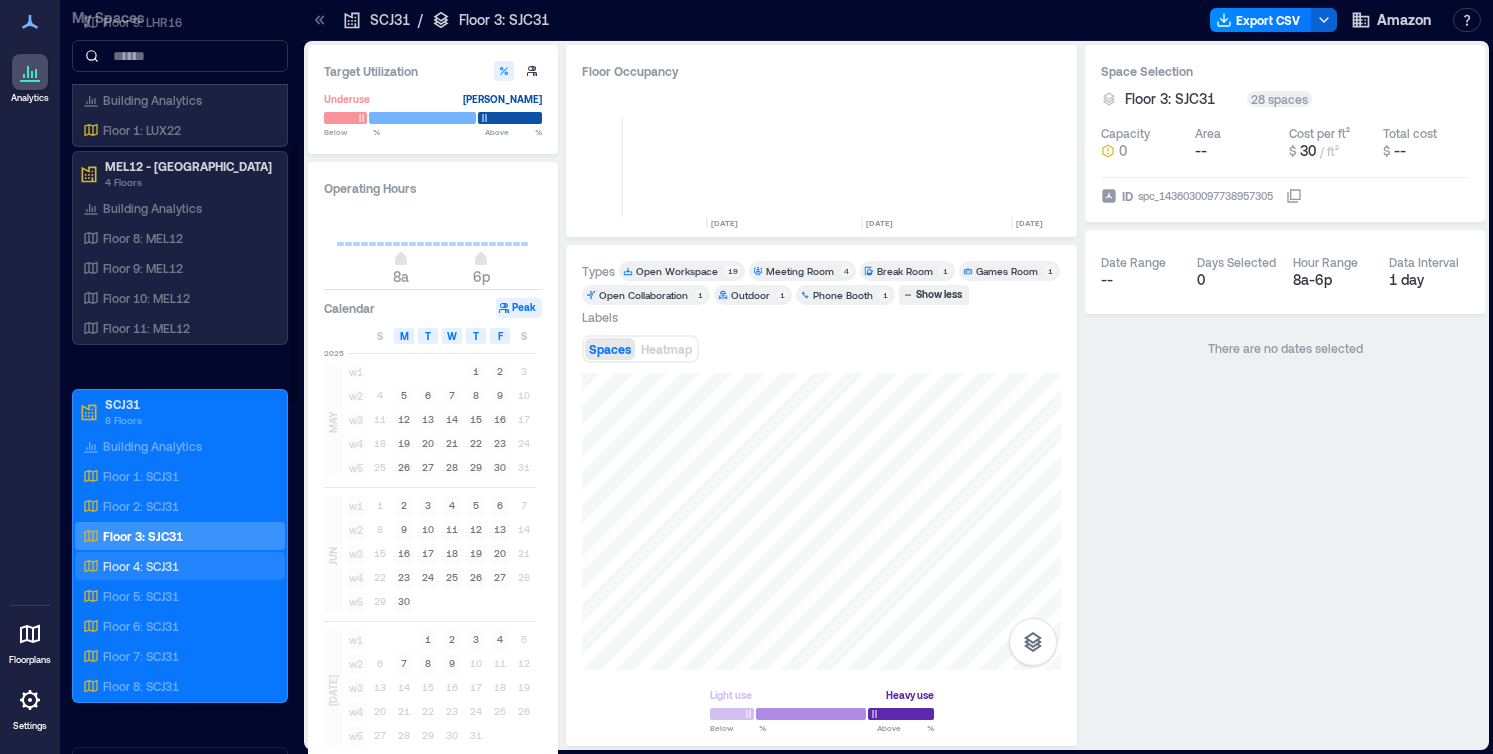 click on "Floor 4: SCJ31" at bounding box center [141, 566] 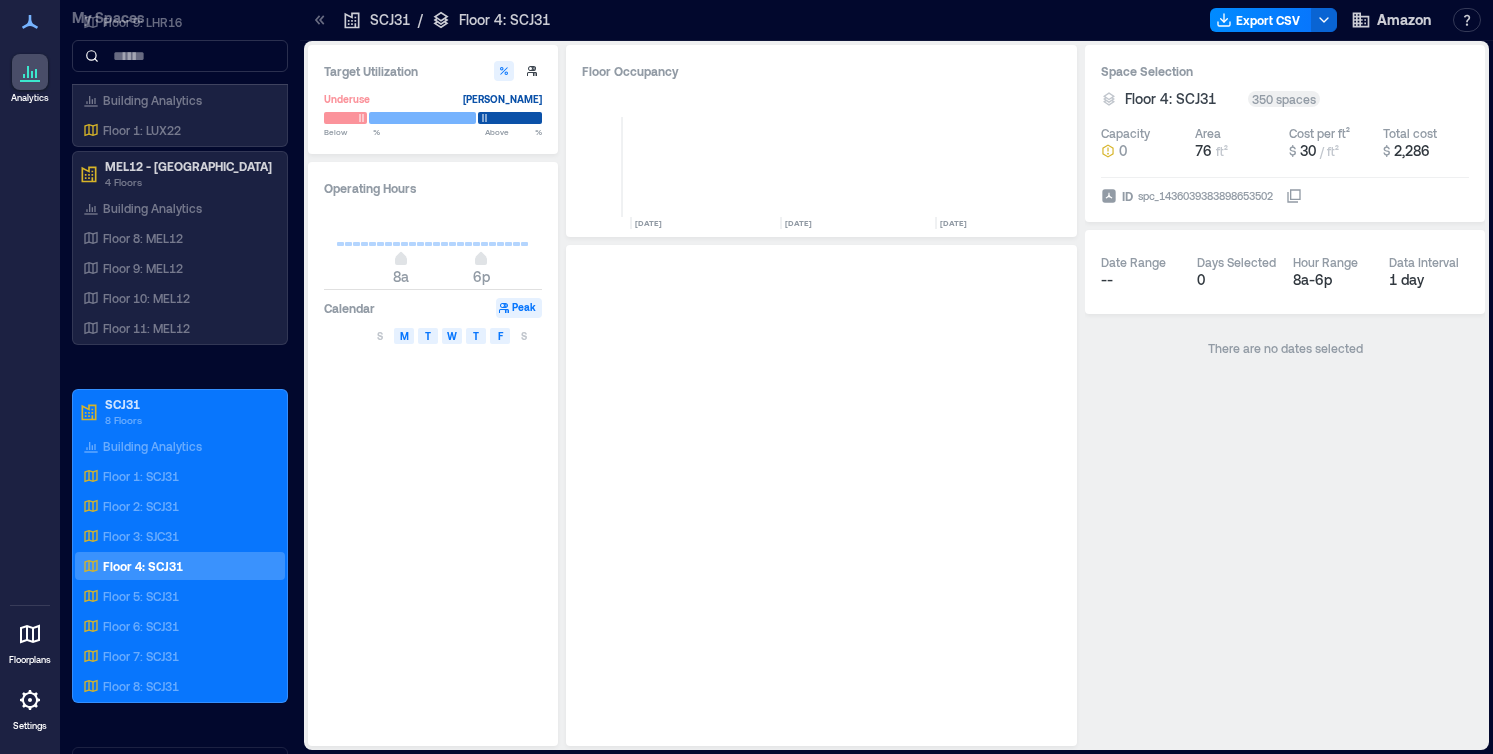 scroll, scrollTop: 0, scrollLeft: 74, axis: horizontal 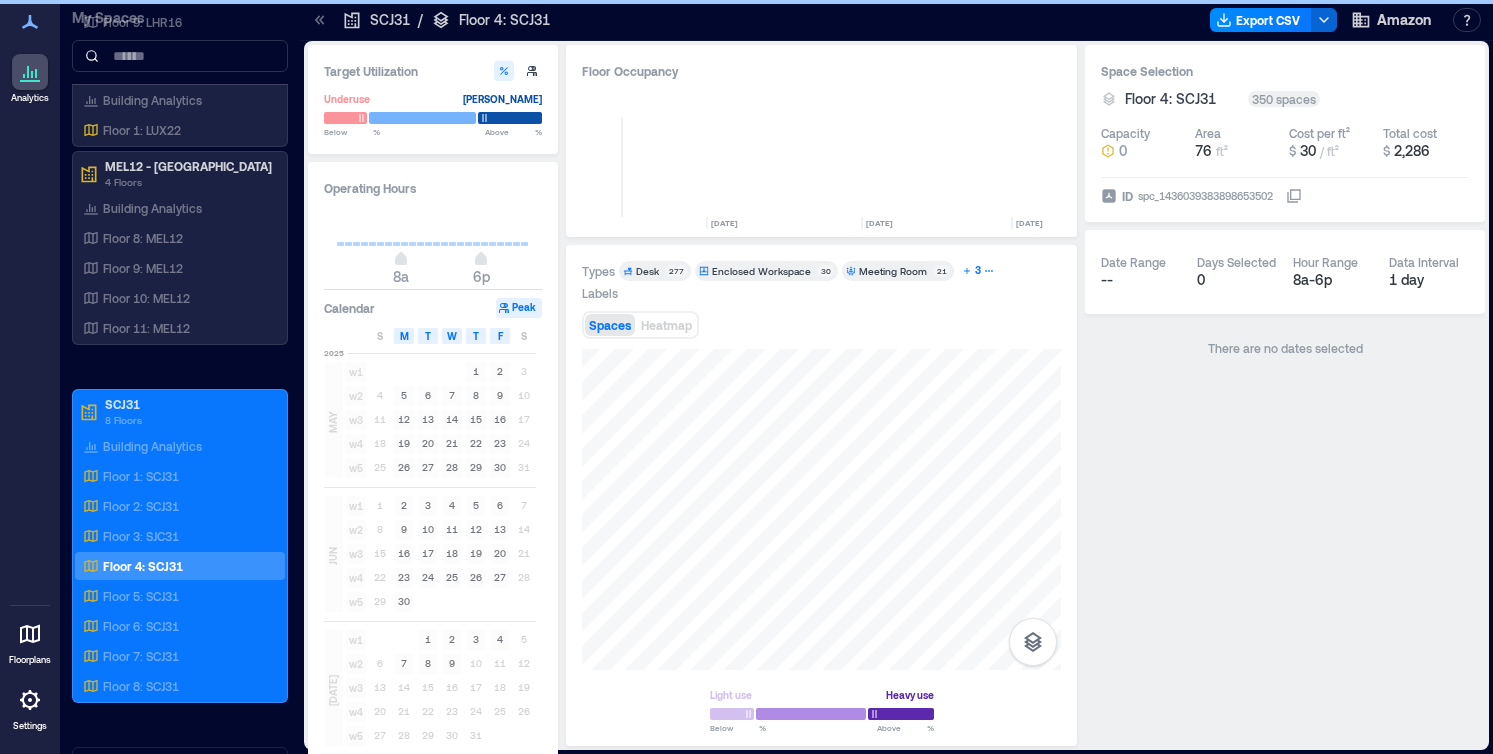 click on "3" at bounding box center [978, 271] 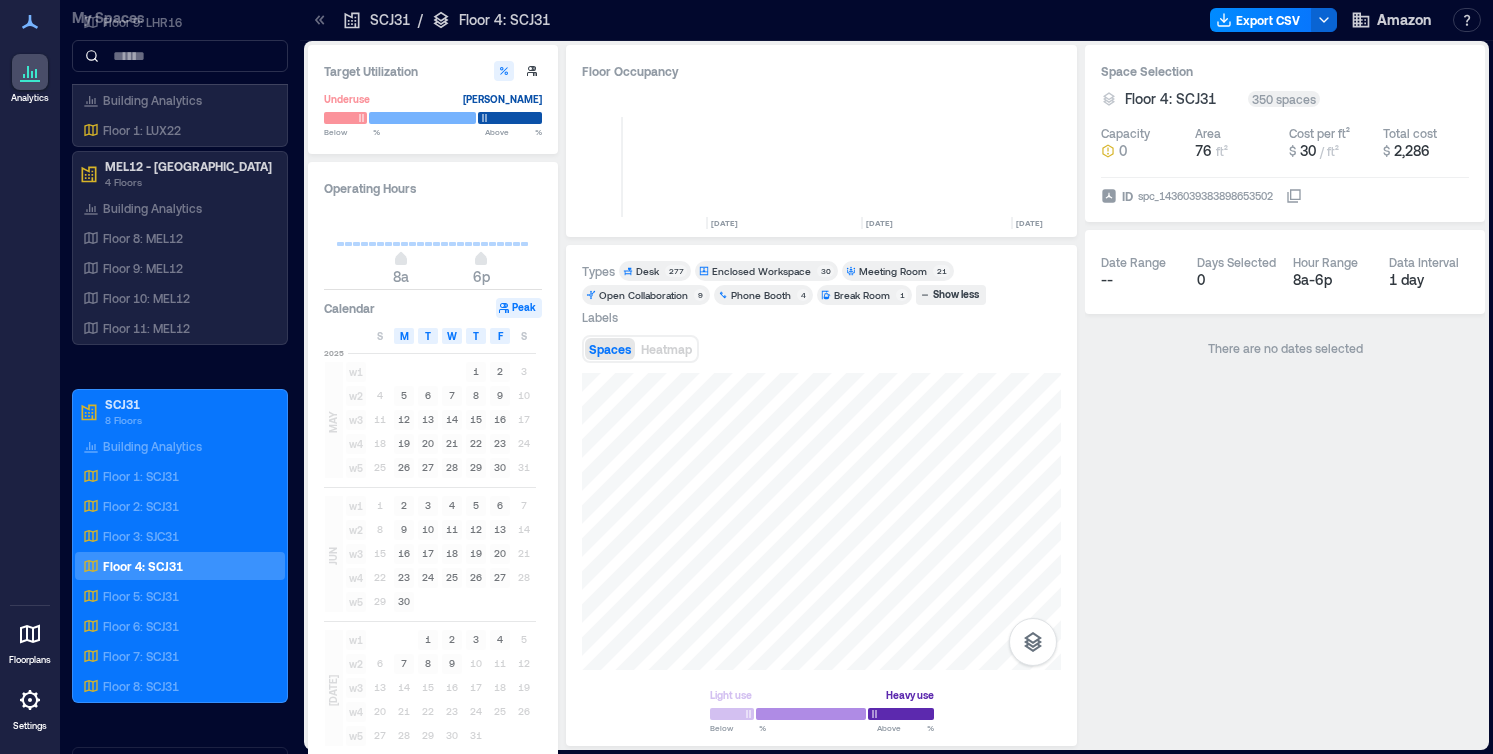 click on "Phone Booth" at bounding box center (761, 295) 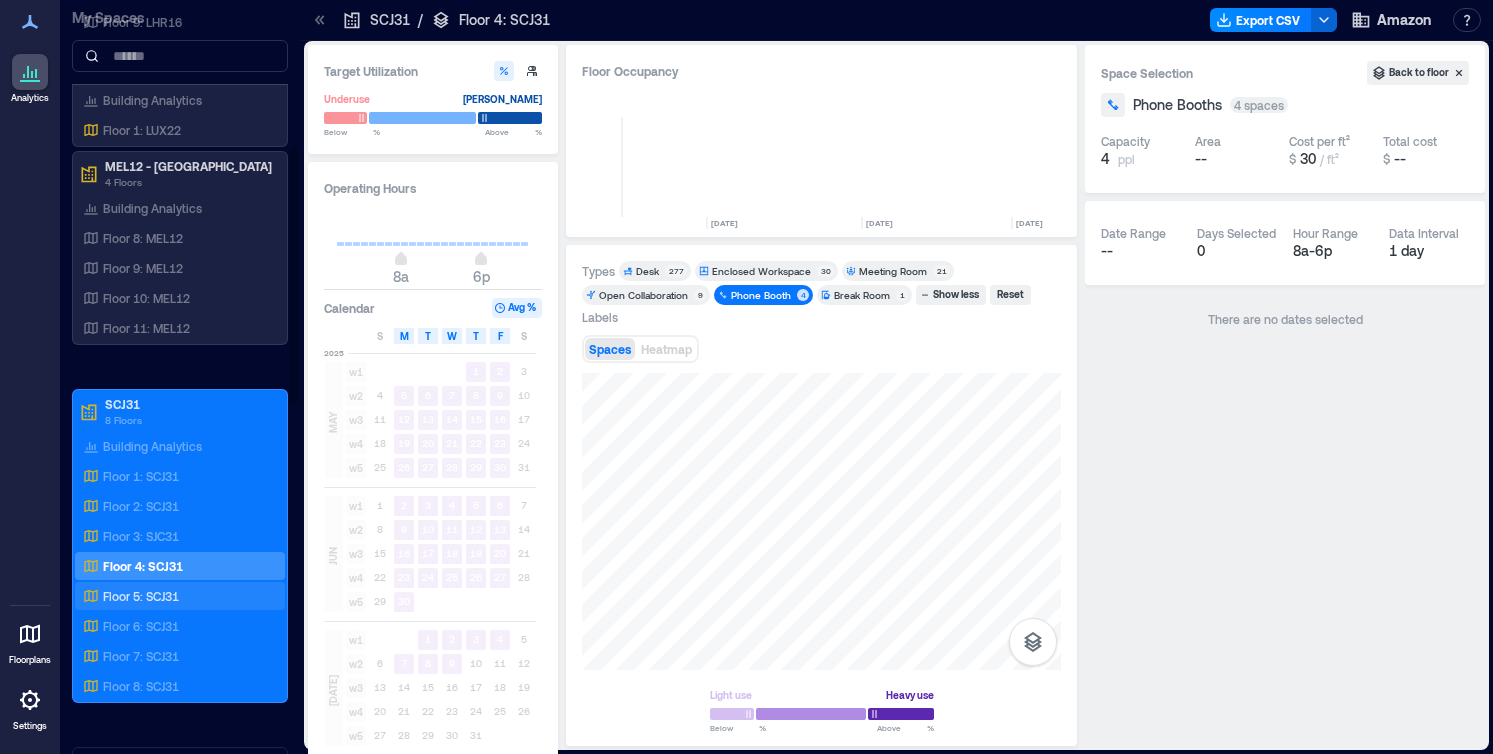 click on "Floor 5: SCJ31" at bounding box center [141, 596] 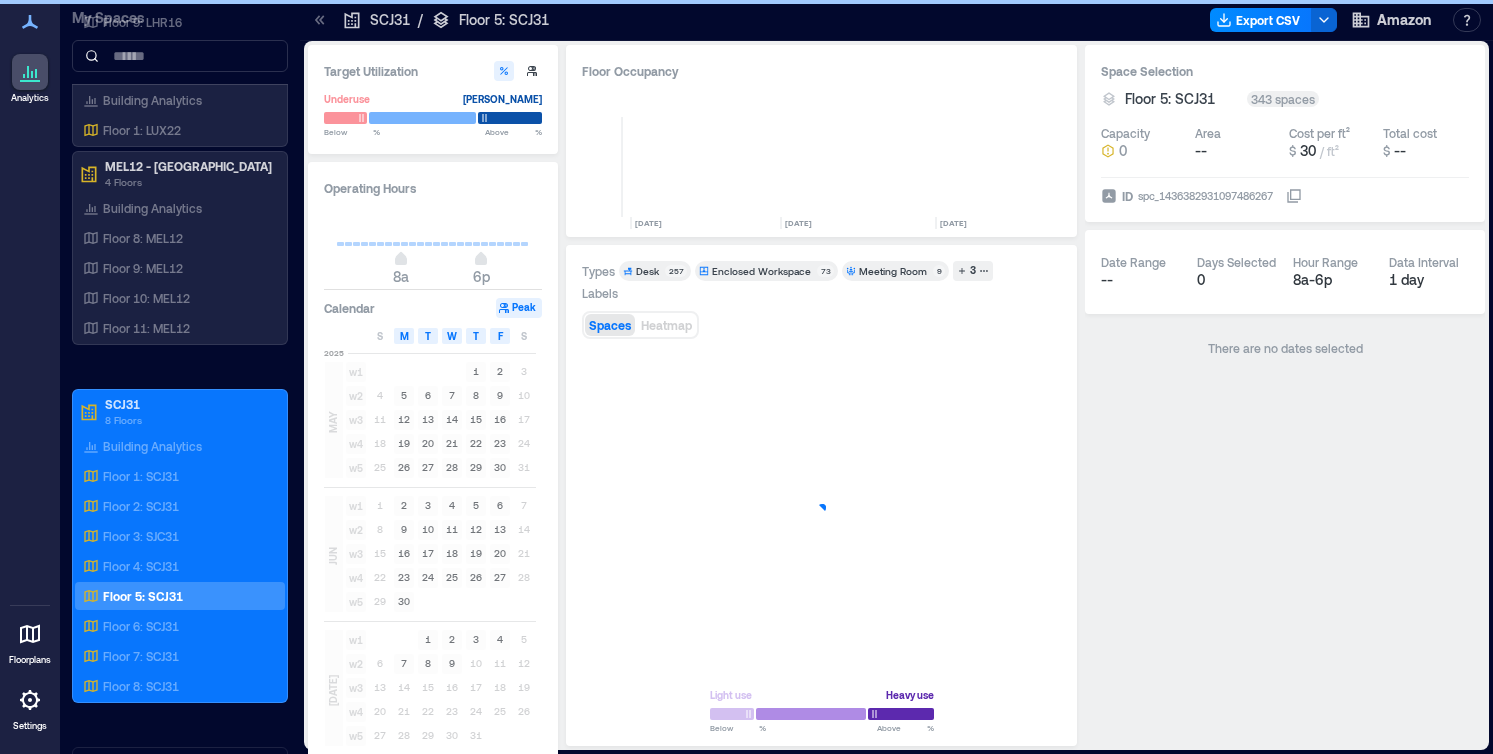 scroll, scrollTop: 0, scrollLeft: 74, axis: horizontal 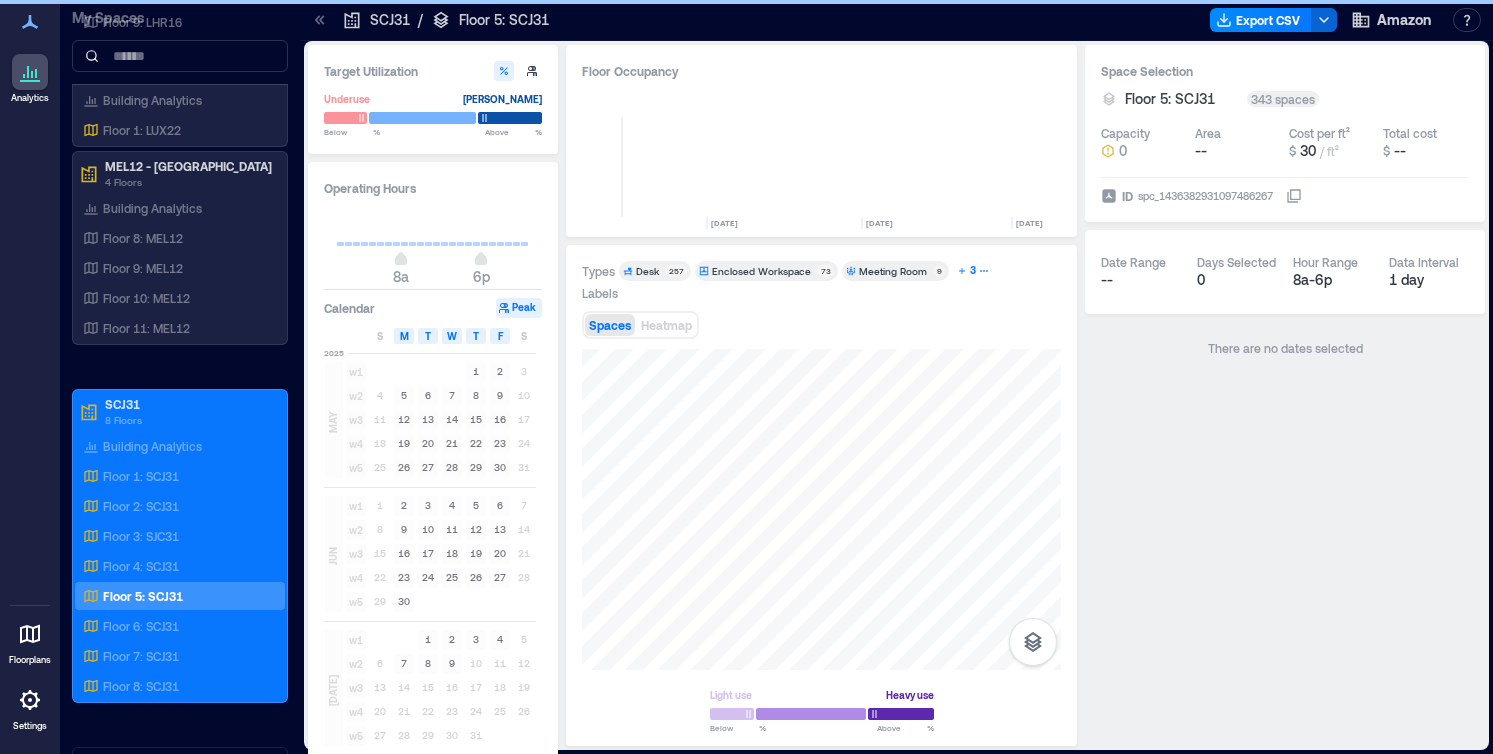 click on "3" at bounding box center (973, 271) 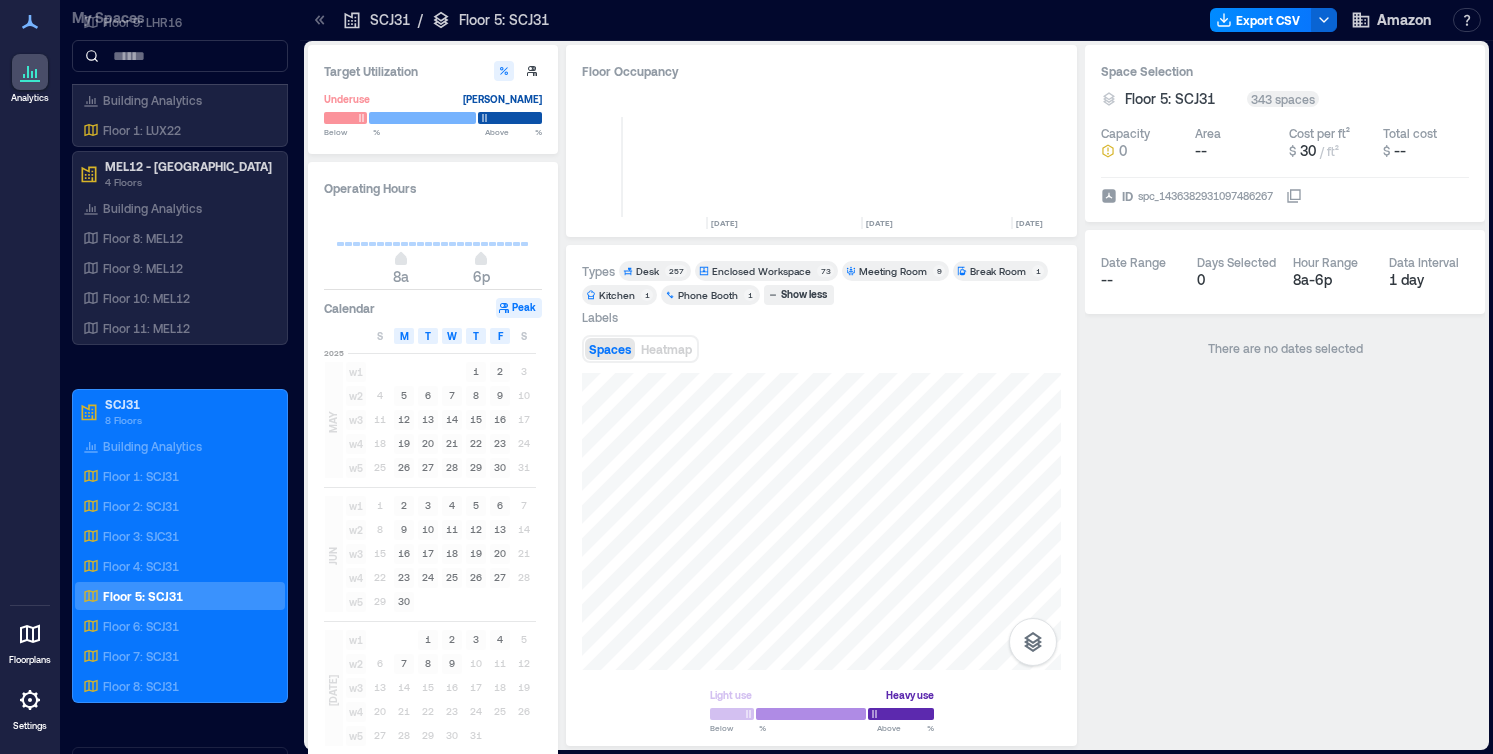 click on "Phone Booth 1" at bounding box center [710, 295] 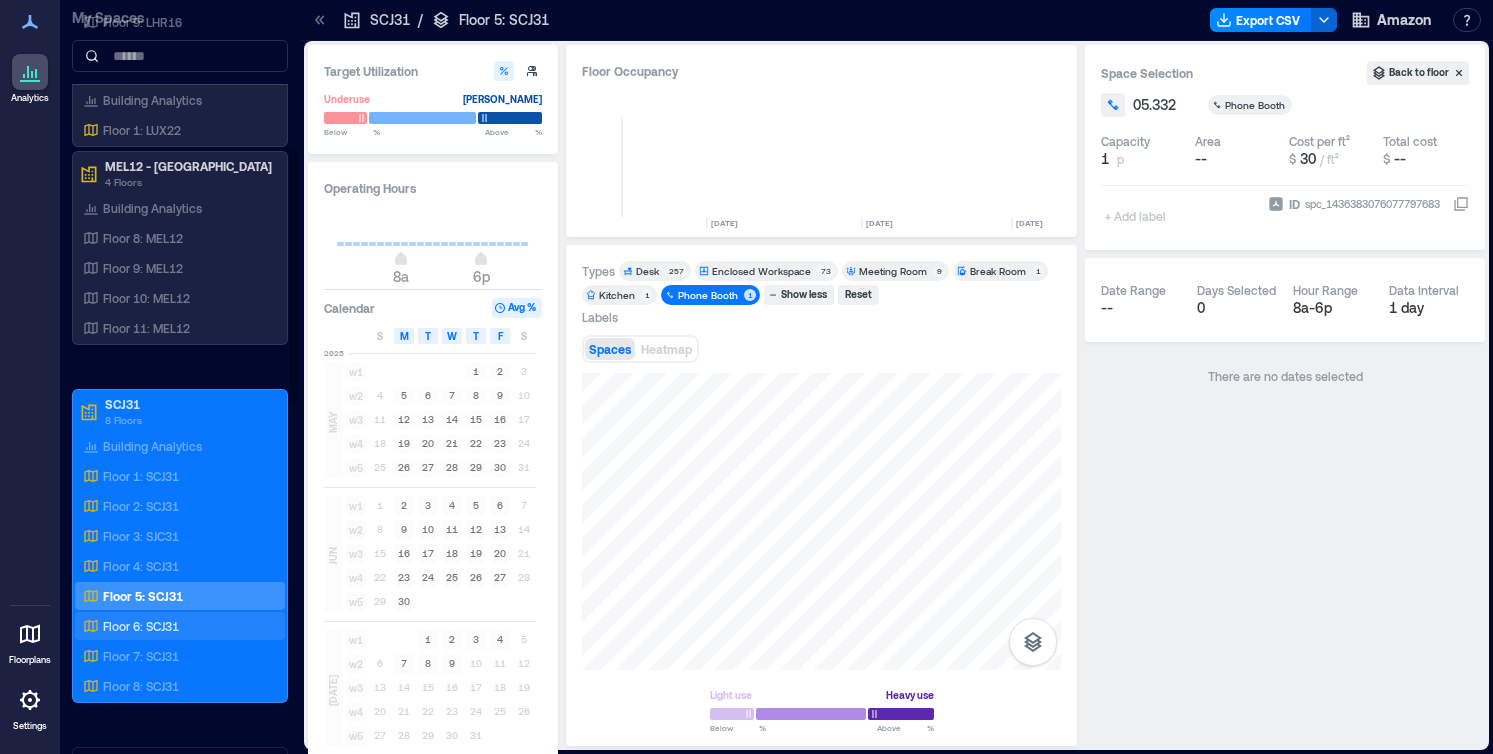 click on "Floor 6: SCJ31" at bounding box center [176, 626] 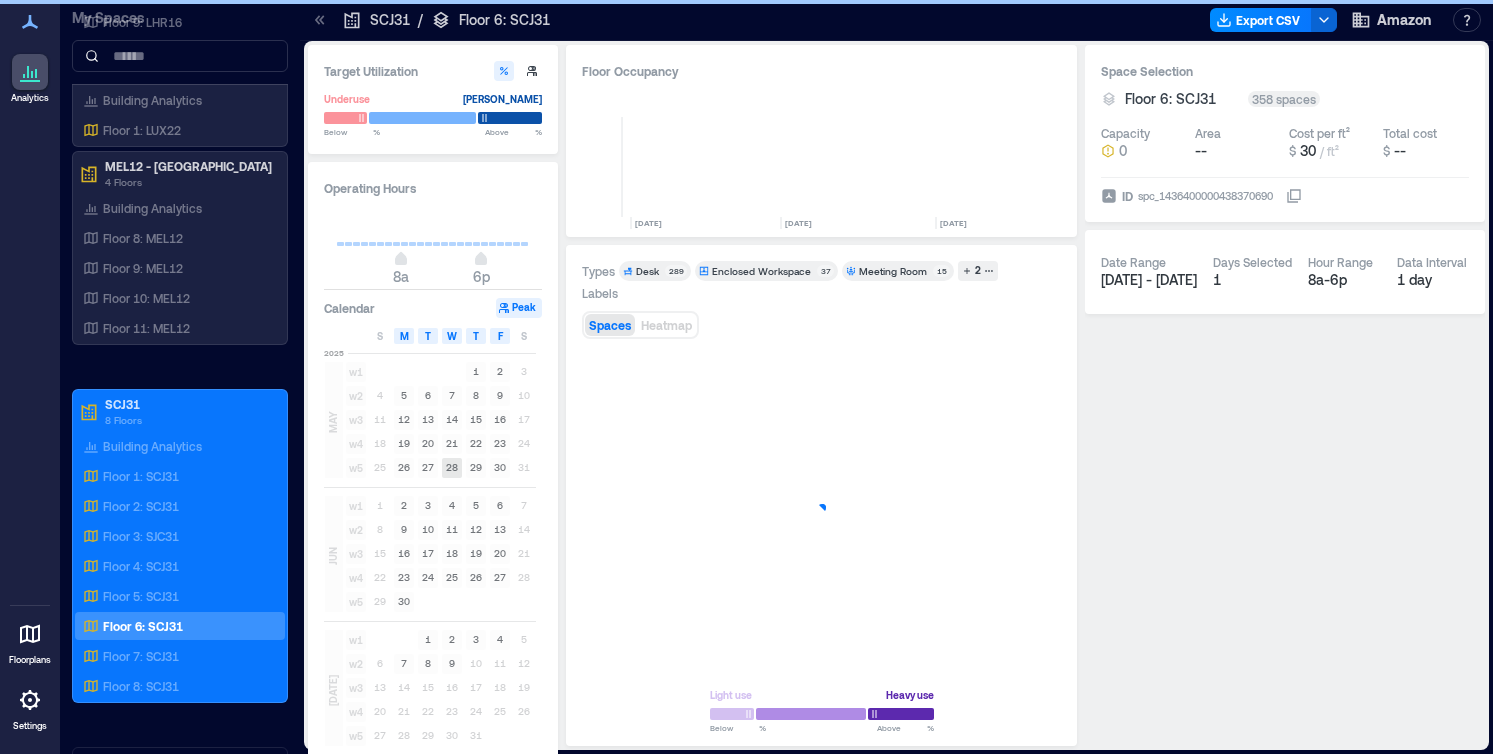 scroll, scrollTop: 0, scrollLeft: 74, axis: horizontal 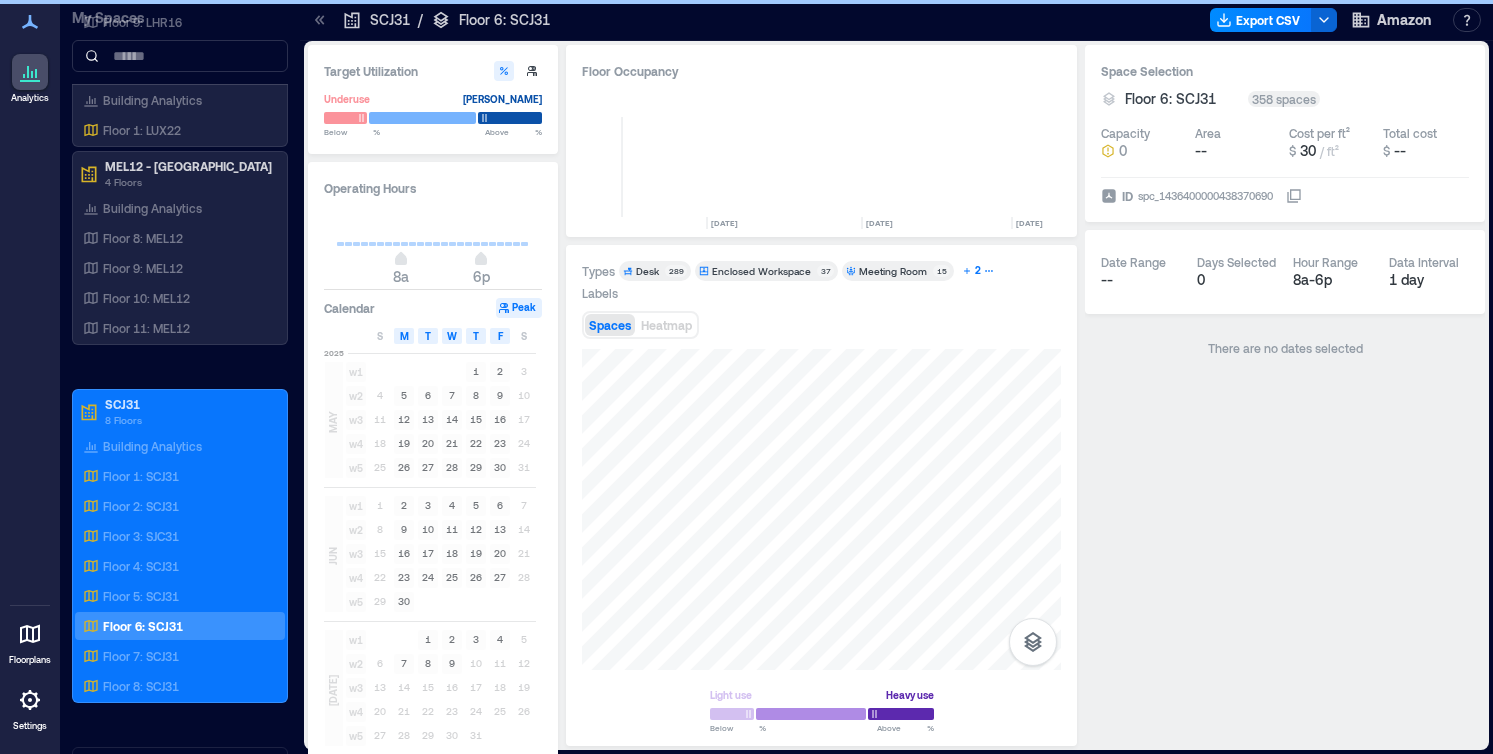 click on "2" at bounding box center (978, 271) 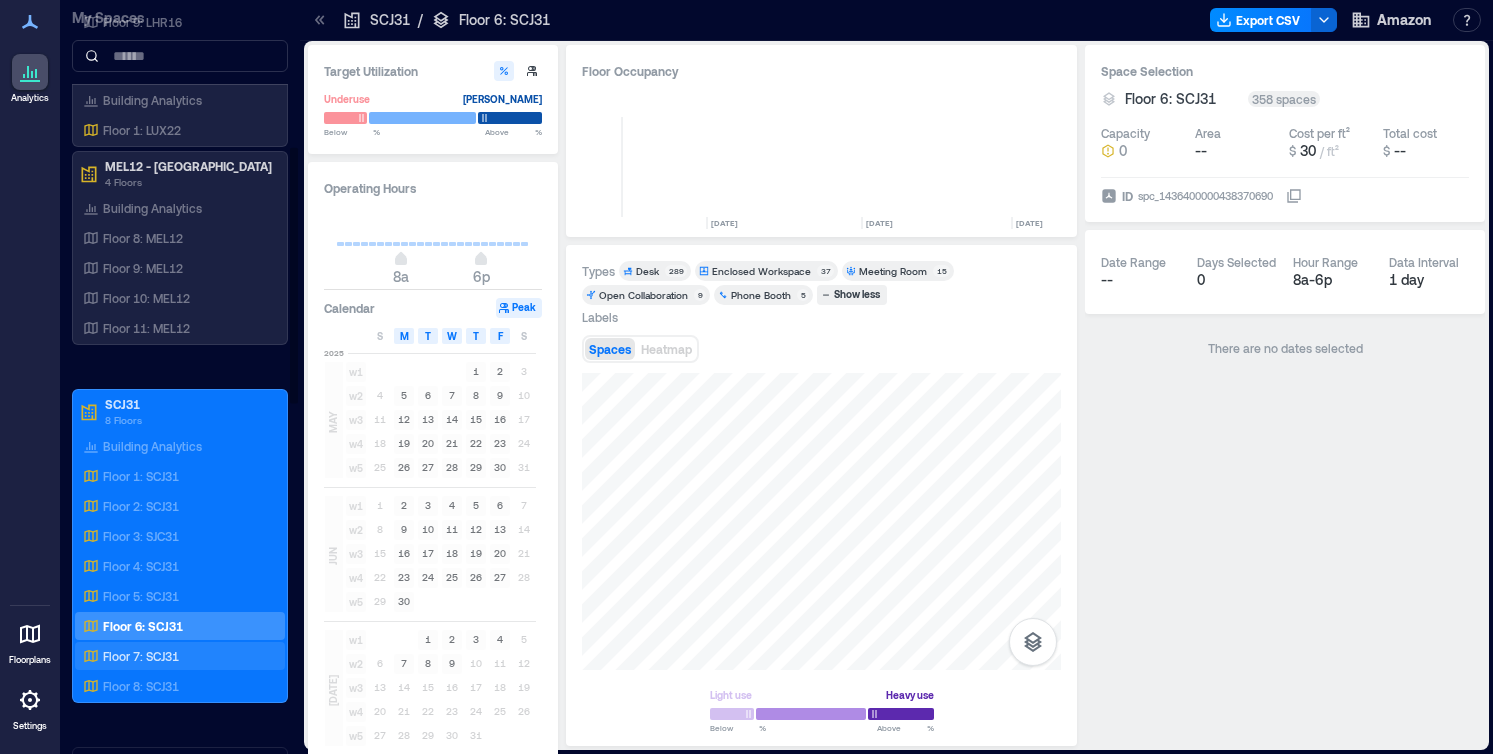 click on "Floor 7: SCJ31" at bounding box center (176, 656) 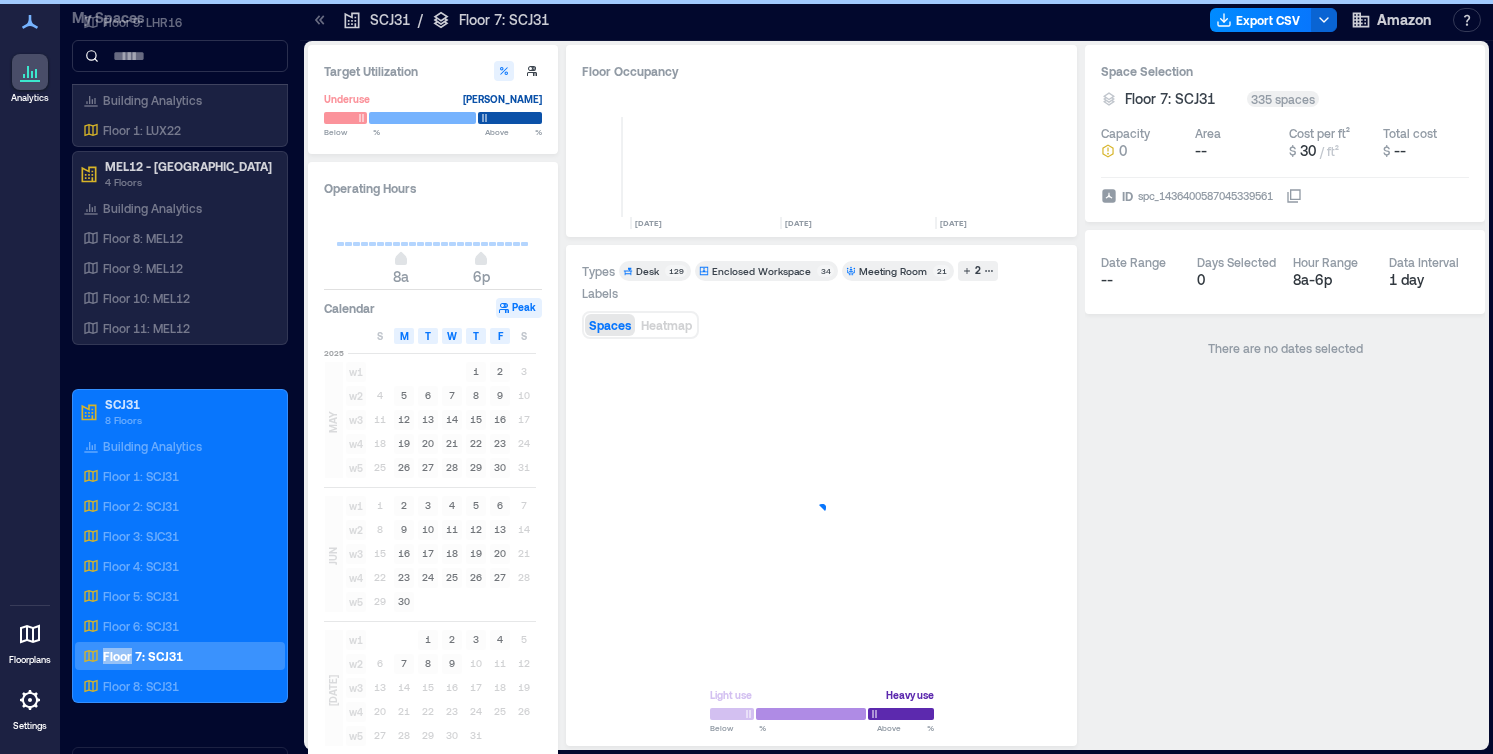 scroll, scrollTop: 0, scrollLeft: 74, axis: horizontal 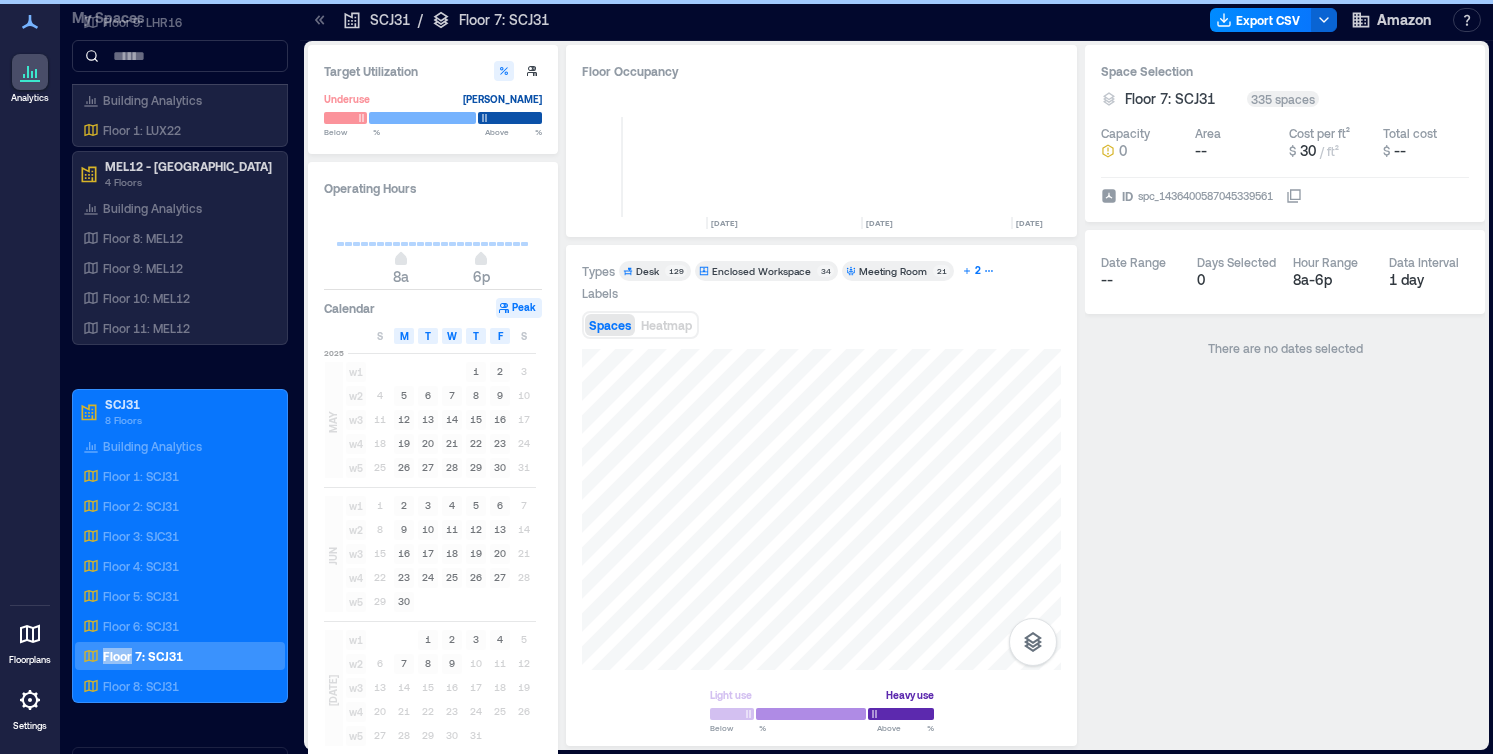 click on "2" at bounding box center (978, 271) 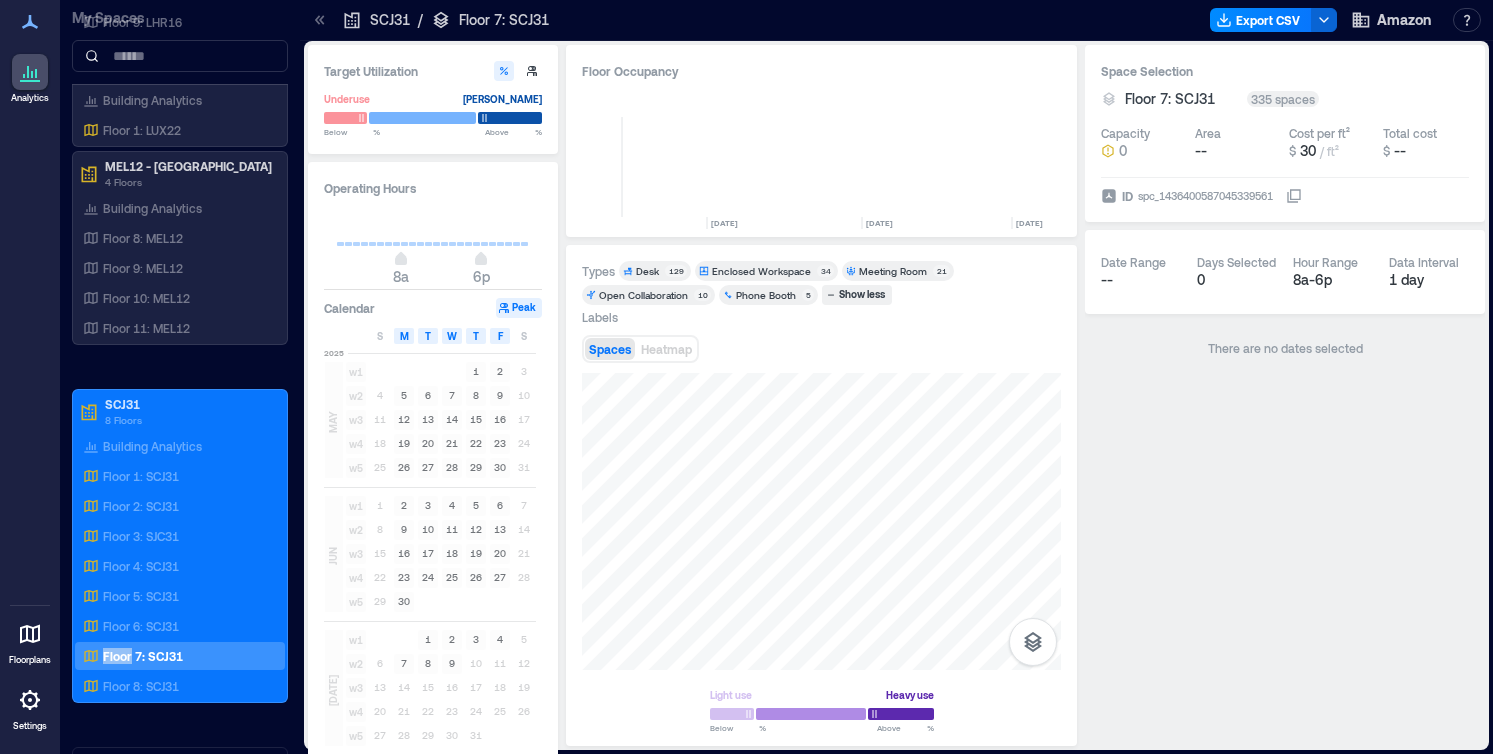 click on "Phone Booth" at bounding box center [766, 295] 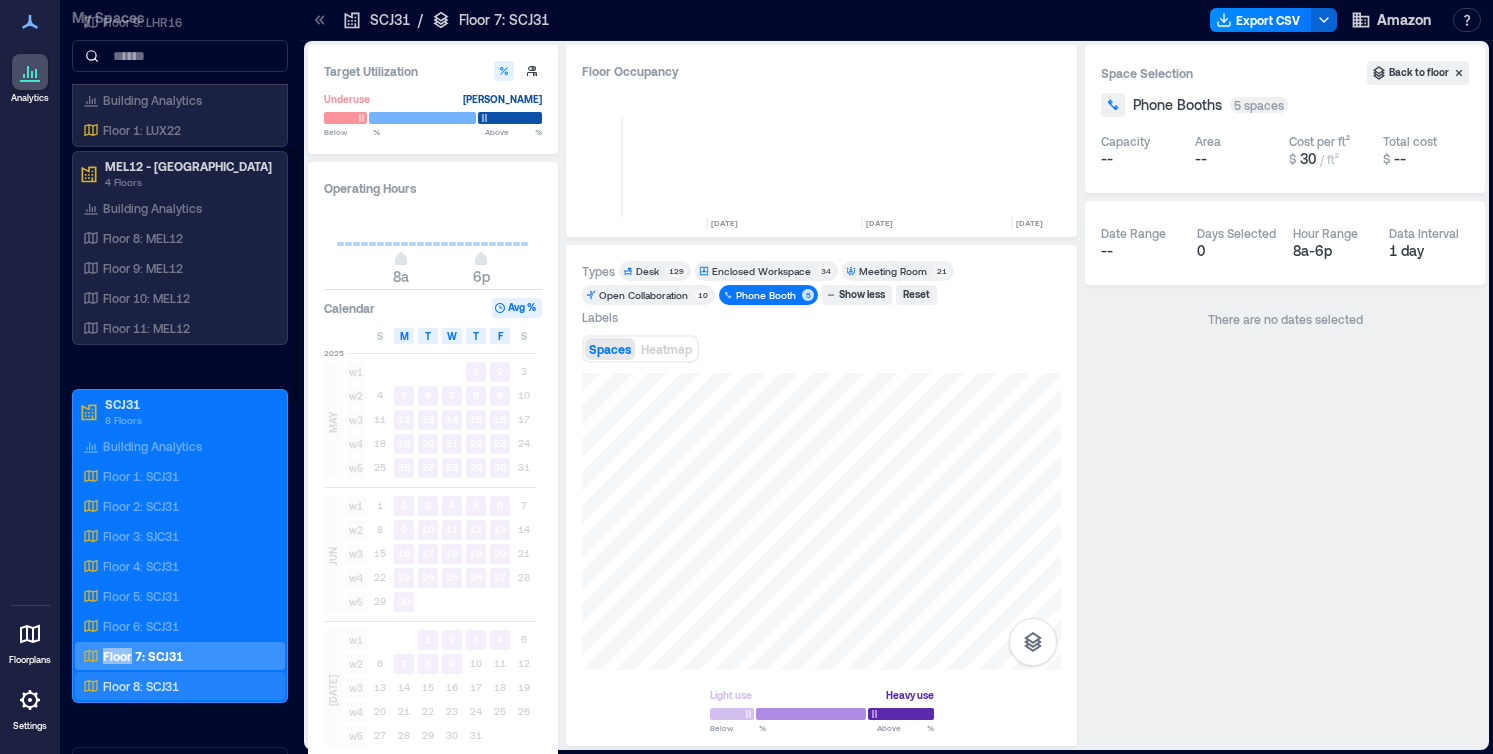 click on "Floor 8: SCJ31" at bounding box center [141, 686] 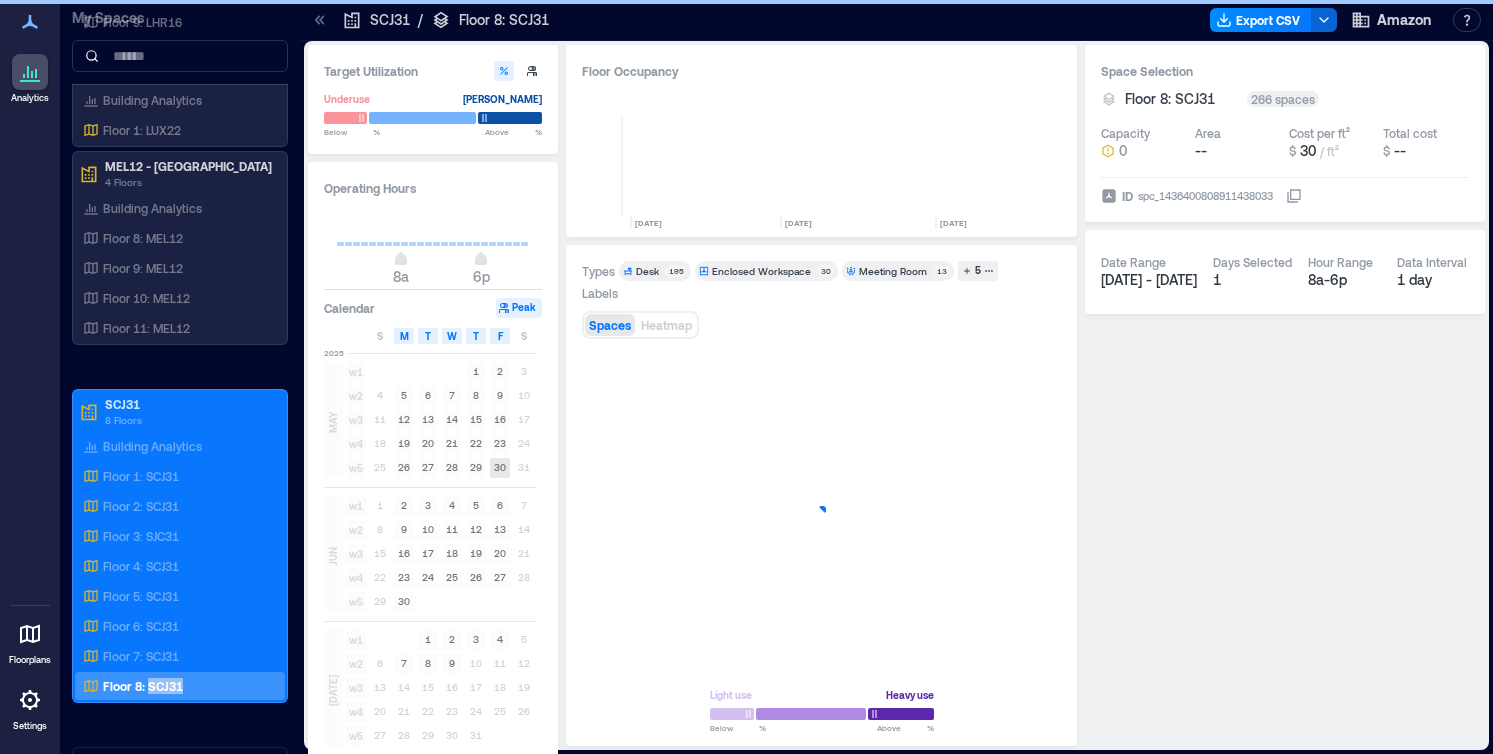 scroll, scrollTop: 0, scrollLeft: 74, axis: horizontal 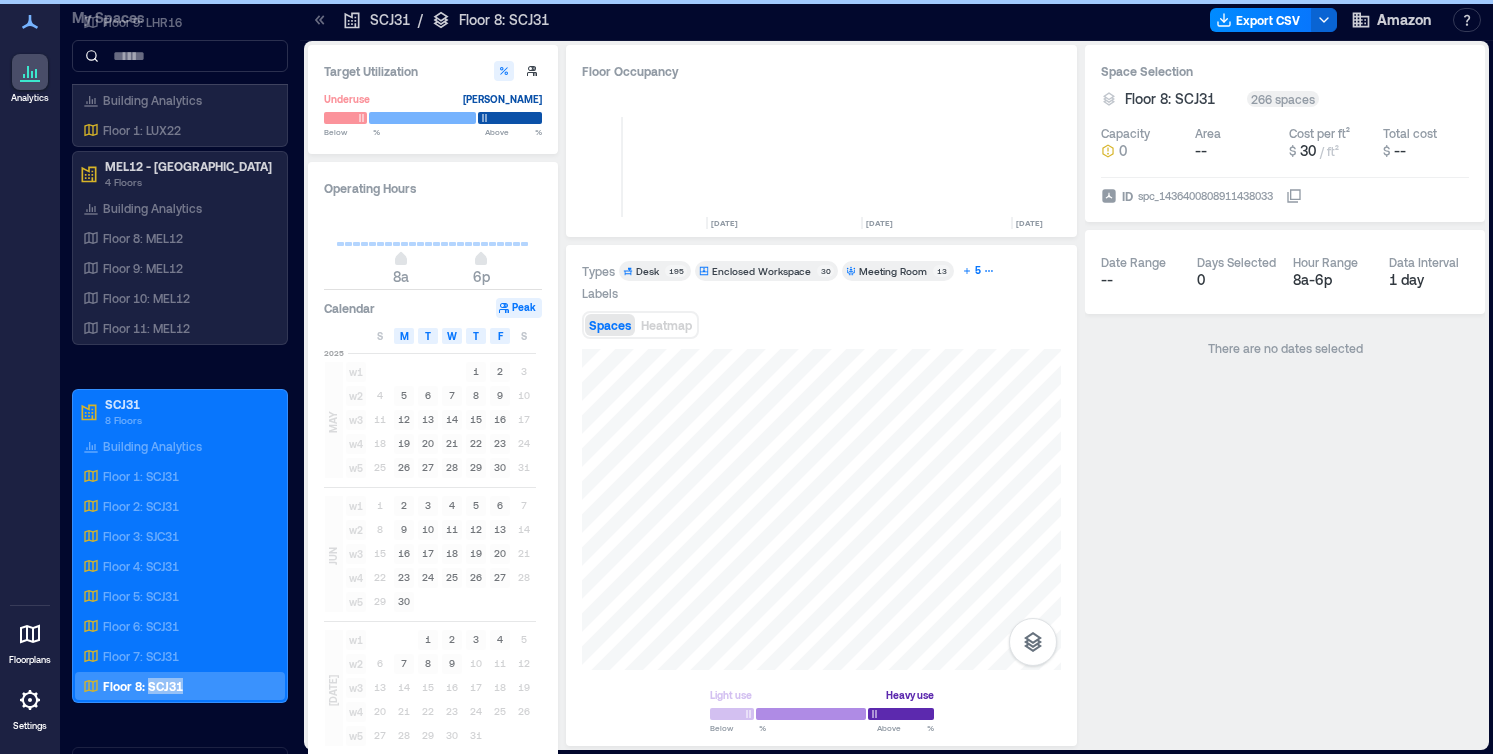 click on "5" at bounding box center [978, 271] 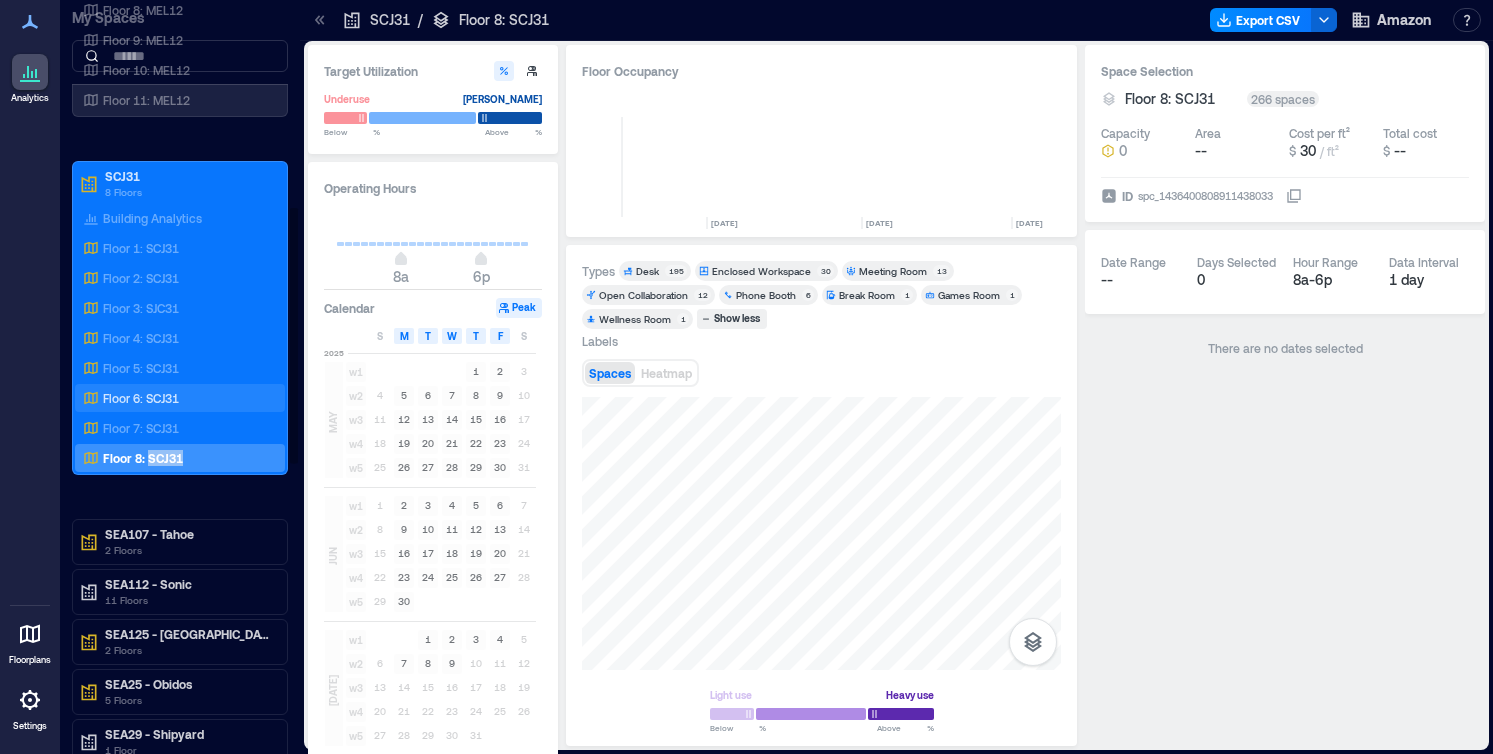 scroll, scrollTop: 607, scrollLeft: 0, axis: vertical 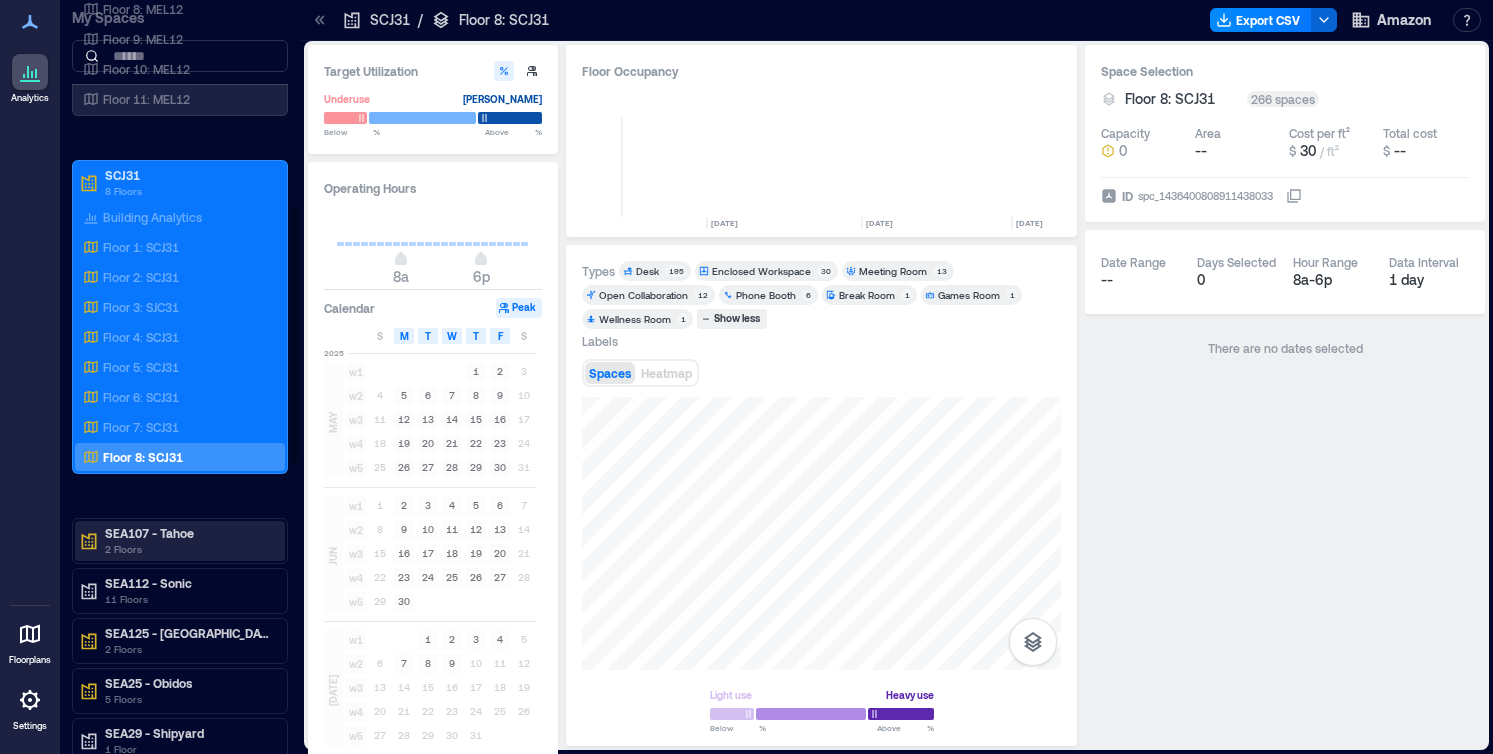 click on "2 Floors" at bounding box center [189, 549] 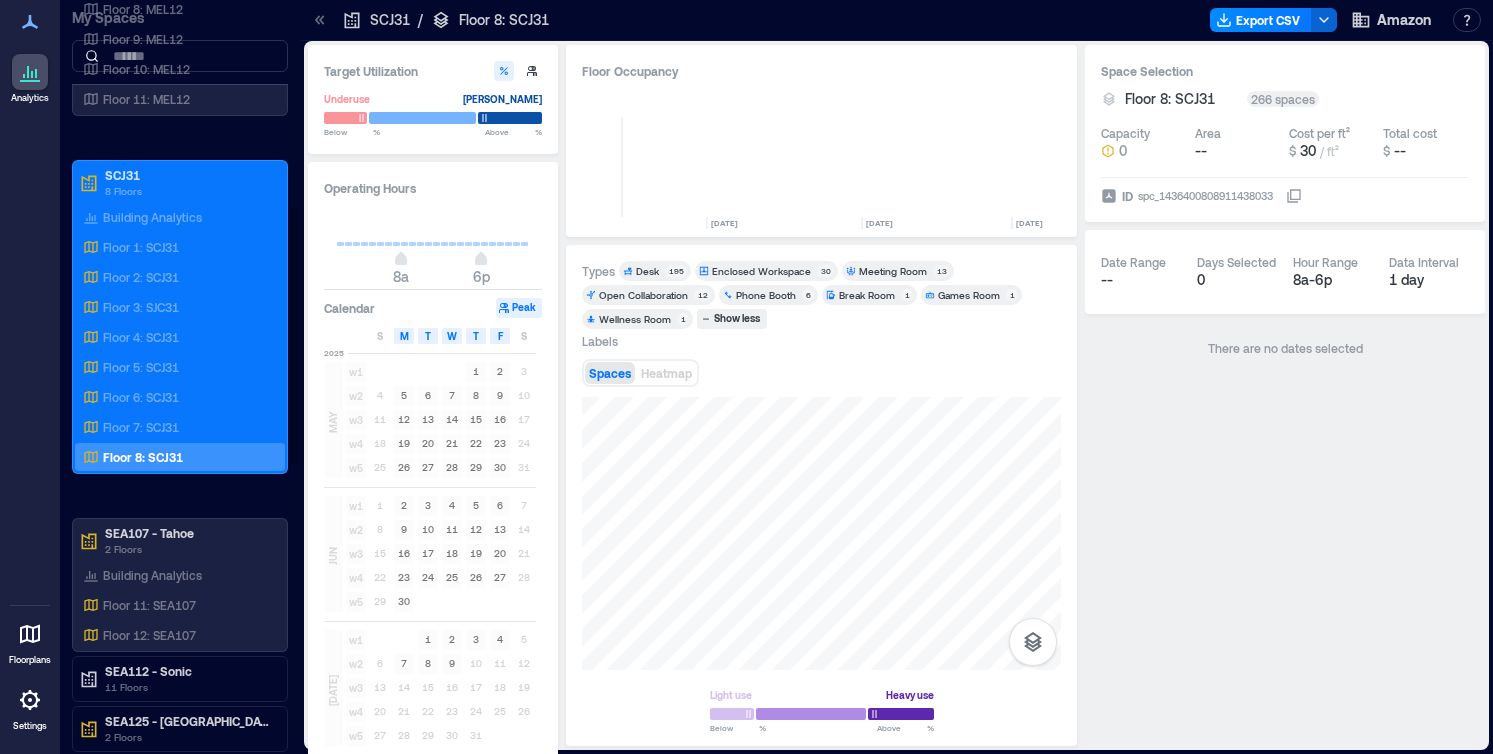 click on "SCJ31 8 Floors Building Analytics Floor 1: SCJ31 Floor 2: SCJ31 Floor 3: SJC31 Floor 4: SCJ31 Floor 5: SCJ31 Floor 6: SCJ31 Floor 7: SCJ31 Floor 8: SCJ31" at bounding box center [180, 317] 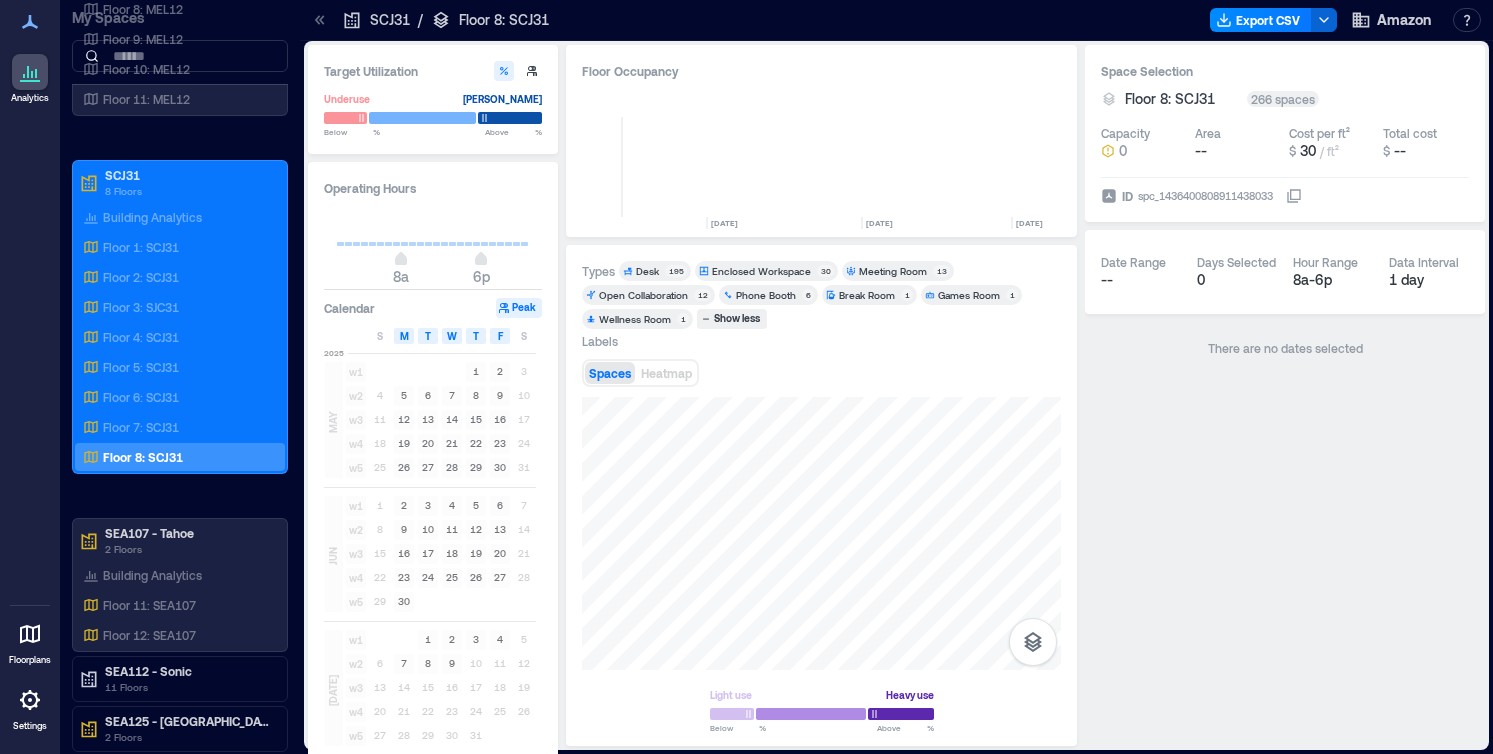 click 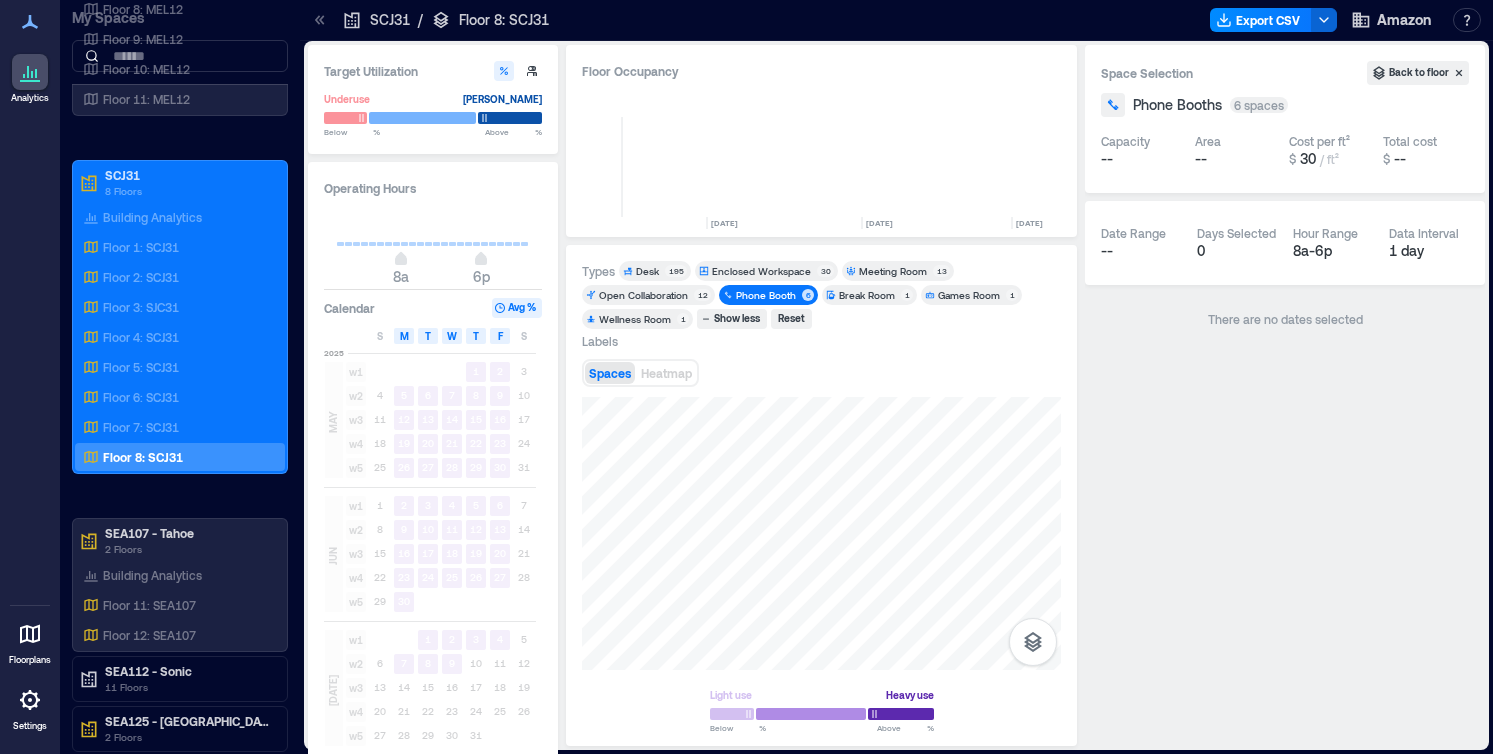 click on "6 spaces" at bounding box center (1259, 105) 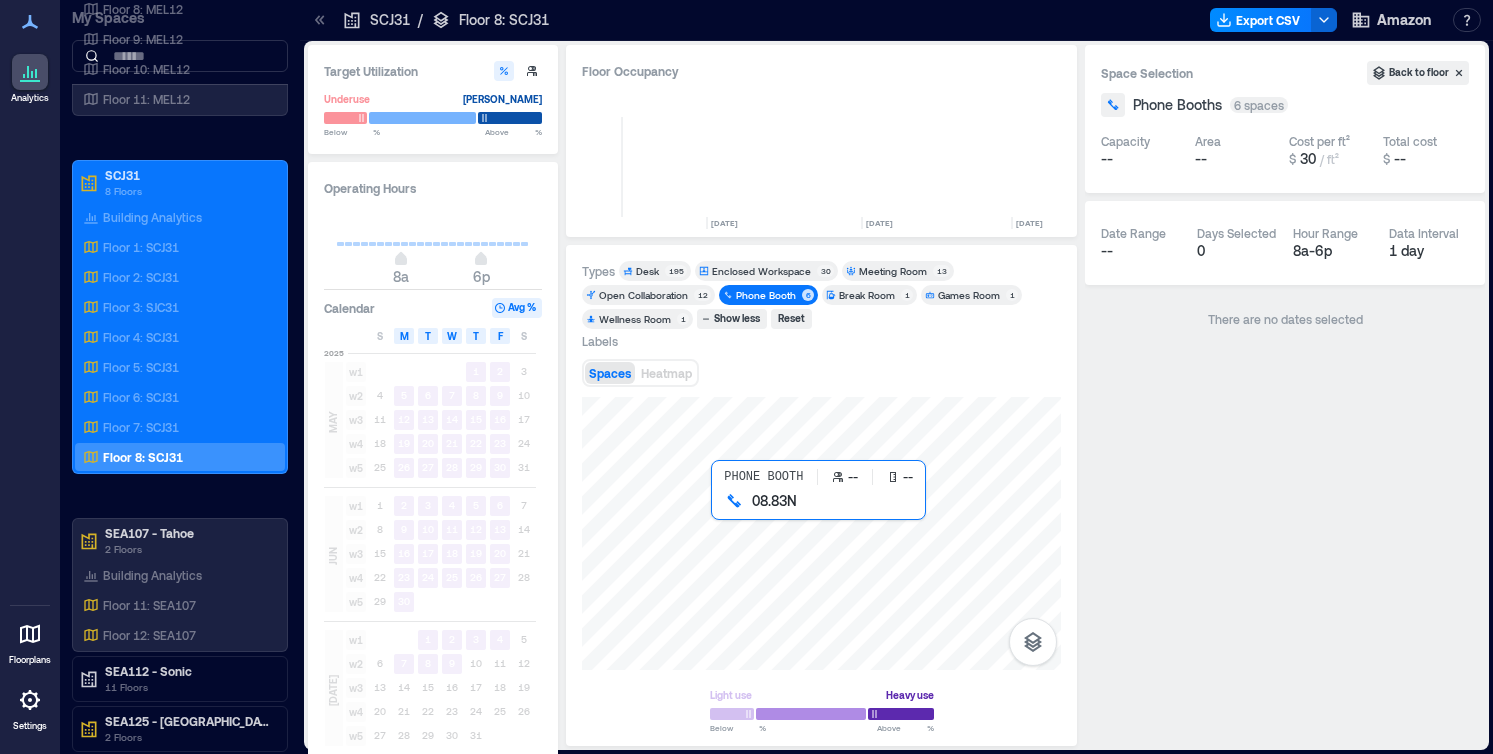 click at bounding box center (821, 533) 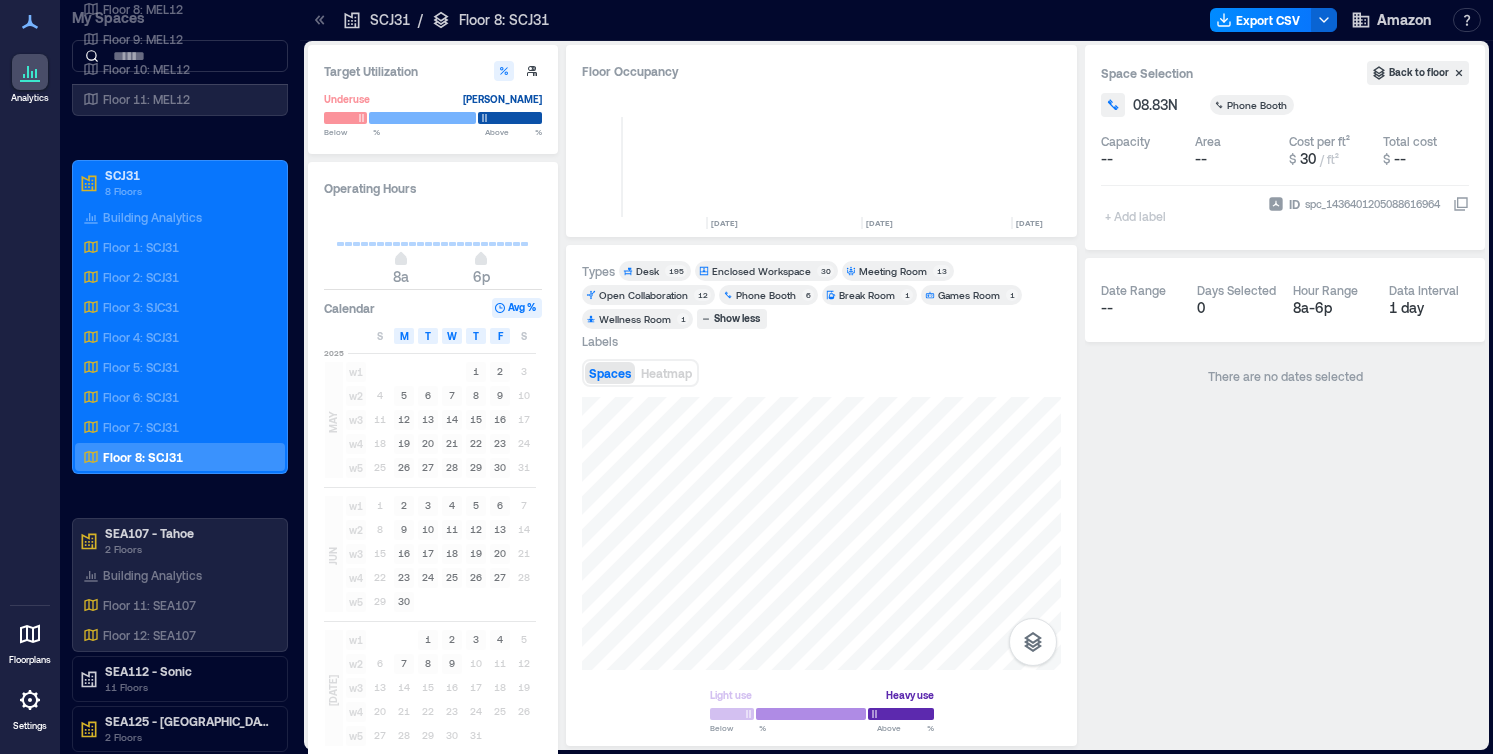click 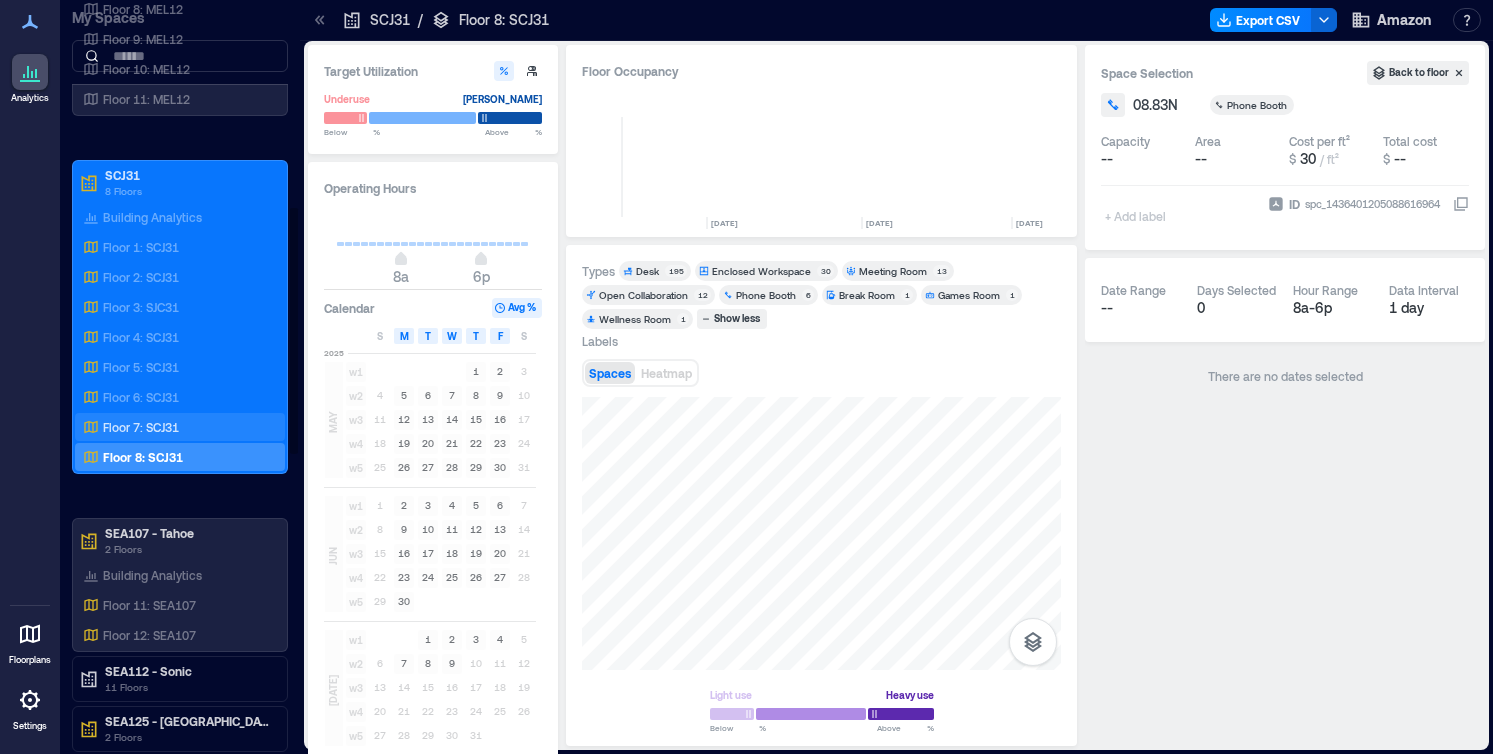 click on "Floor 7: SCJ31" at bounding box center [176, 427] 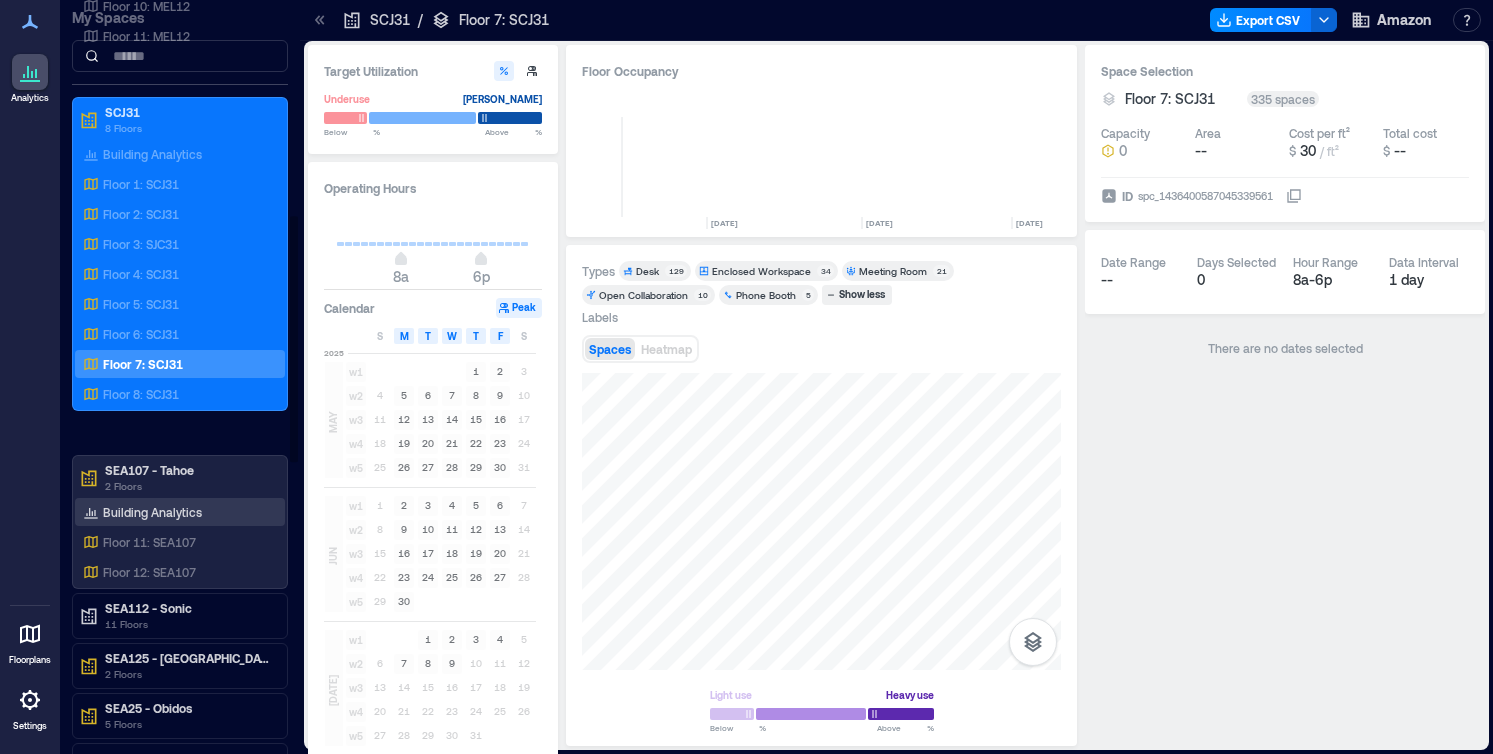 scroll, scrollTop: 697, scrollLeft: 0, axis: vertical 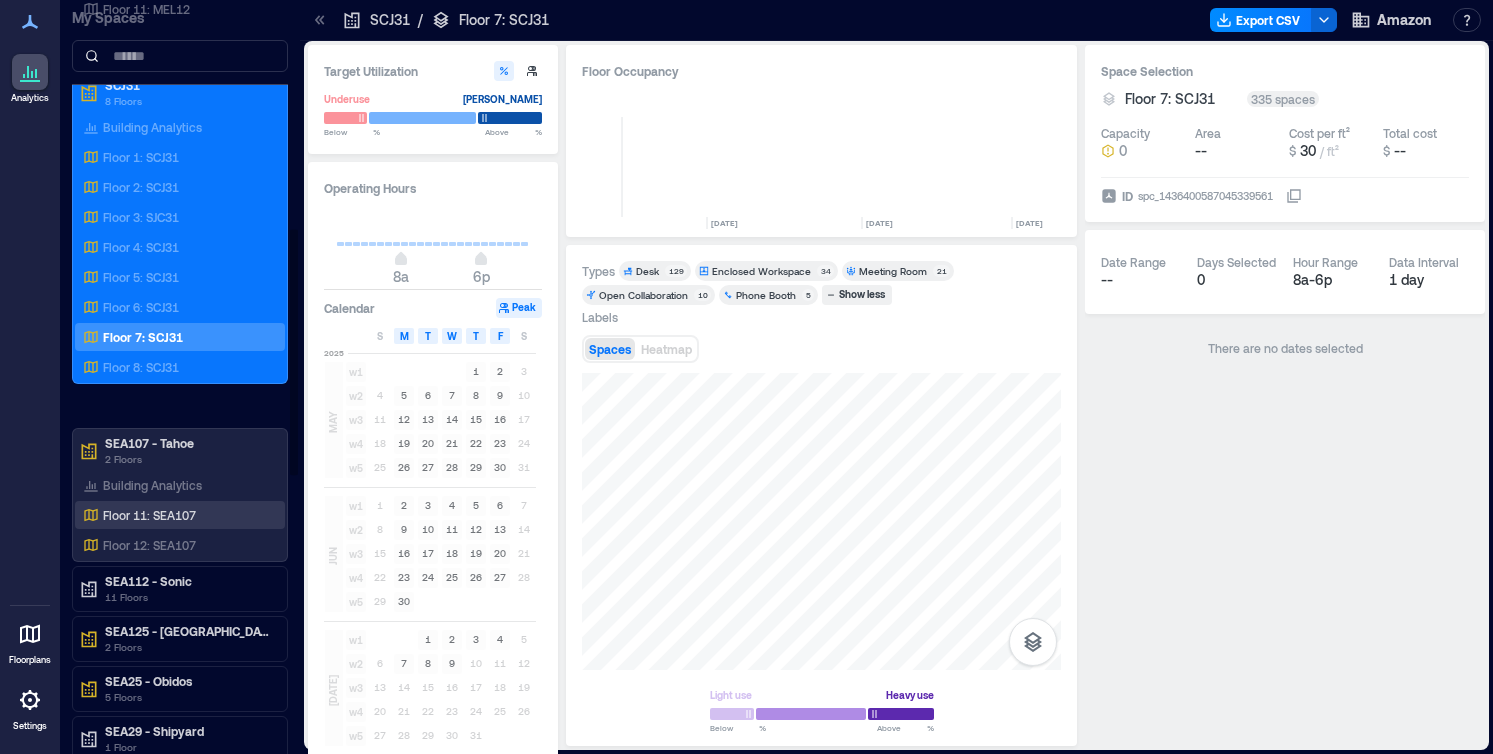 click on "Floor 11: SEA107" at bounding box center [149, 515] 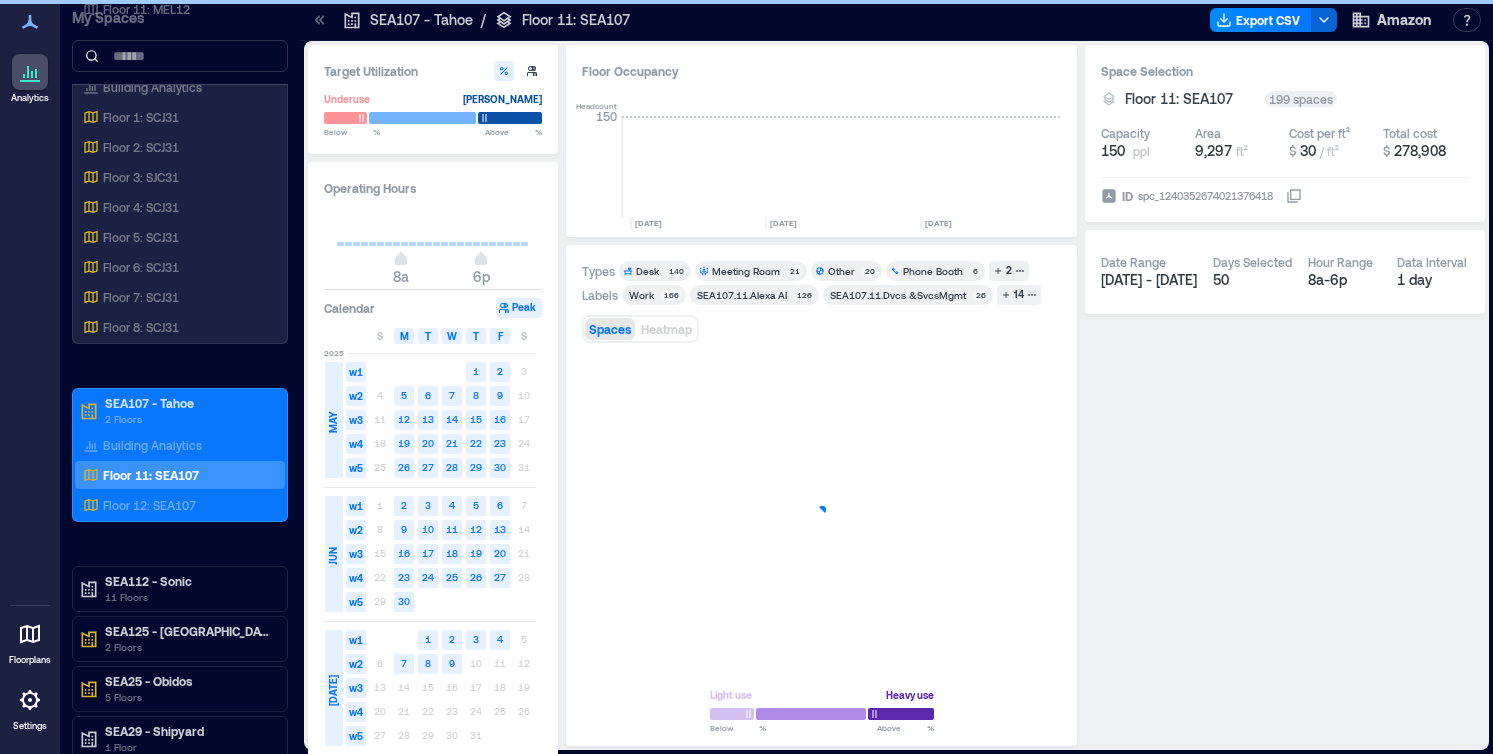 scroll, scrollTop: 0, scrollLeft: 2489, axis: horizontal 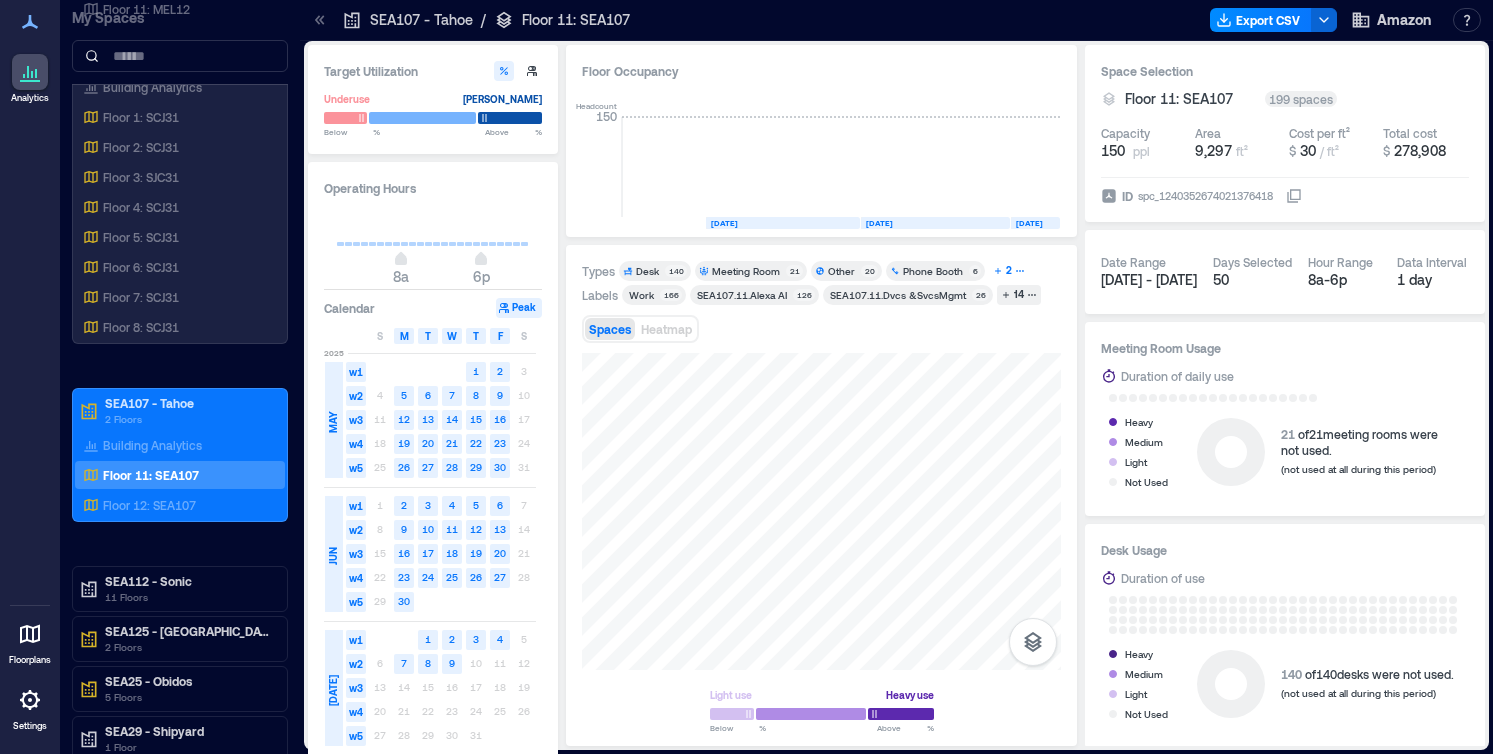 click 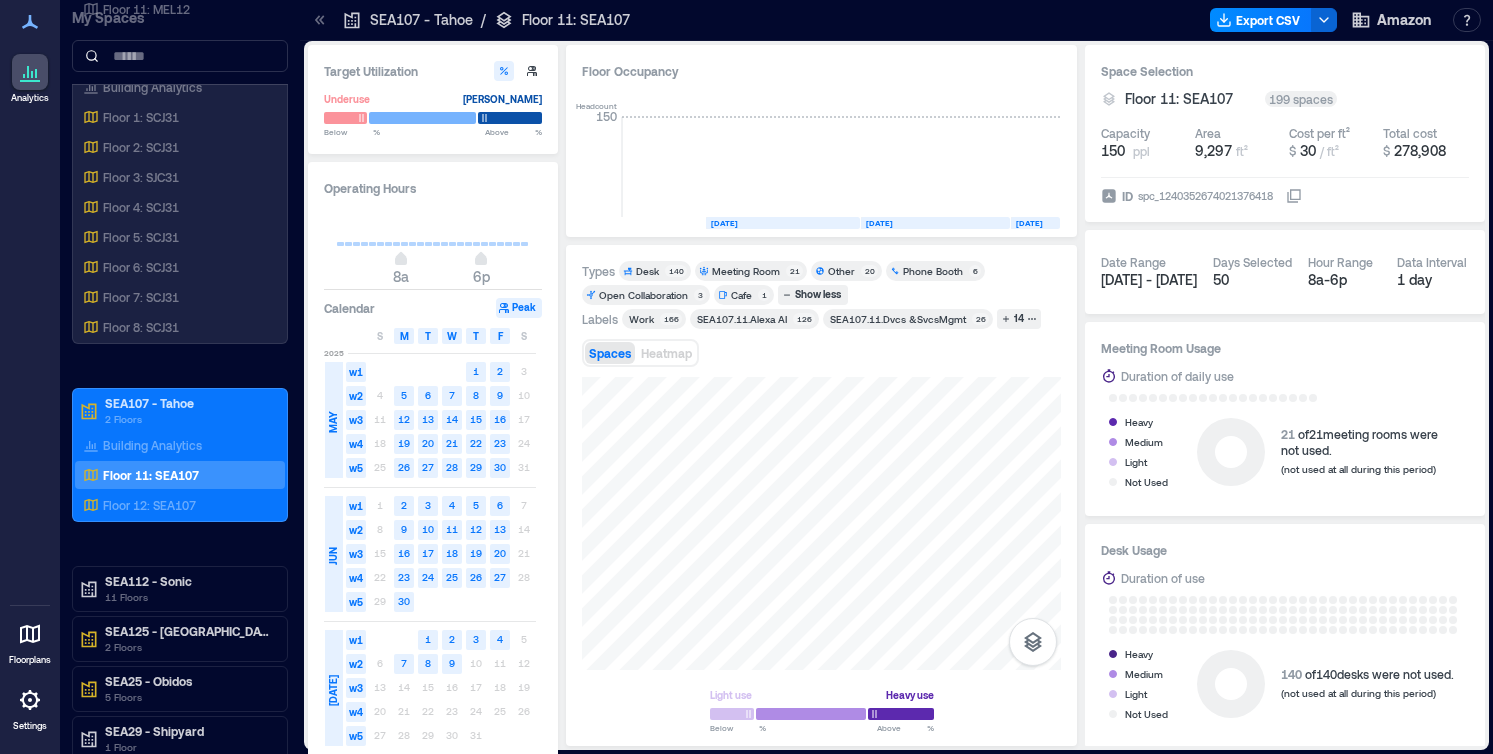 click on "Phone Booth" at bounding box center [933, 271] 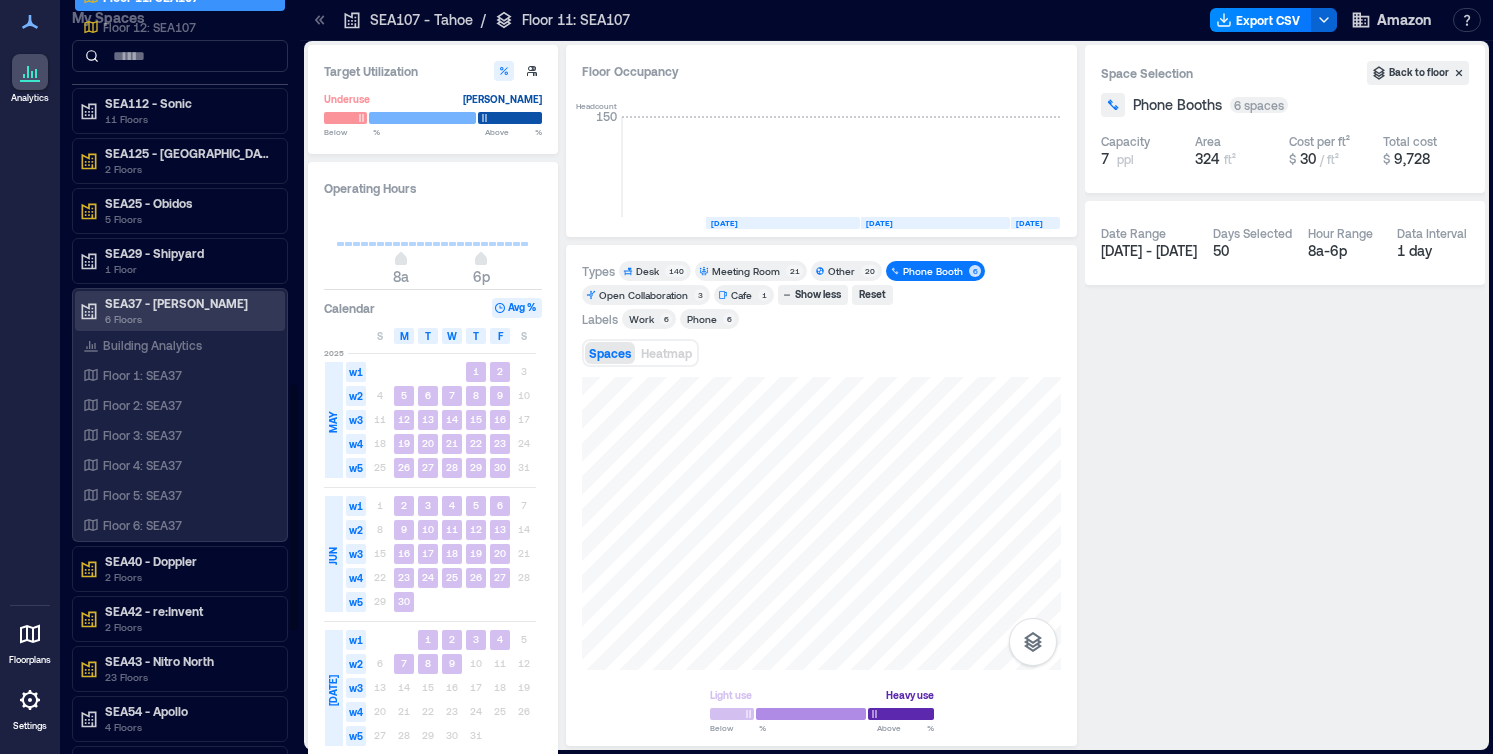 scroll, scrollTop: 1188, scrollLeft: 0, axis: vertical 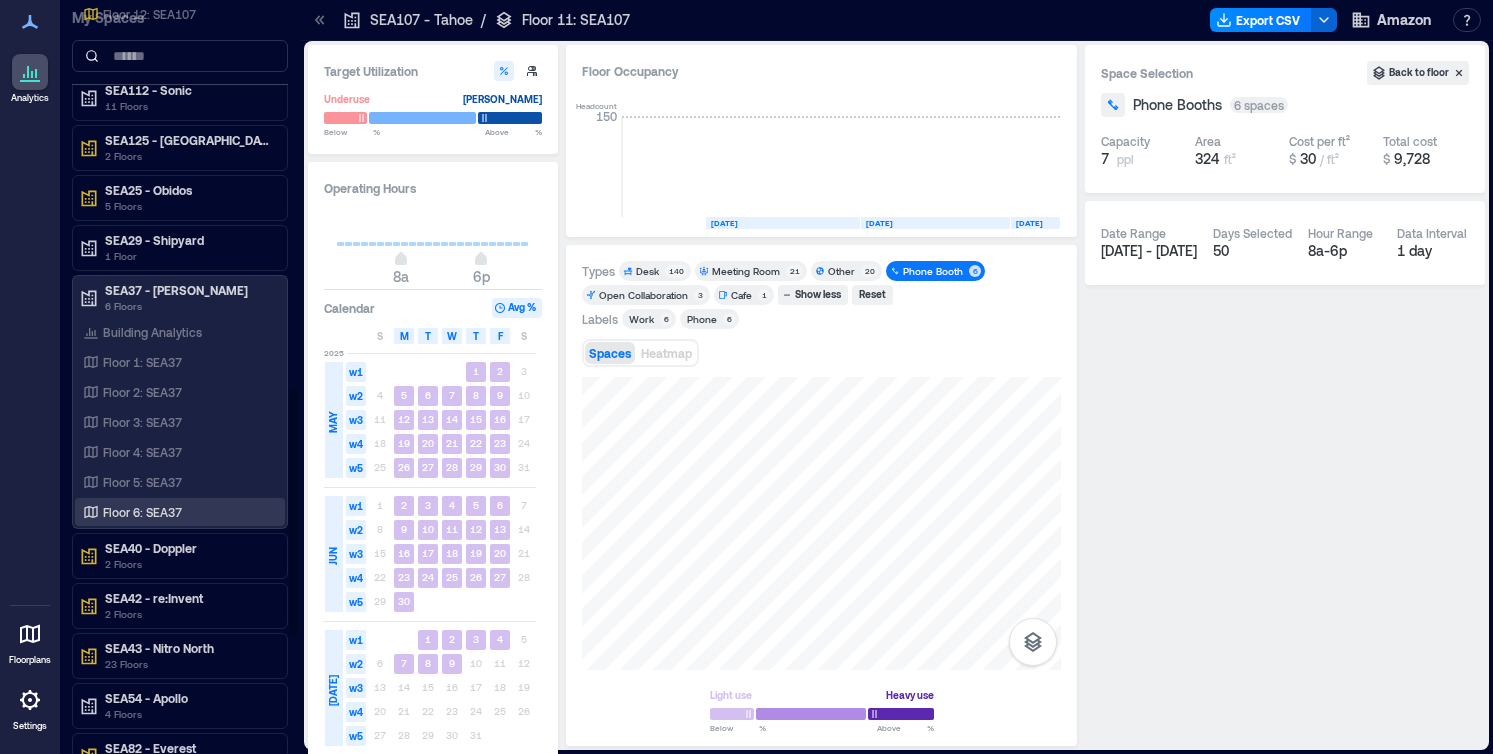click on "Floor 6: SEA37" at bounding box center [176, 512] 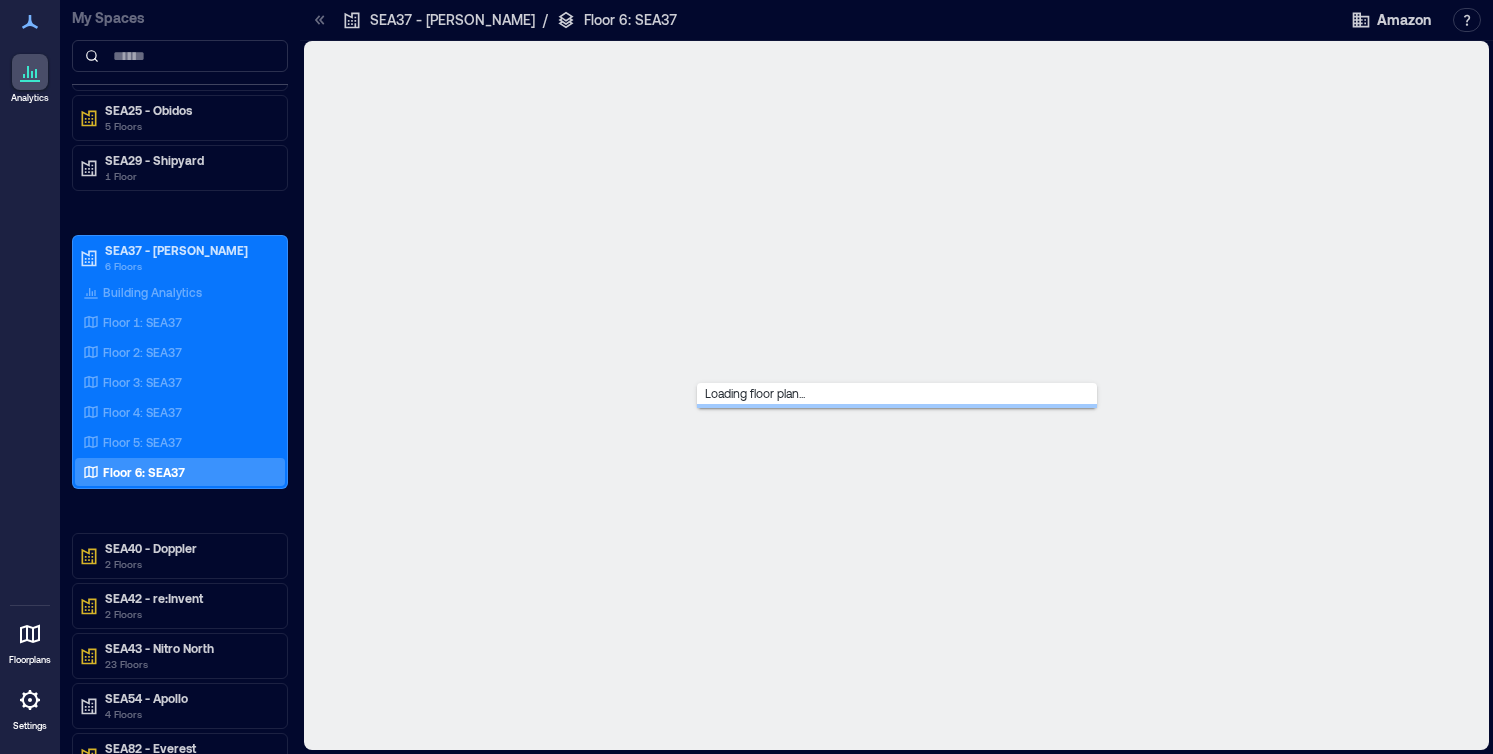 scroll, scrollTop: 1174, scrollLeft: 0, axis: vertical 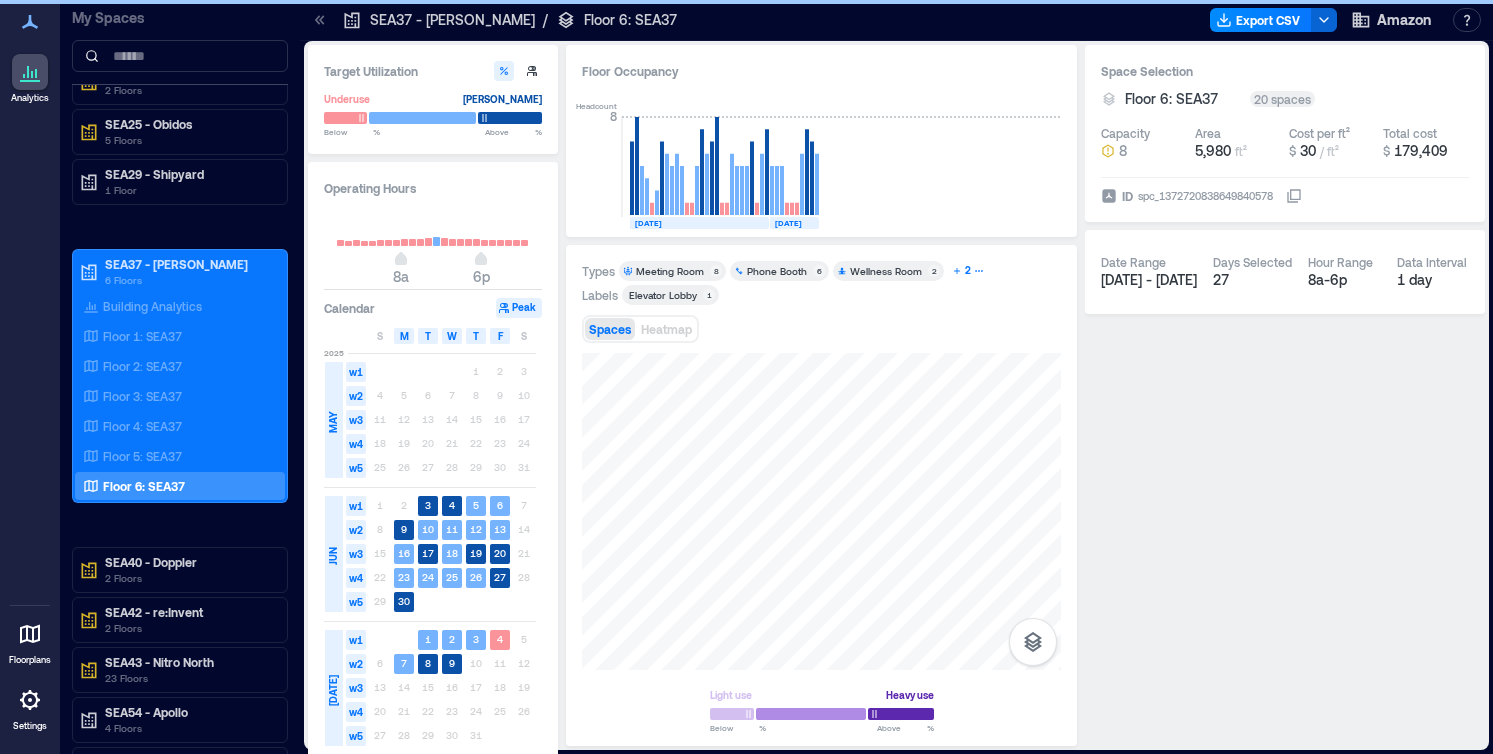 click on "2" at bounding box center (968, 271) 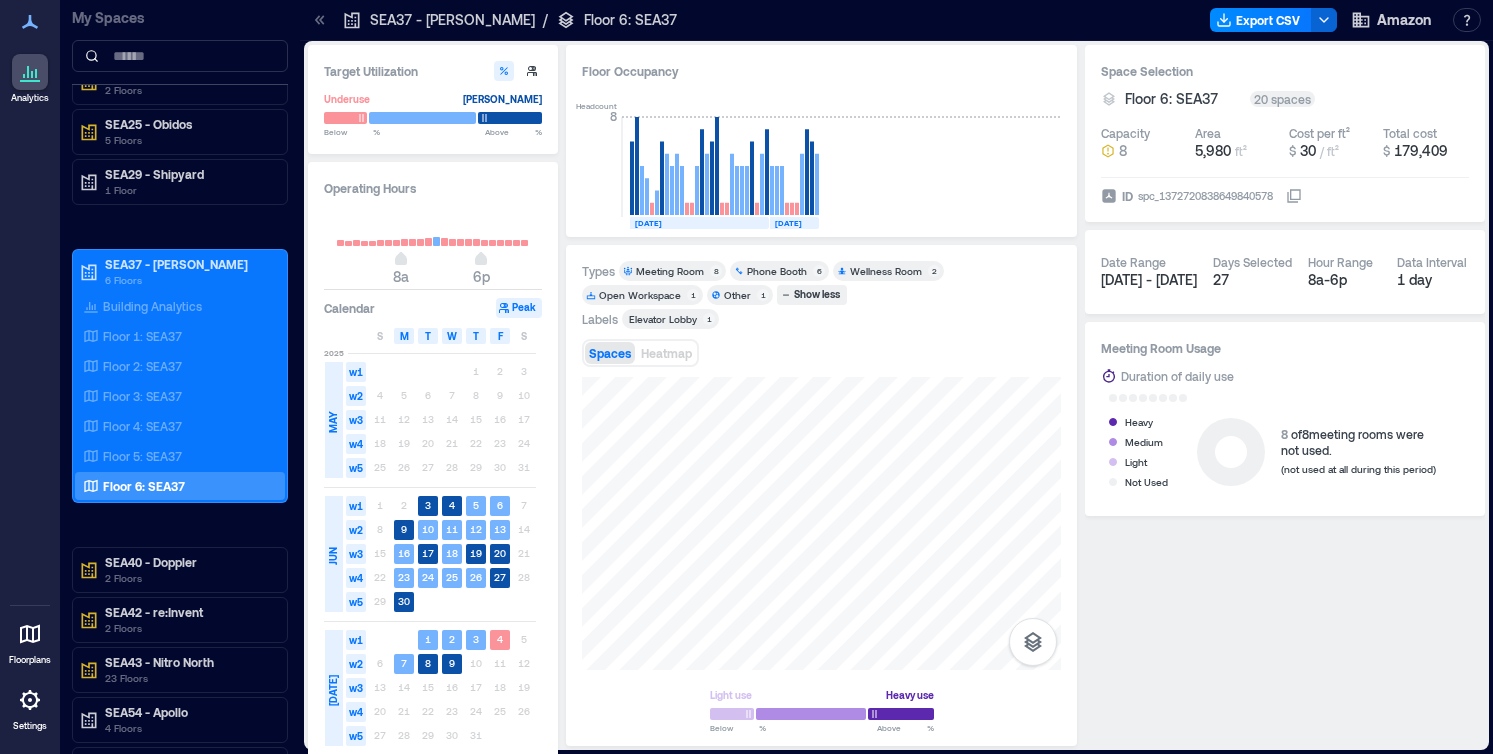 click on "Phone Booth" at bounding box center [777, 271] 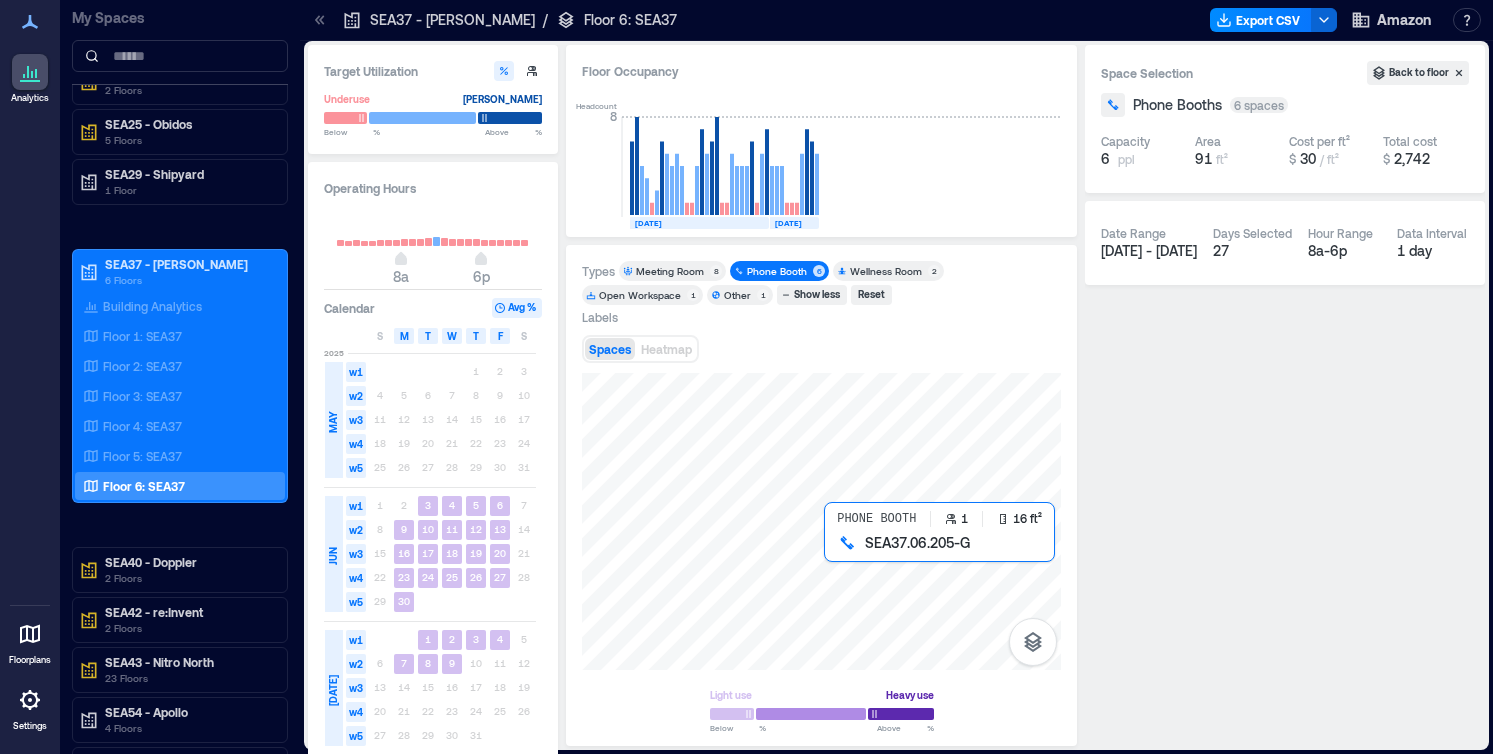 click at bounding box center (821, 521) 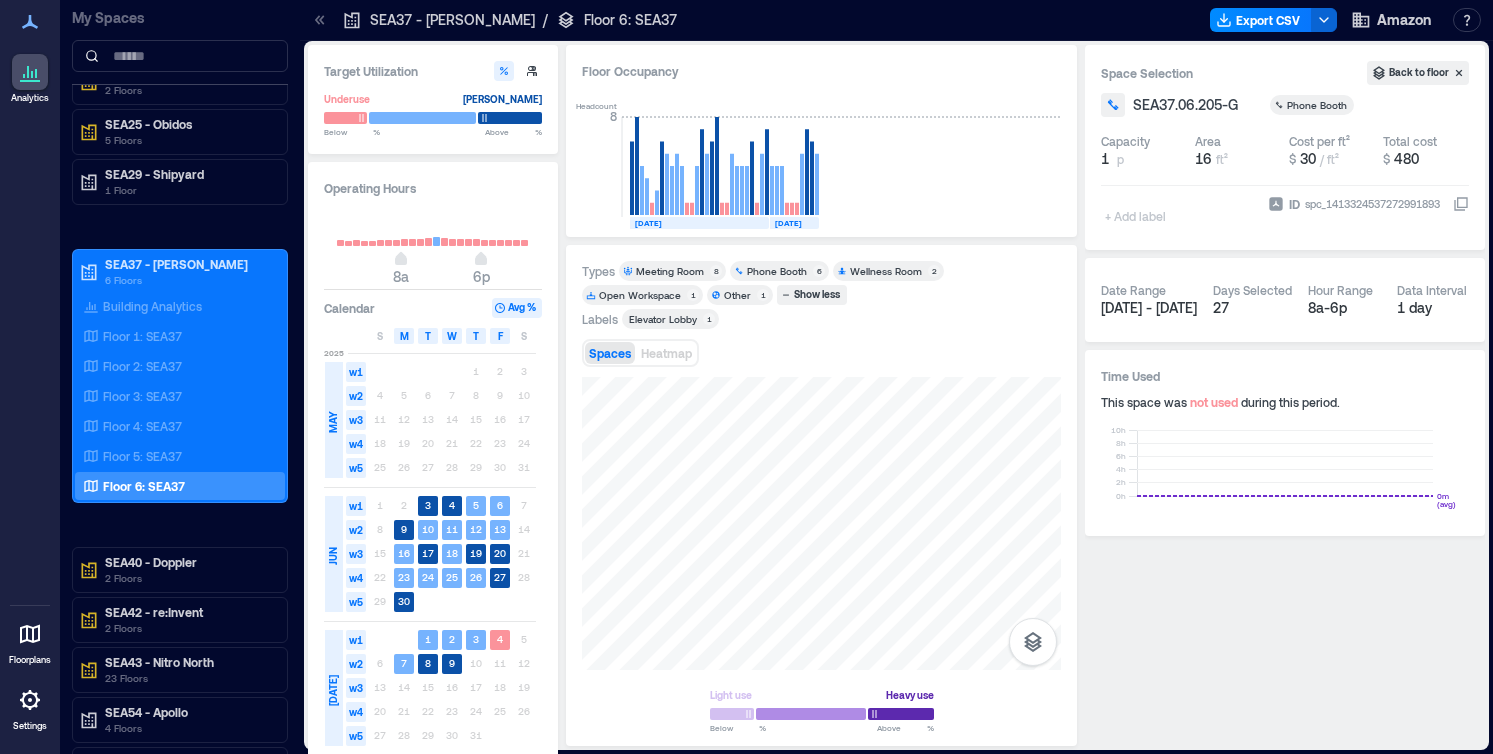 click 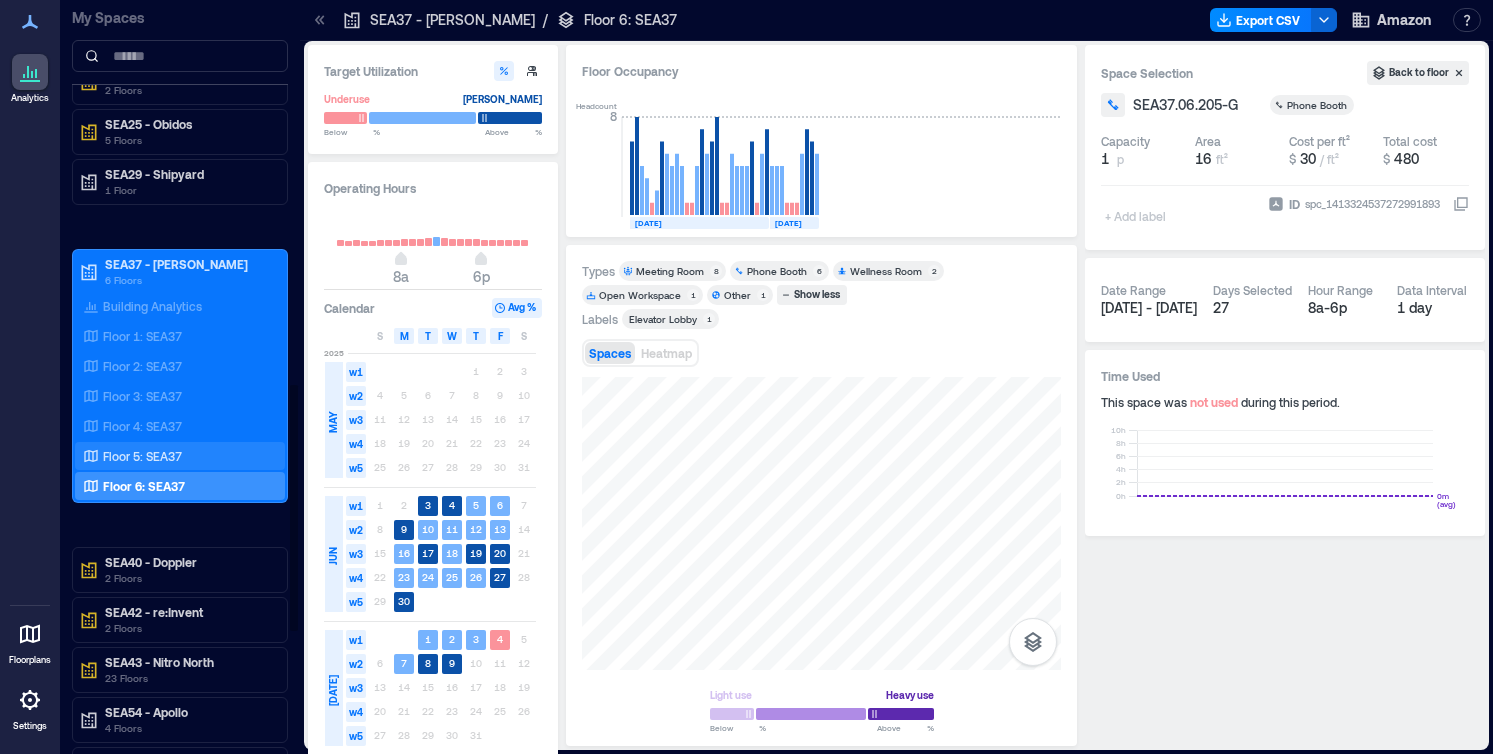 click on "Floor 5: SEA37" at bounding box center (142, 456) 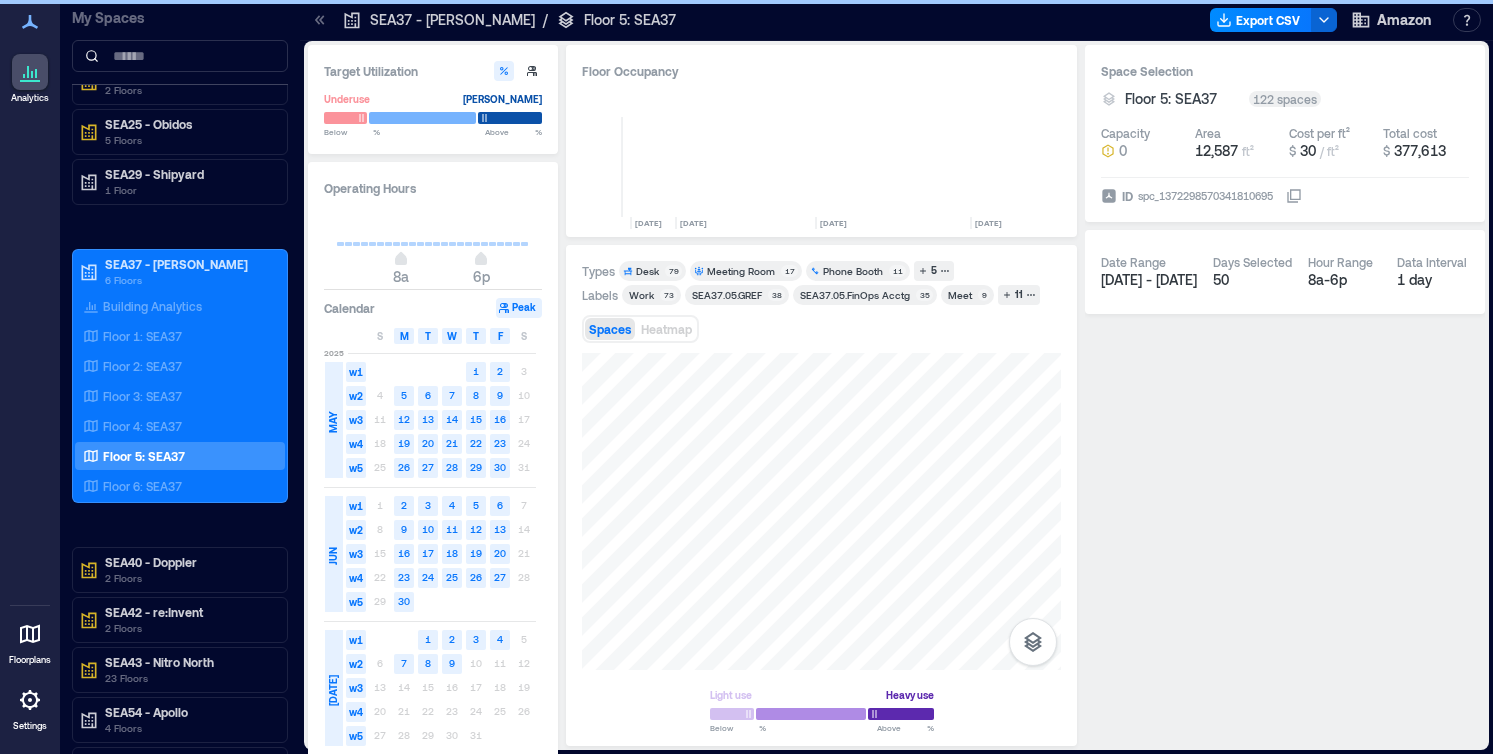 scroll, scrollTop: 0, scrollLeft: 414, axis: horizontal 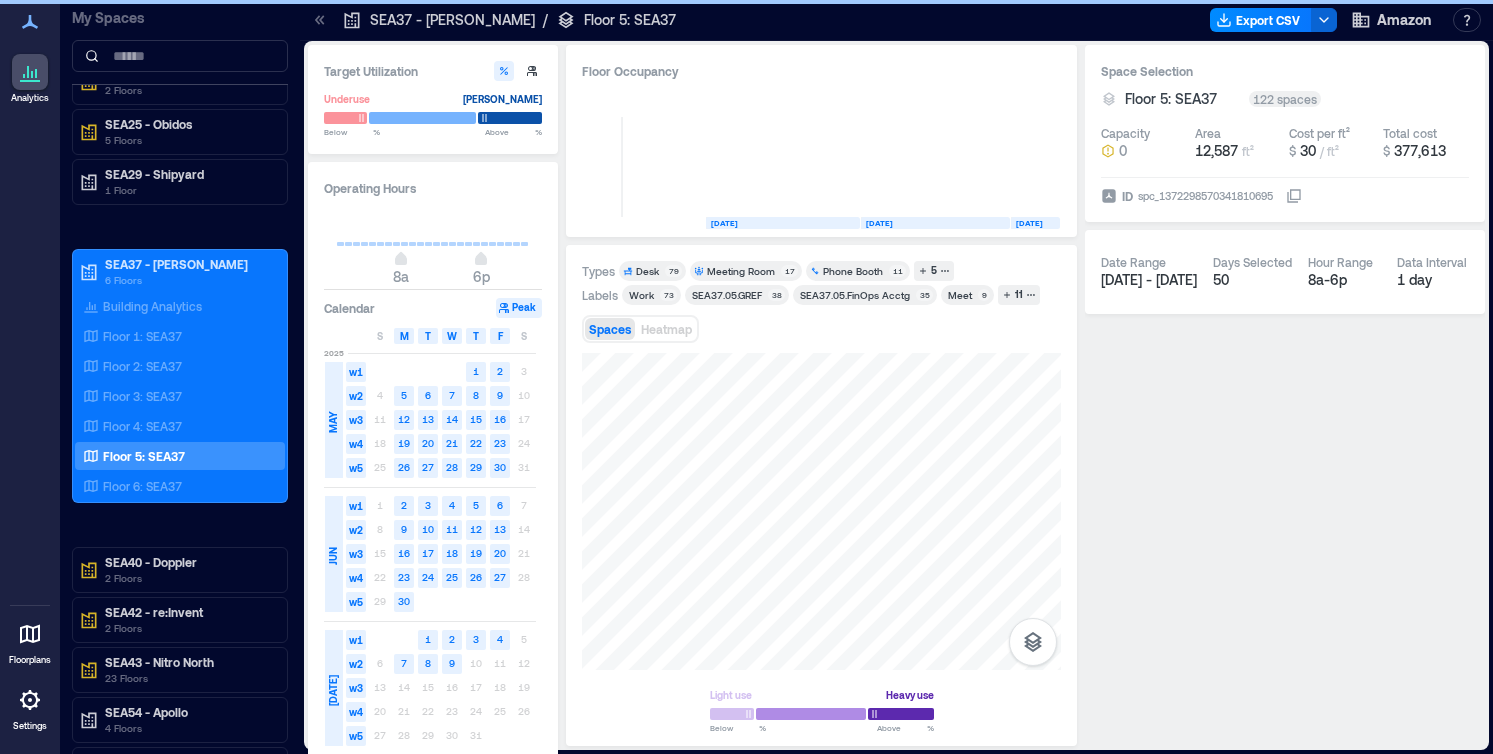 click on "Phone Booth" at bounding box center [853, 271] 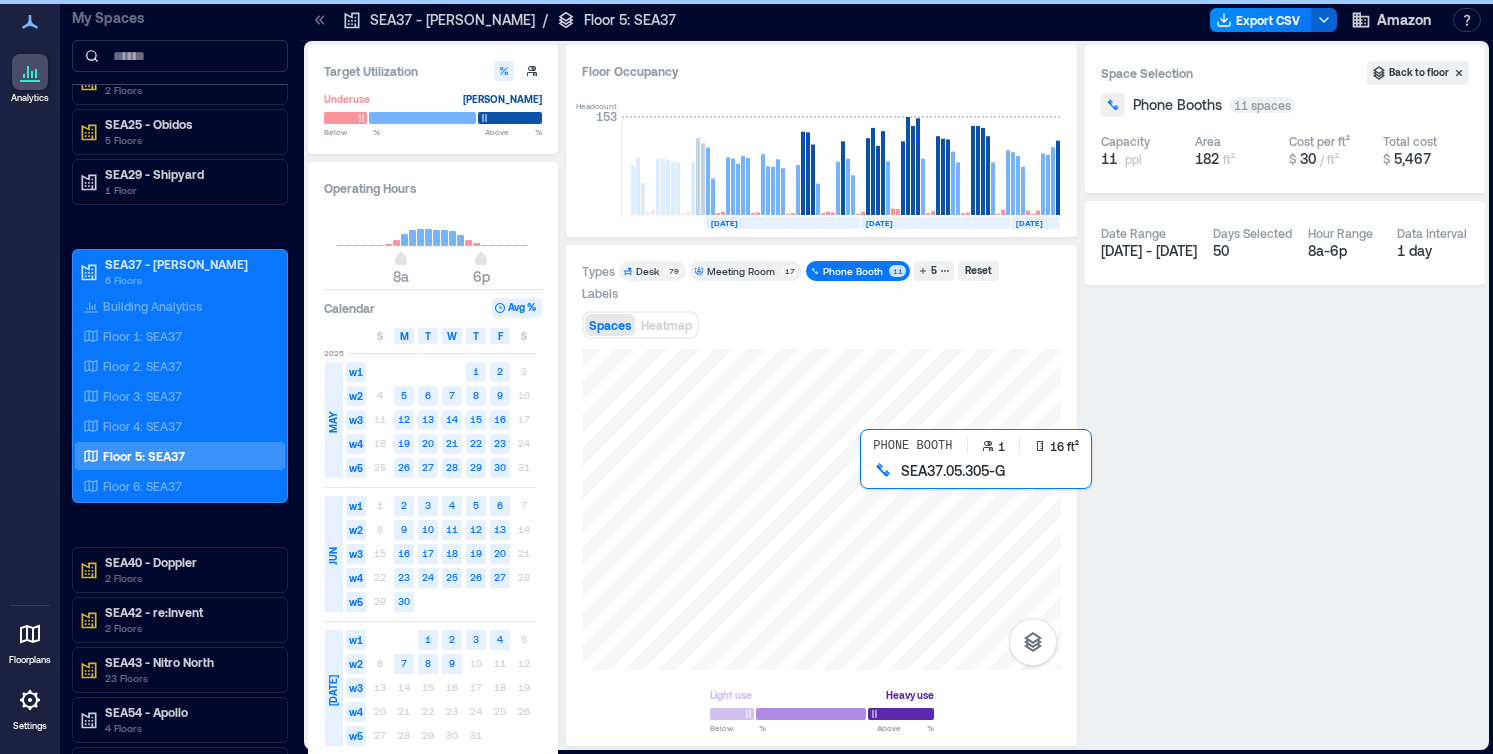 click at bounding box center [821, 509] 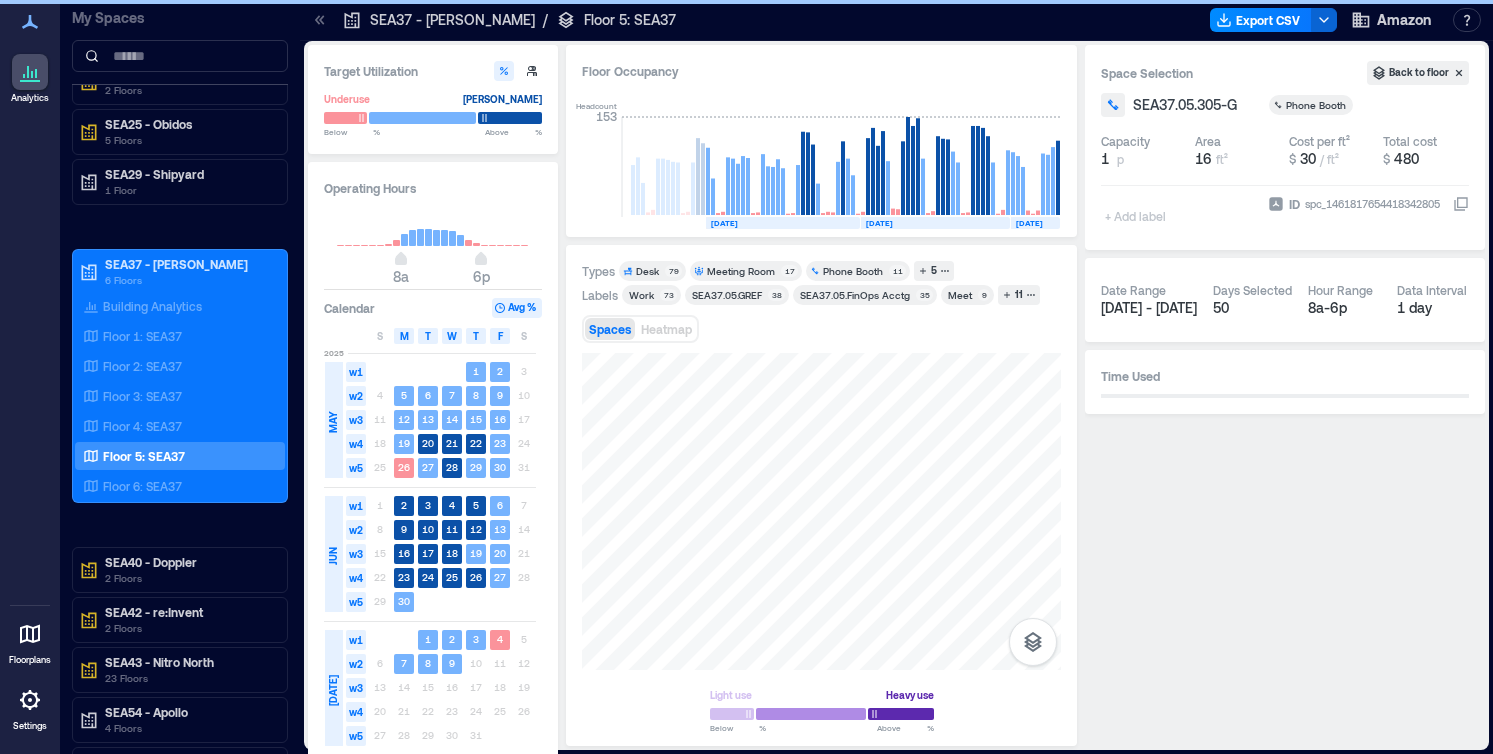 click 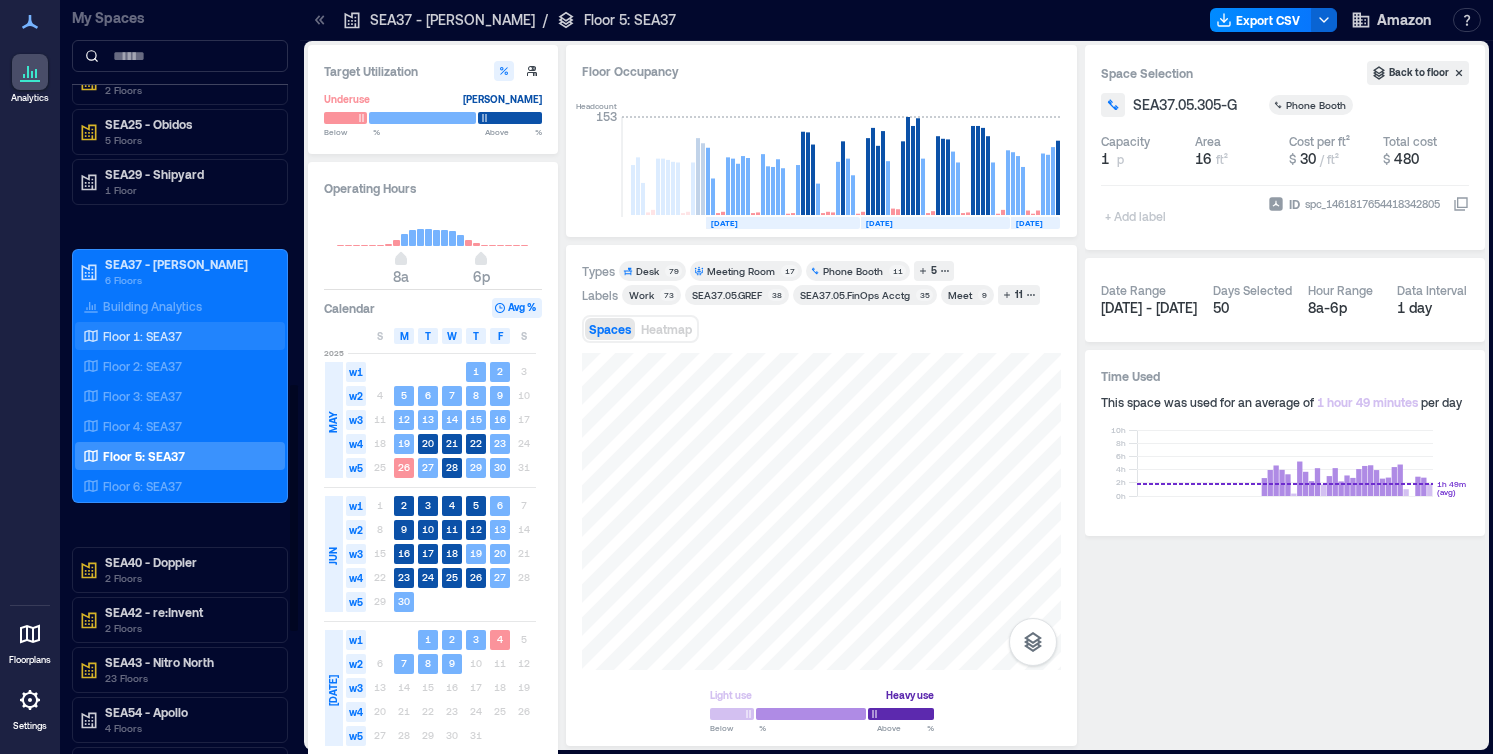 click on "Floor 1: SEA37" at bounding box center [180, 336] 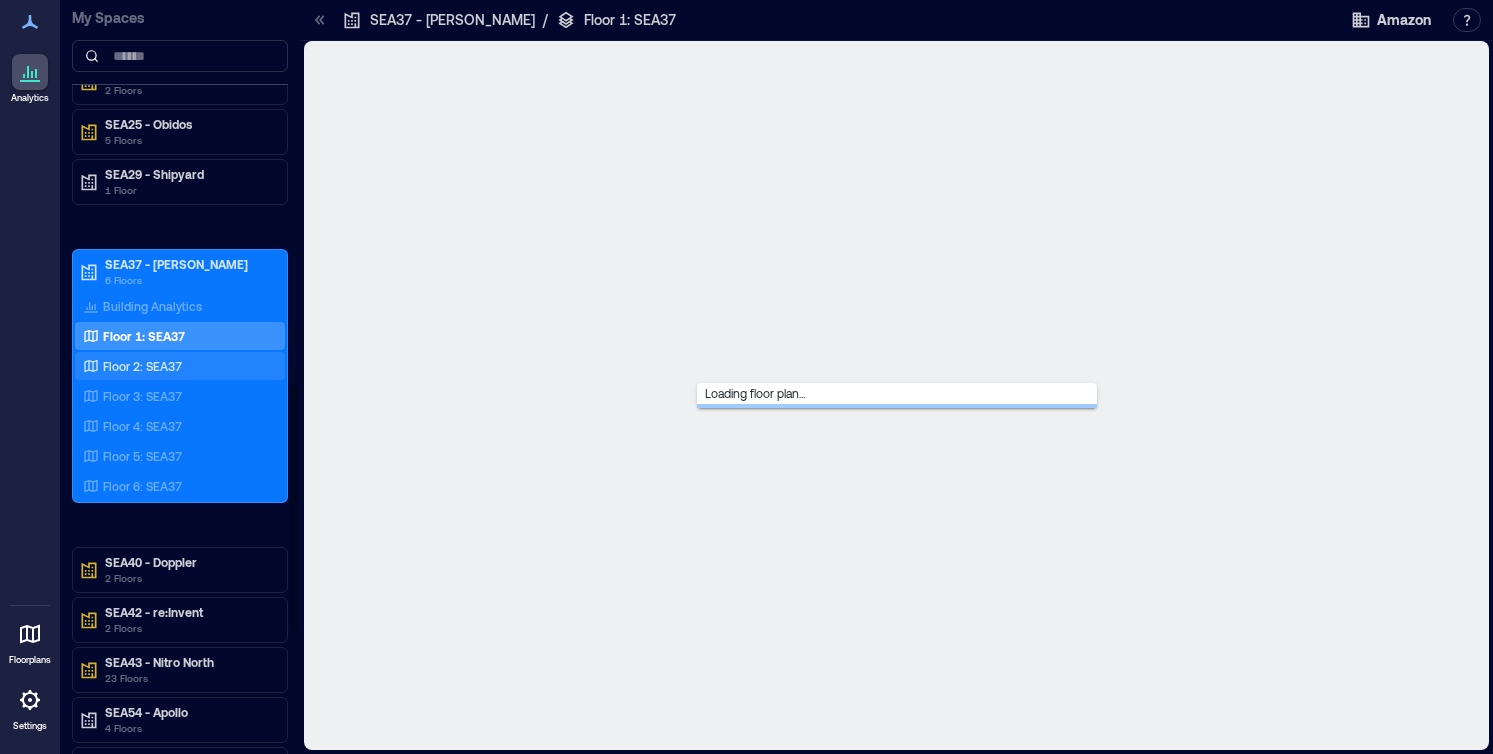 click on "Floor 2: SEA37" at bounding box center [142, 366] 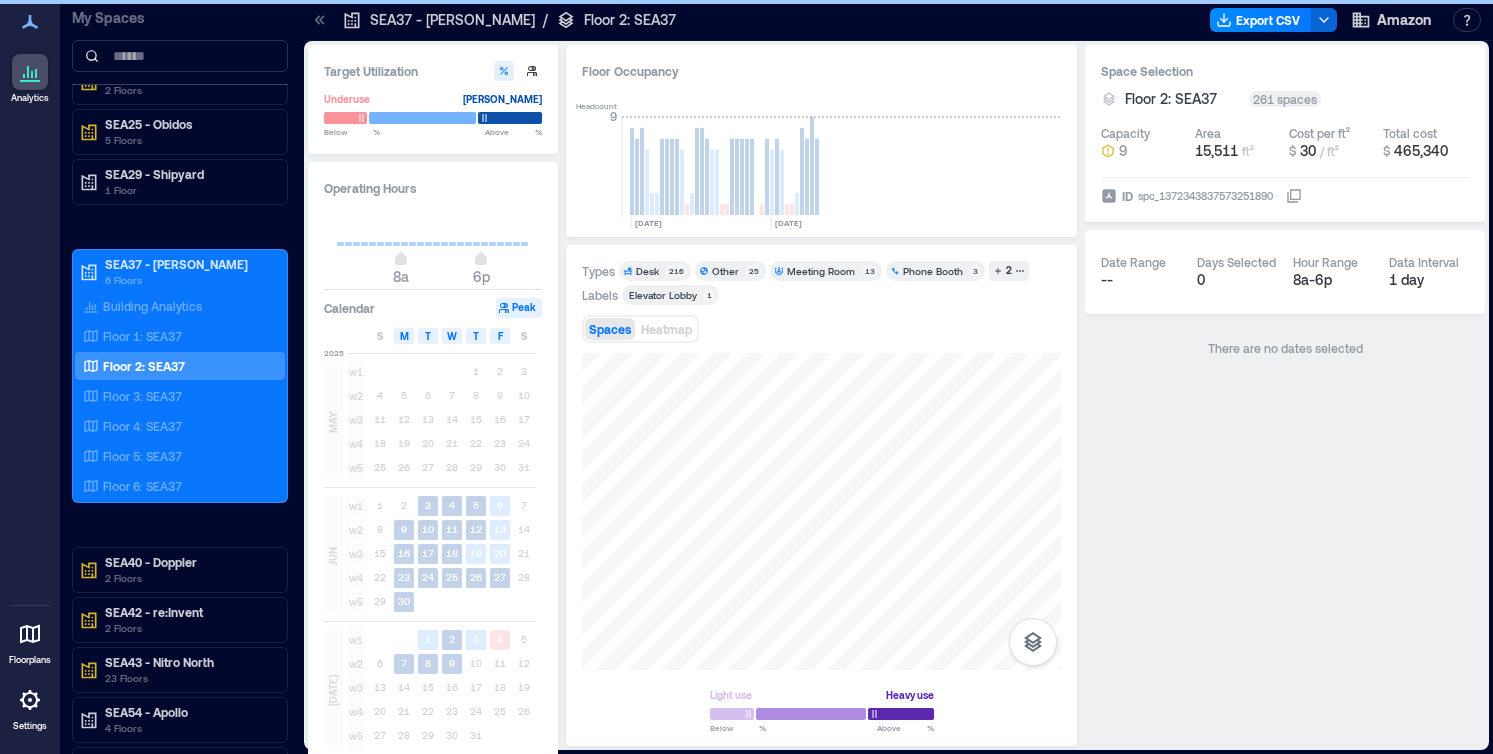 click on "Phone Booth" at bounding box center (933, 271) 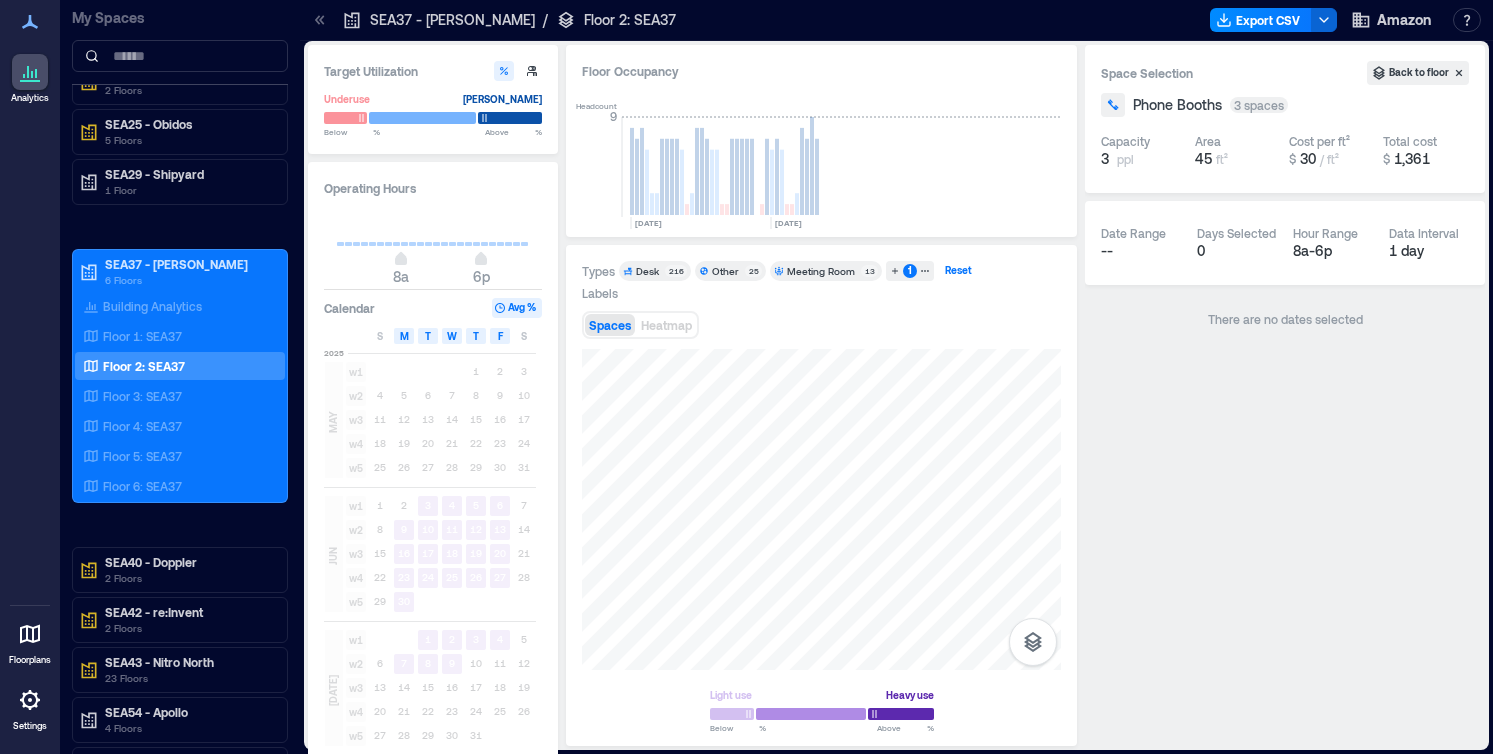 click on "Reset" at bounding box center (958, 271) 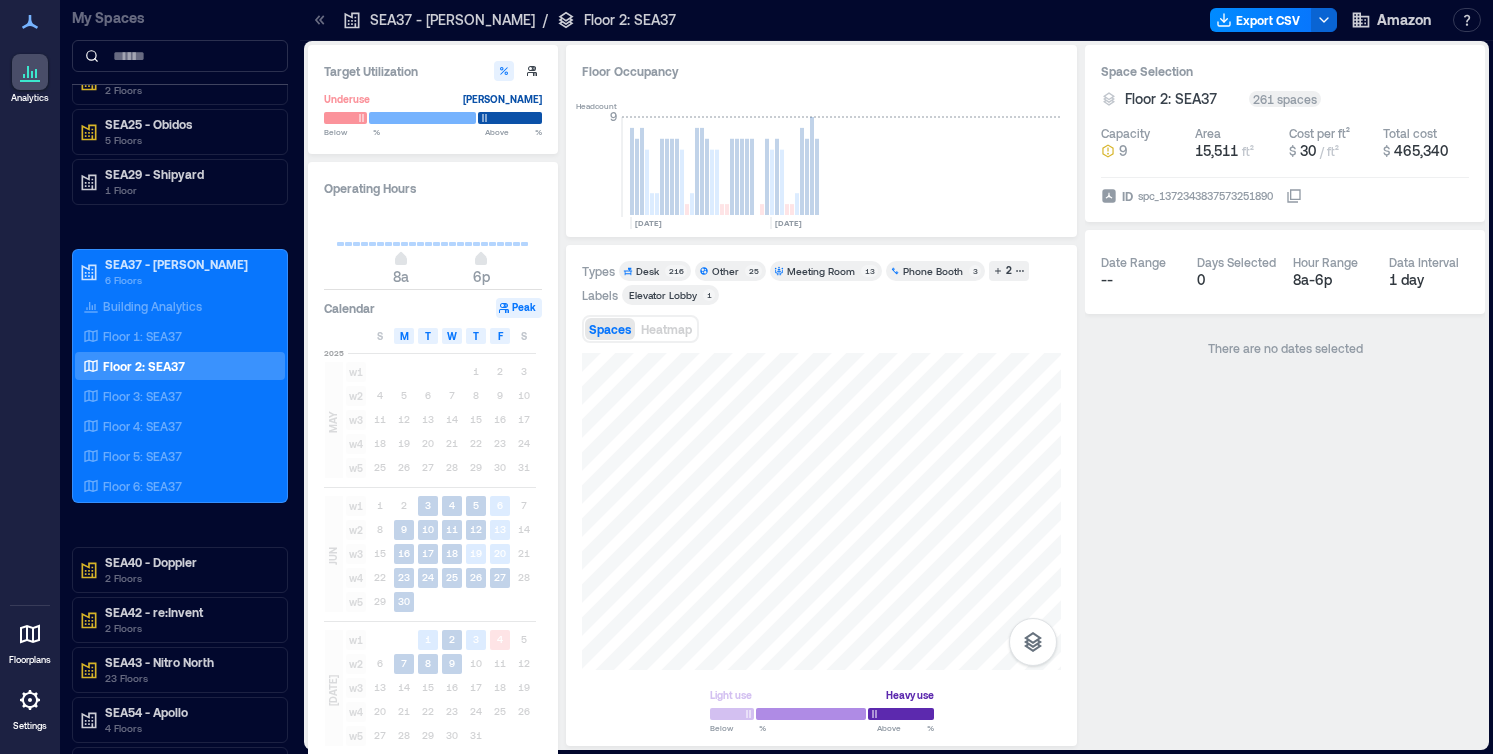 click on "Phone Booth" at bounding box center [933, 271] 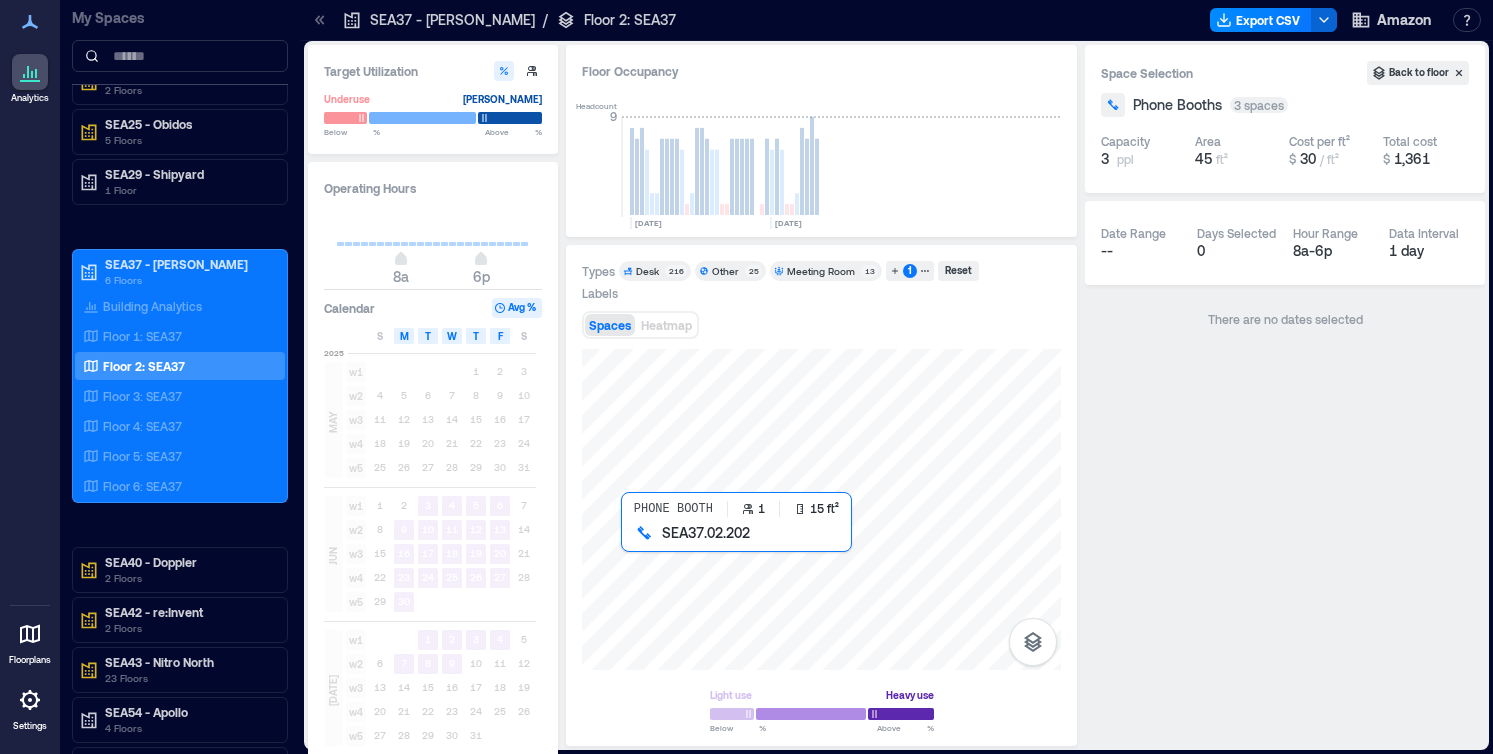click at bounding box center [821, 509] 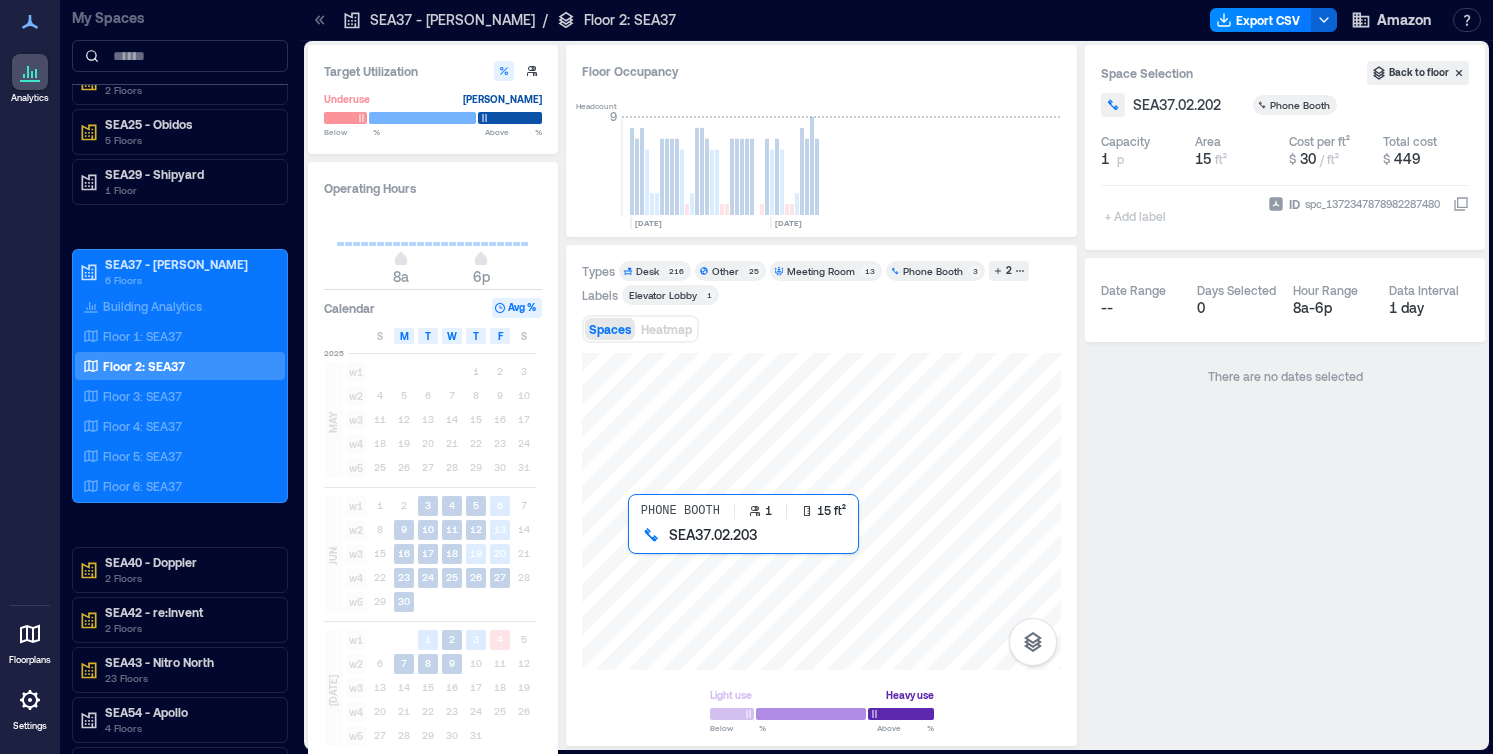 click at bounding box center [821, 511] 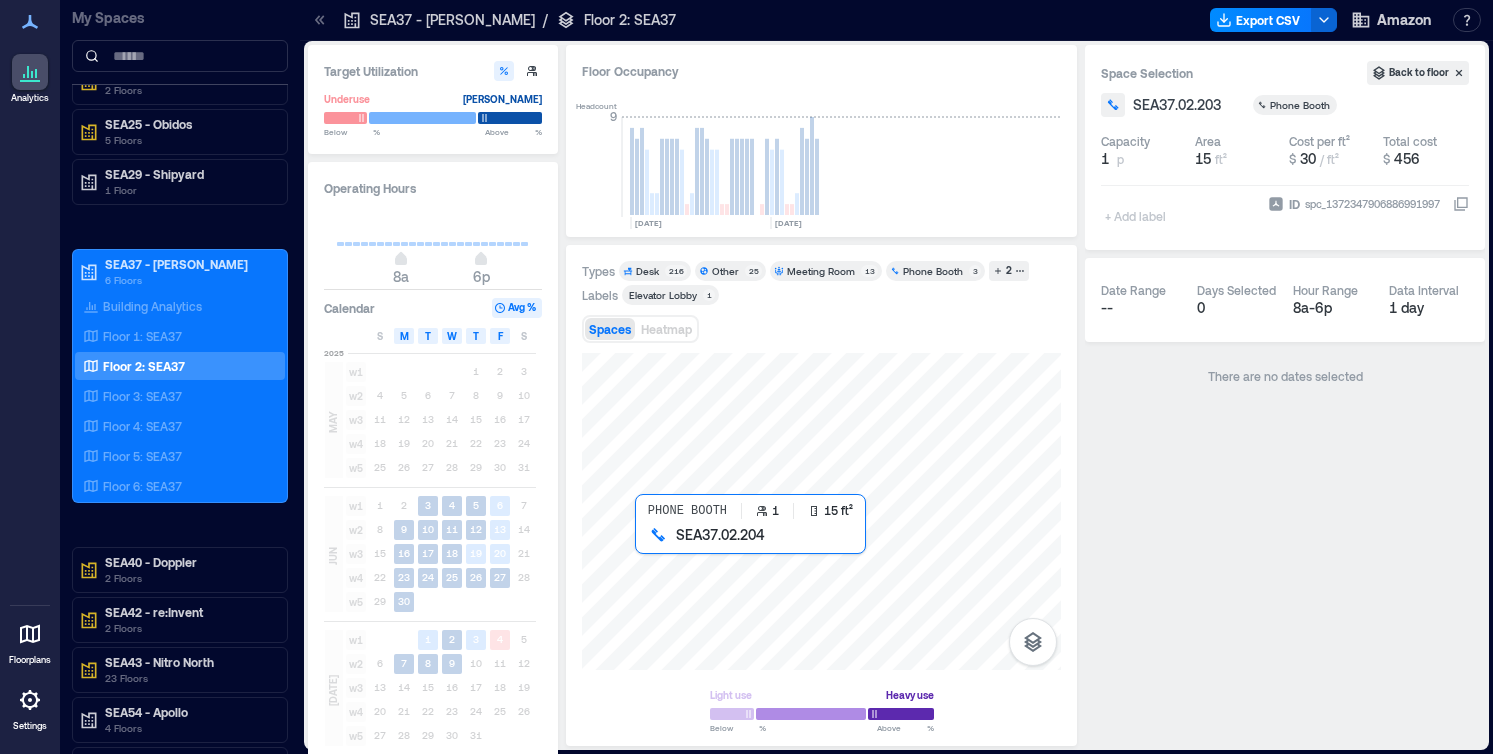 click at bounding box center [821, 511] 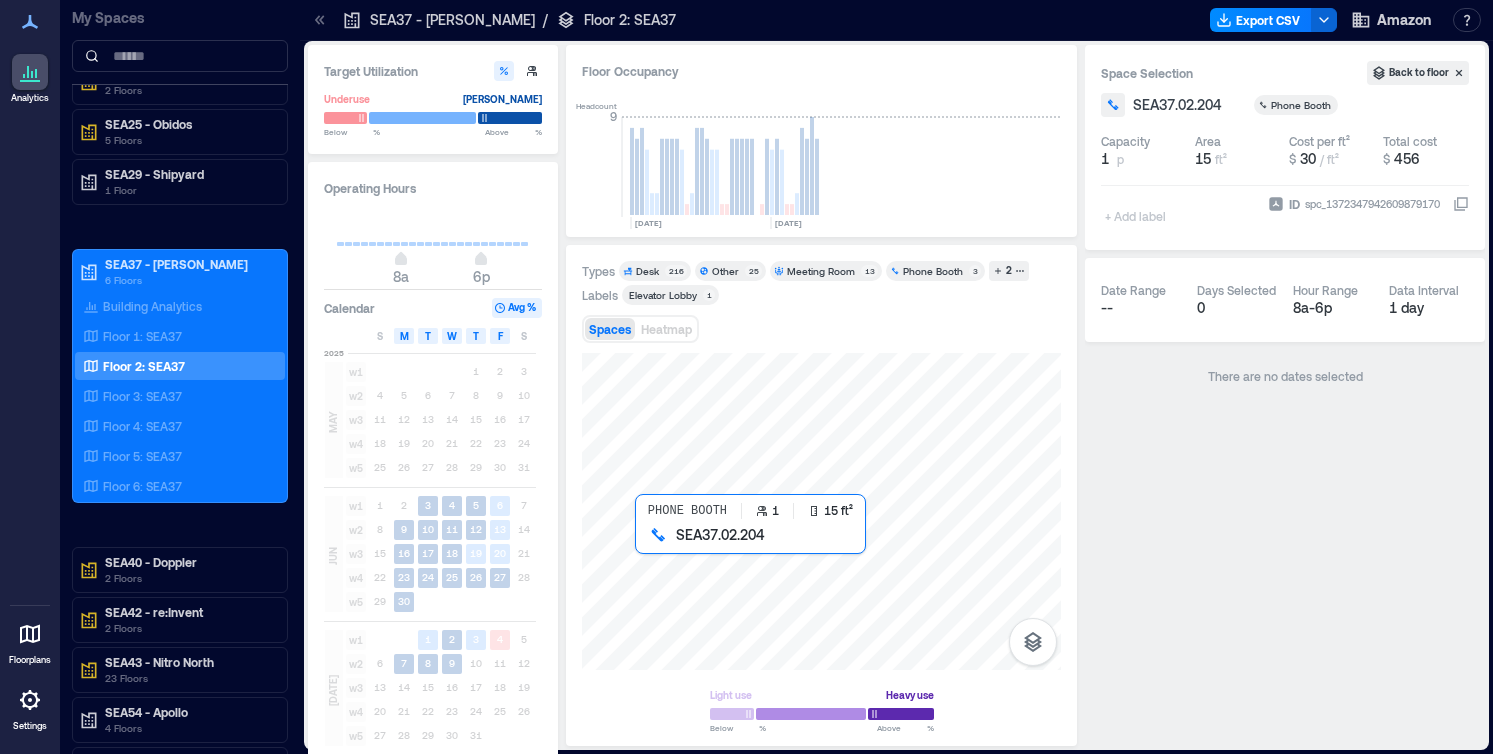 click at bounding box center [821, 511] 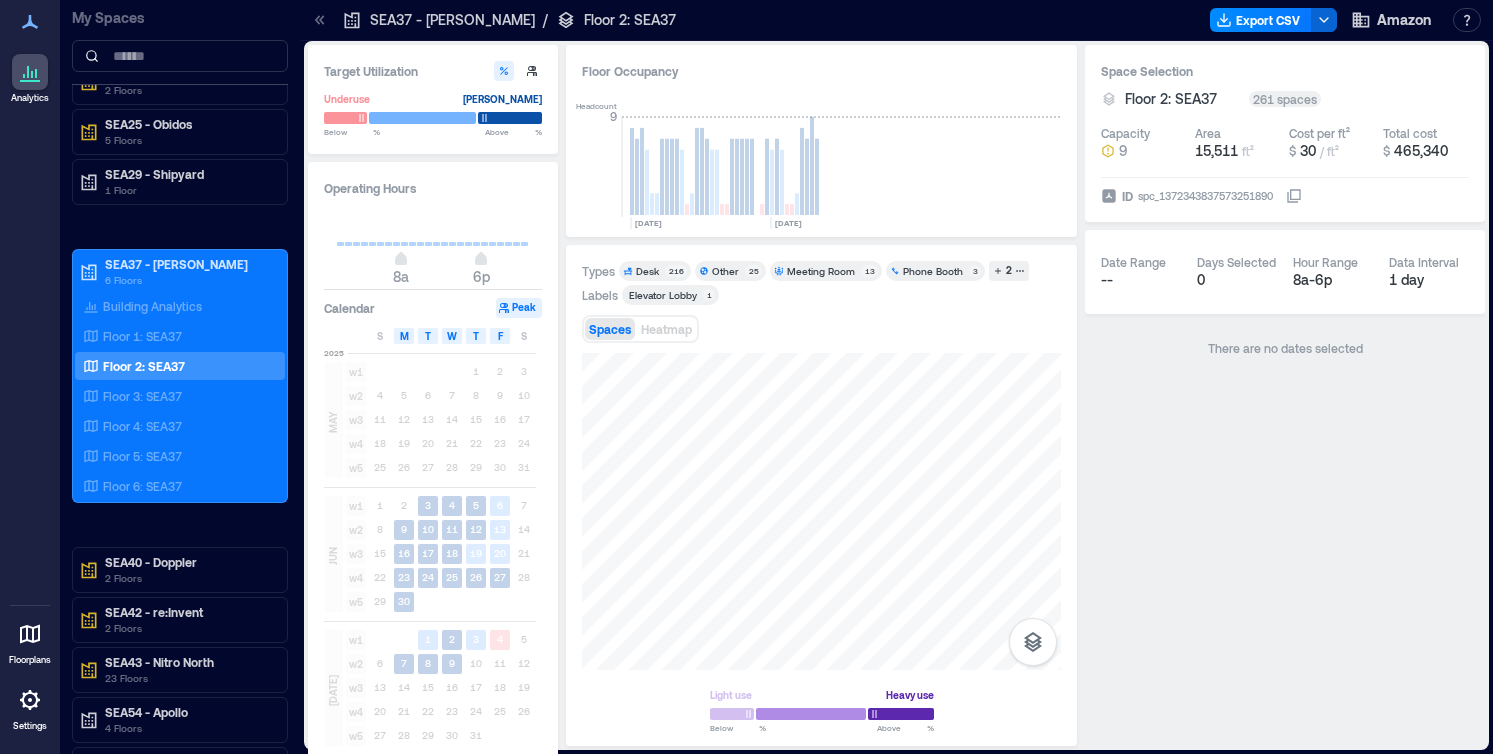 click on "Phone Booth" at bounding box center (933, 271) 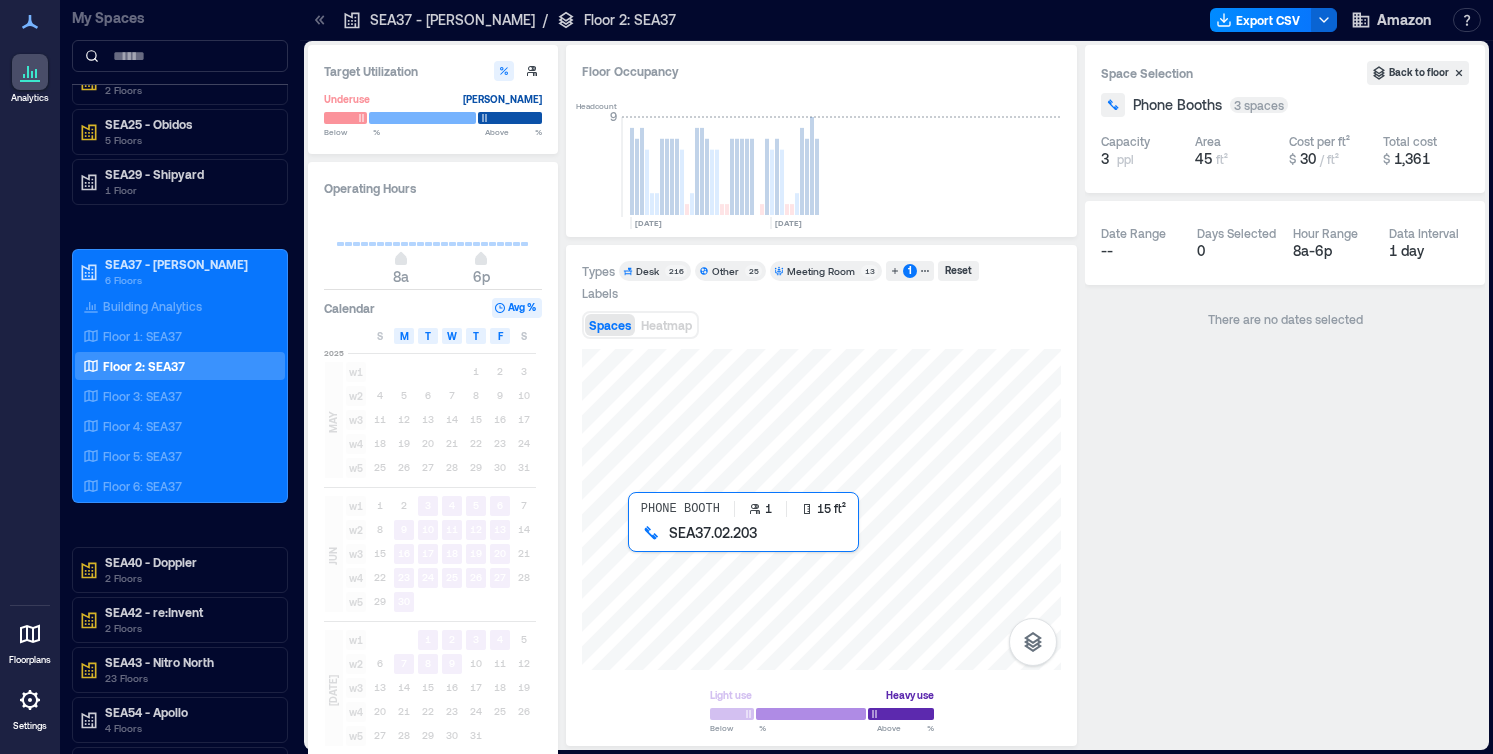 click at bounding box center [821, 509] 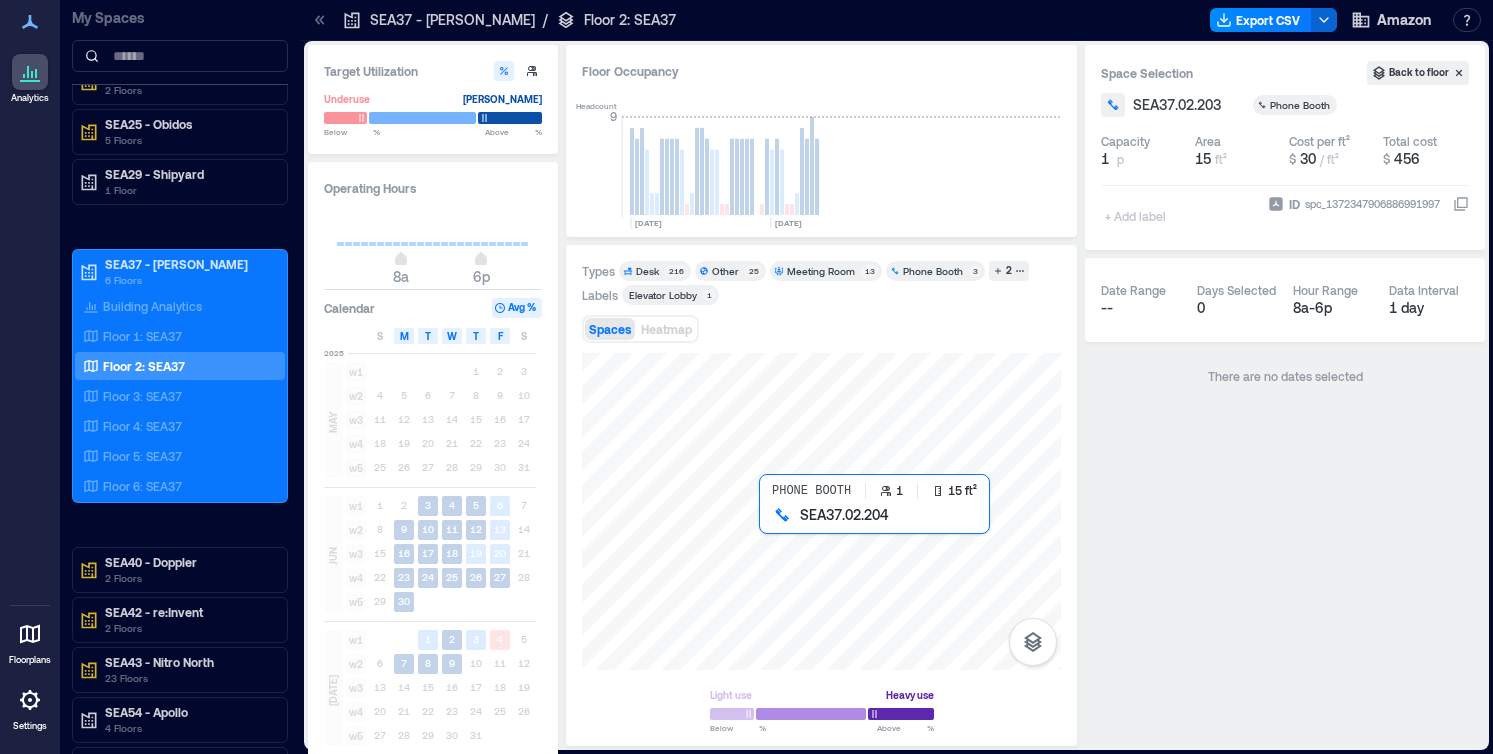 click at bounding box center [821, 511] 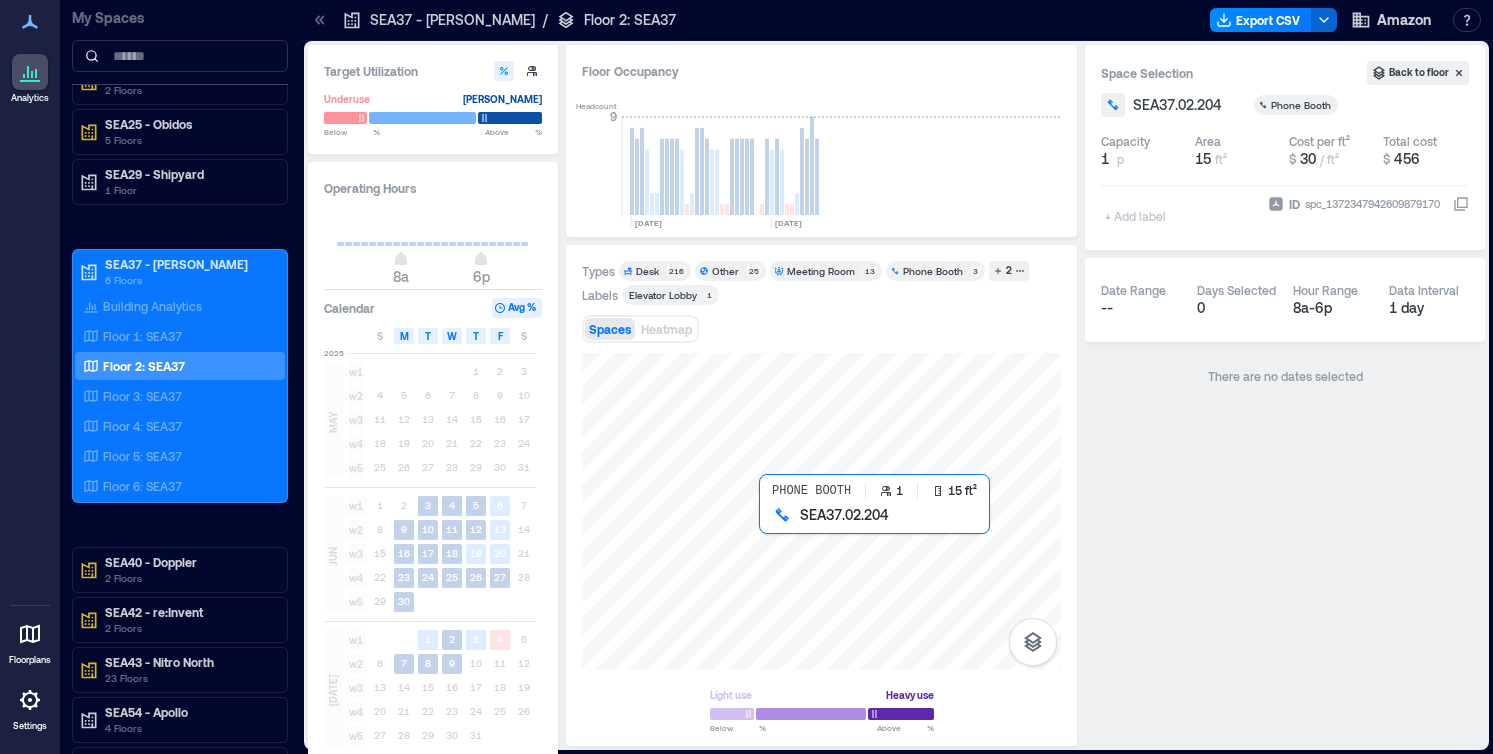 click at bounding box center (821, 511) 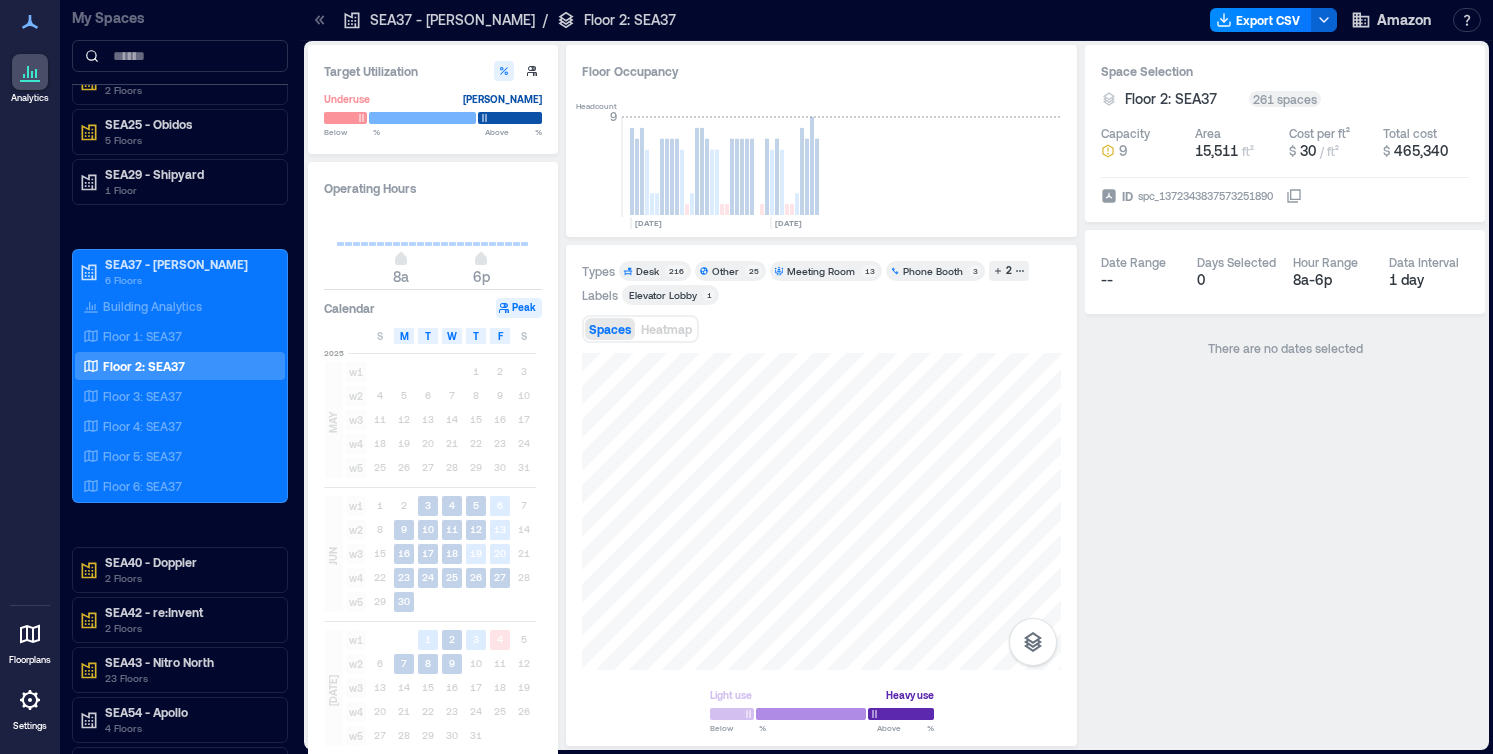 click on "Space Selection Floor 2: SEA37 261 spaces Capacity   9   Area 15,511   ft² Cost per ft² $   30   / ft² Total cost $   465,340 ID spc_1372343837573251890 Date Range -- Days Selected 0 Hour Range 8a  -  6p Data Interval 1 day There are no dates selected" at bounding box center (1285, 395) 